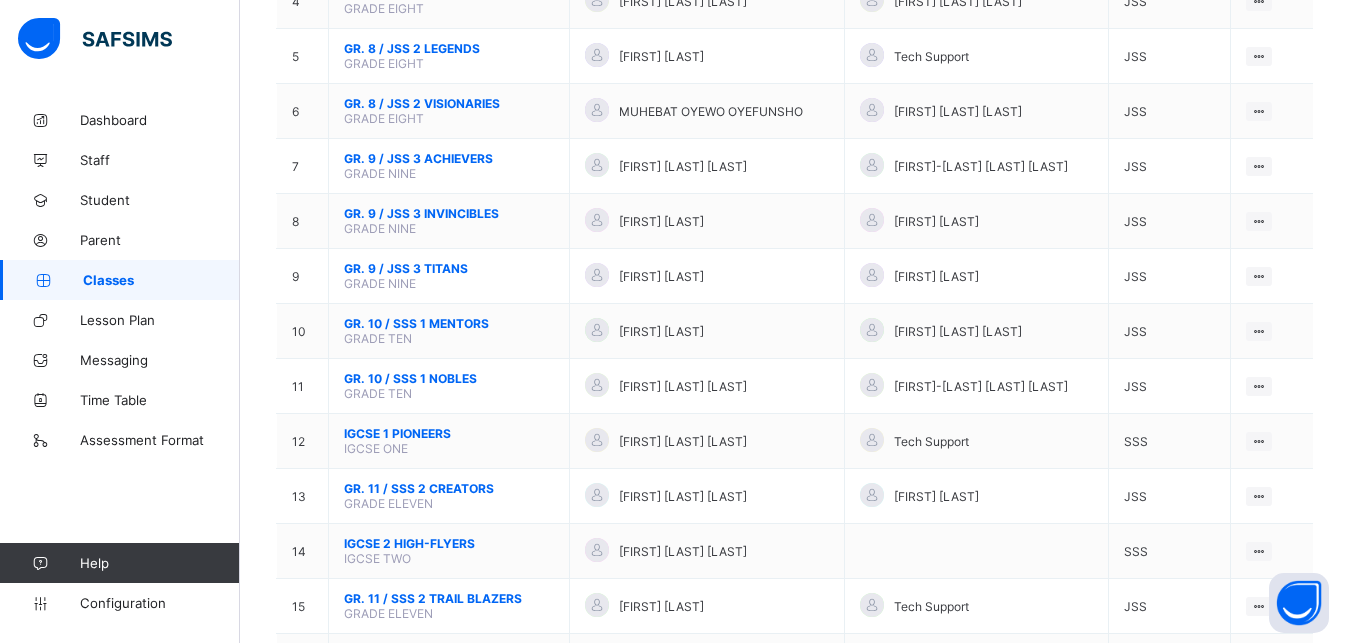 scroll, scrollTop: 431, scrollLeft: 0, axis: vertical 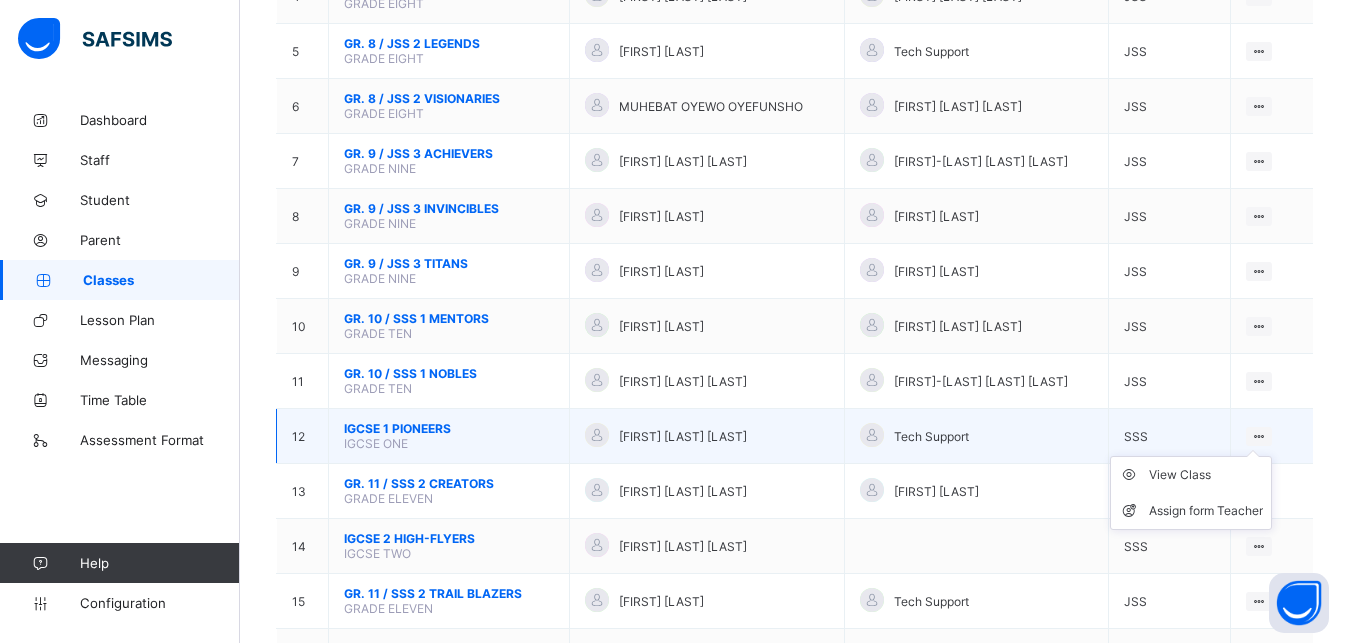 click at bounding box center (1259, 436) 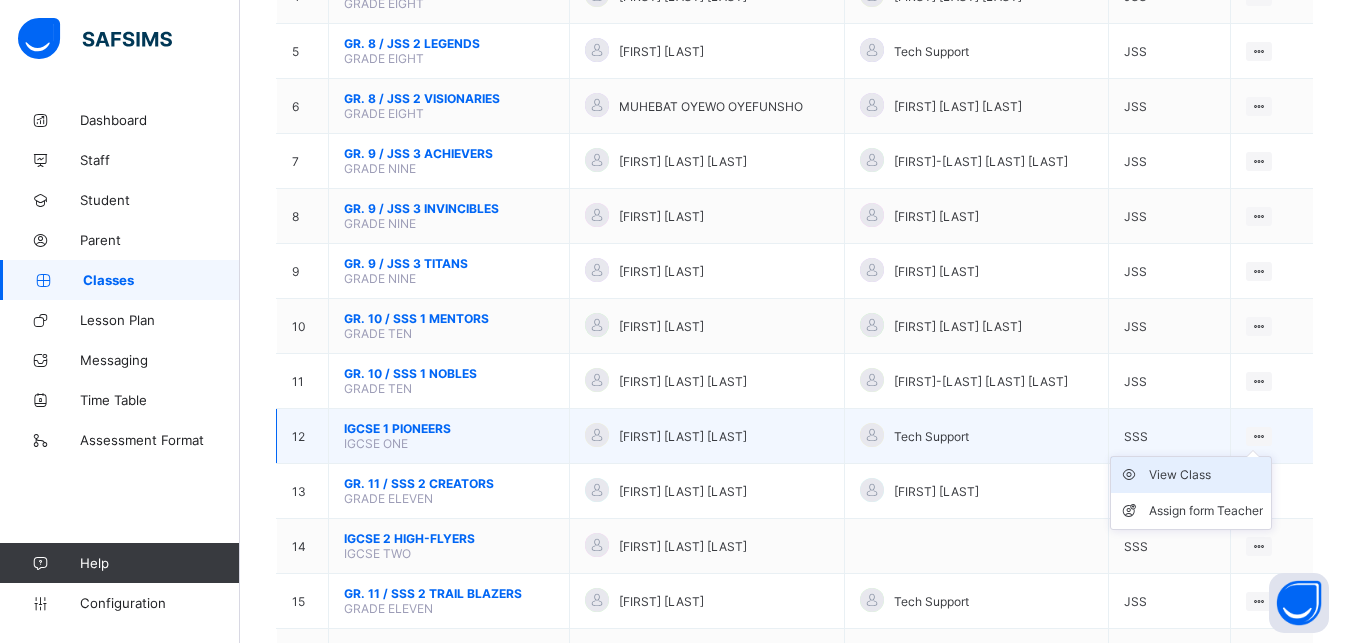 click on "View Class" at bounding box center (1206, 475) 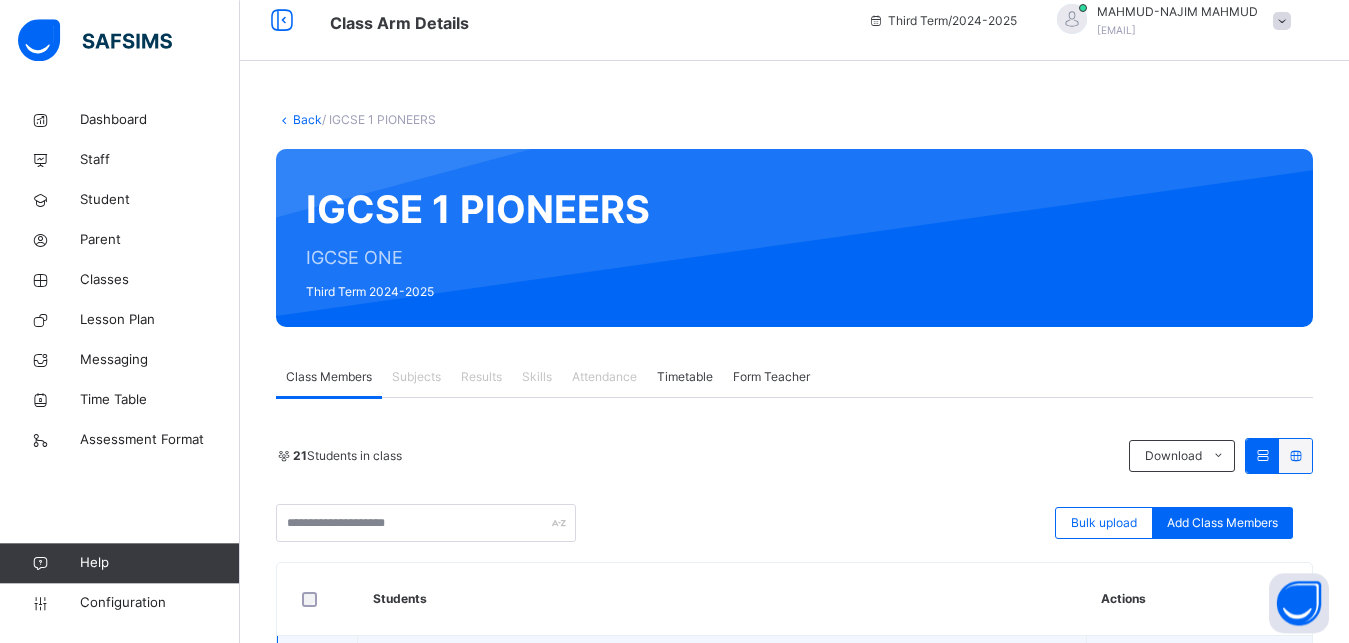 scroll, scrollTop: 0, scrollLeft: 0, axis: both 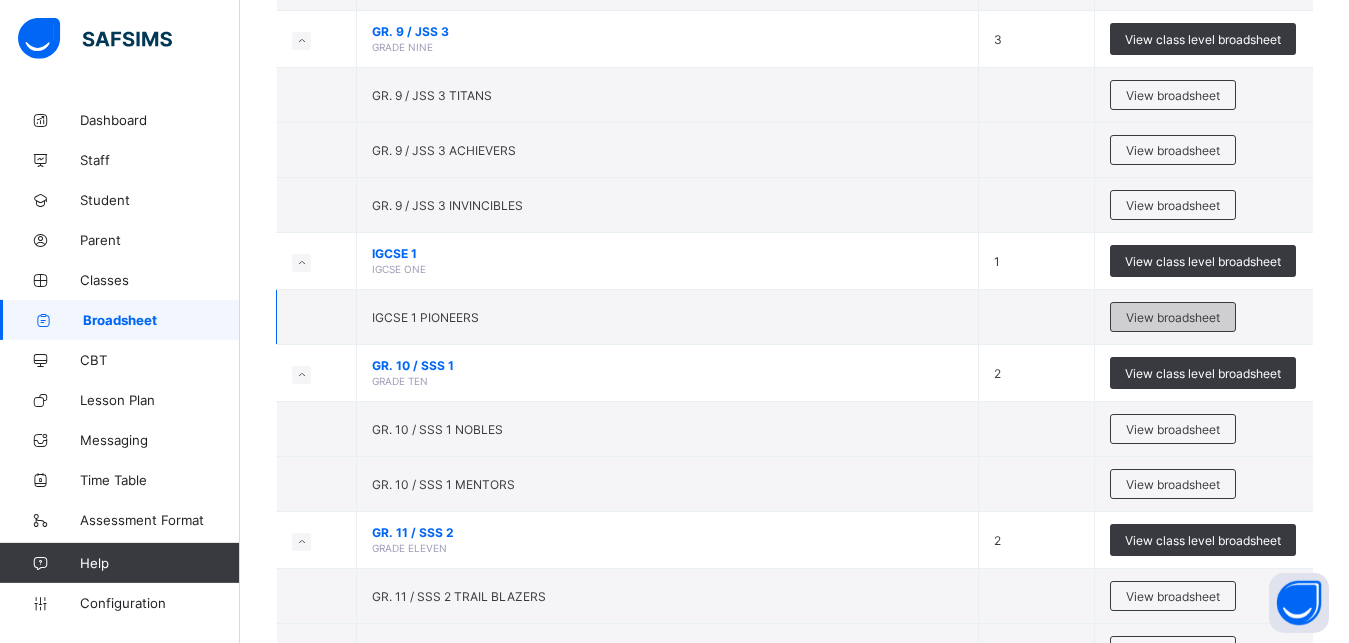click on "View broadsheet" at bounding box center (1173, 317) 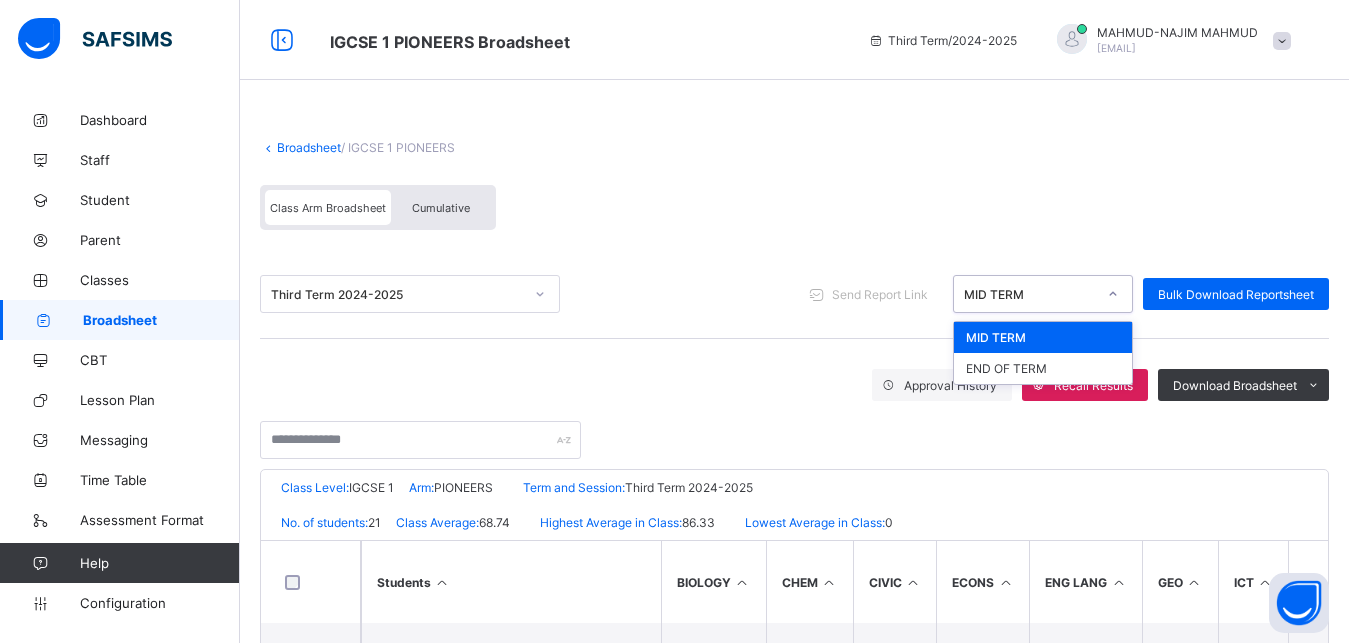 click 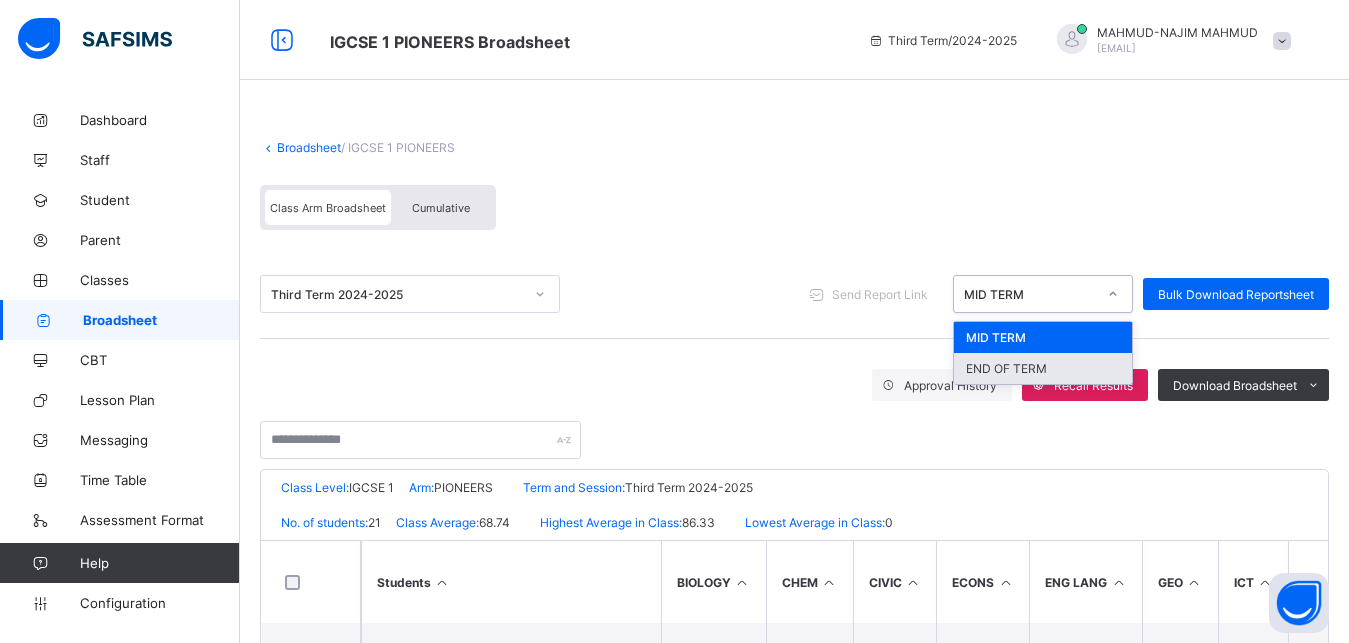 click on "END OF TERM" at bounding box center (1043, 368) 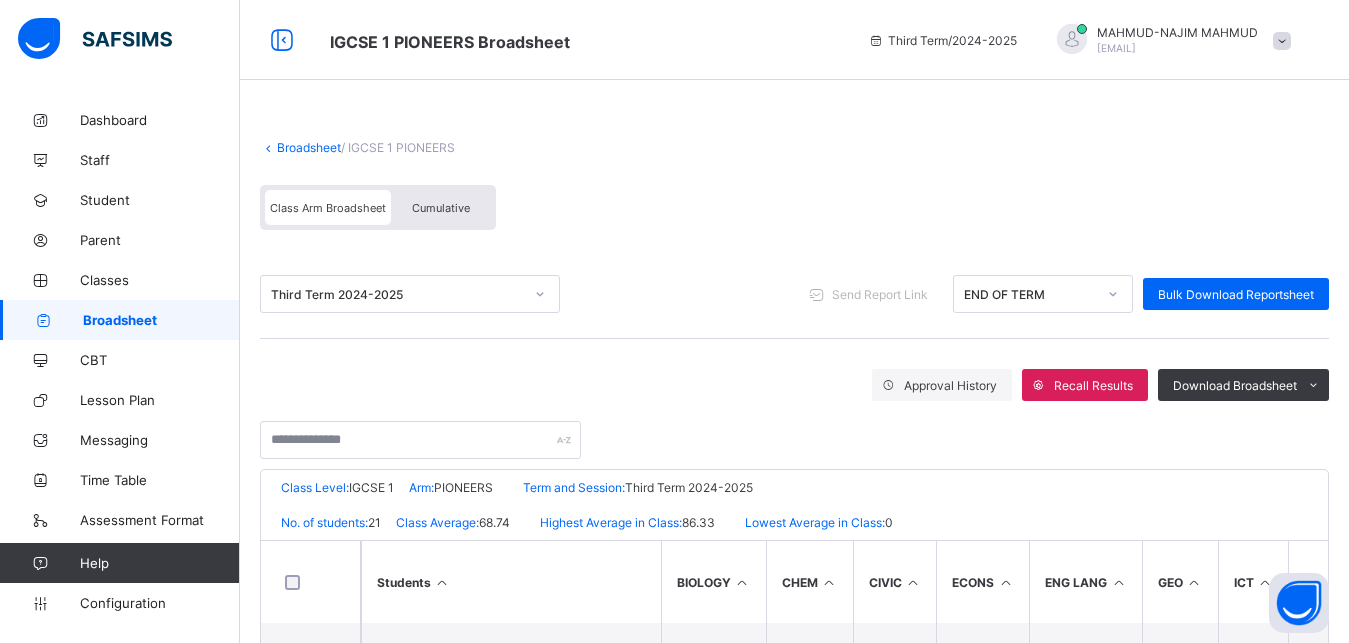 click on "Cumulative" at bounding box center [441, 208] 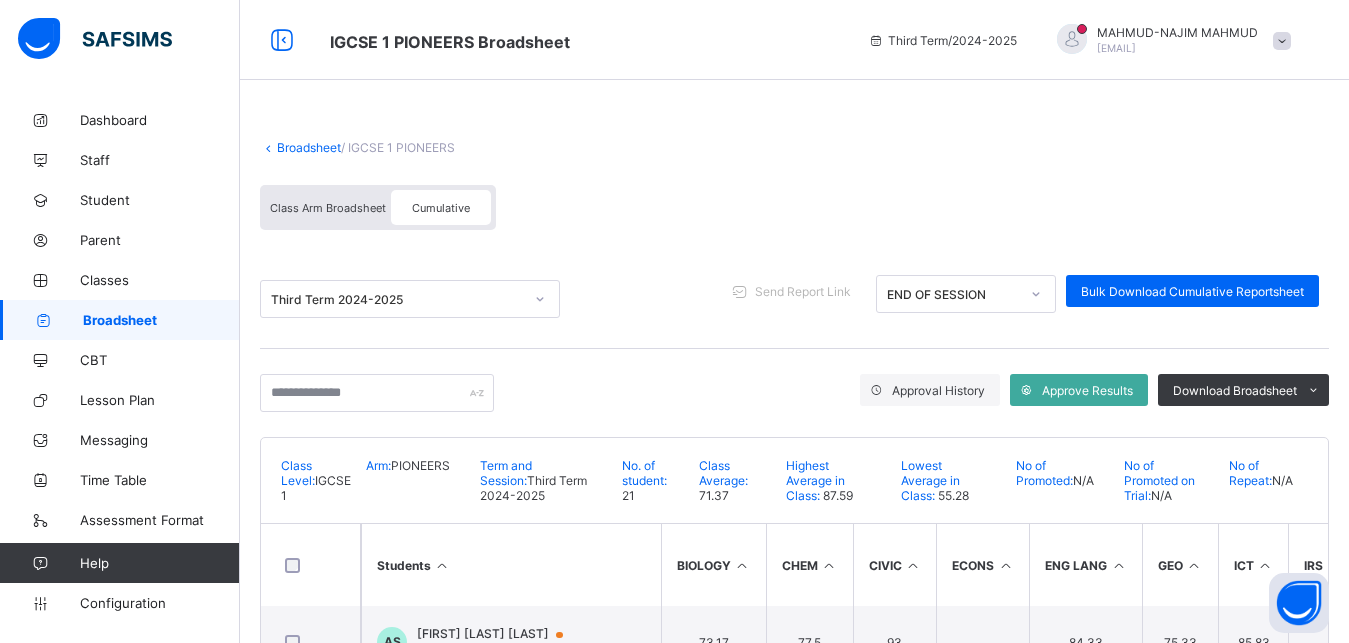 click on "Cumulative" at bounding box center [441, 208] 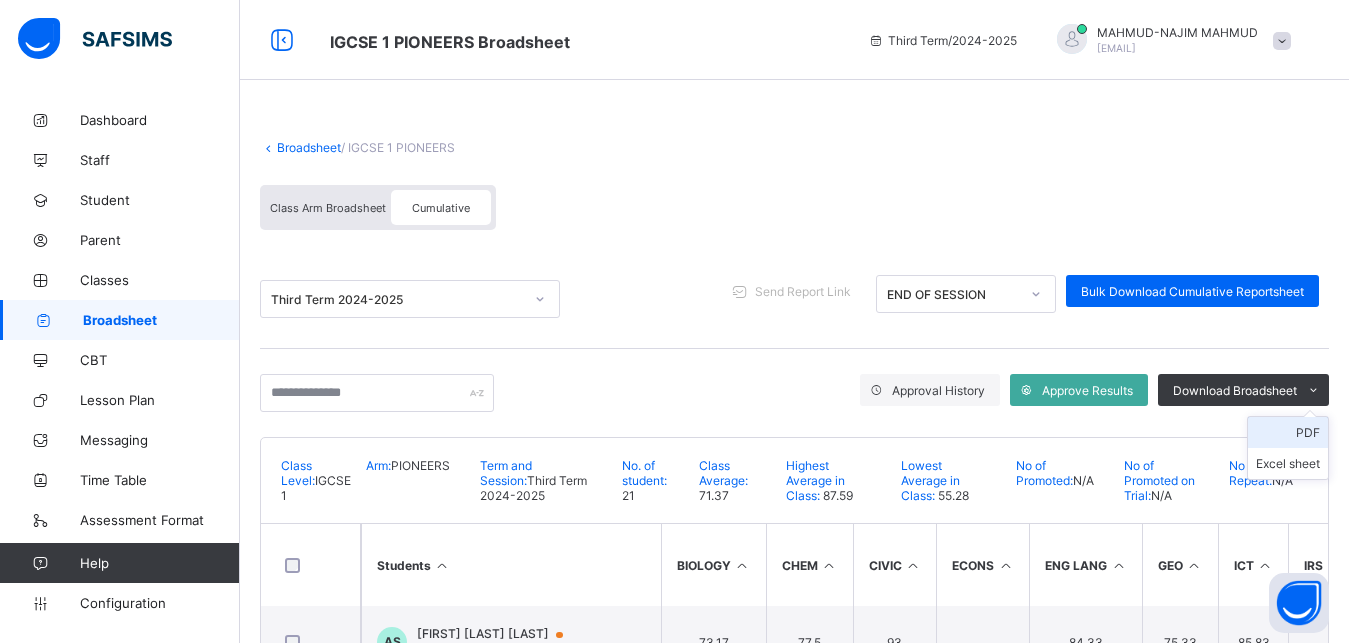 click on "PDF" at bounding box center (1288, 432) 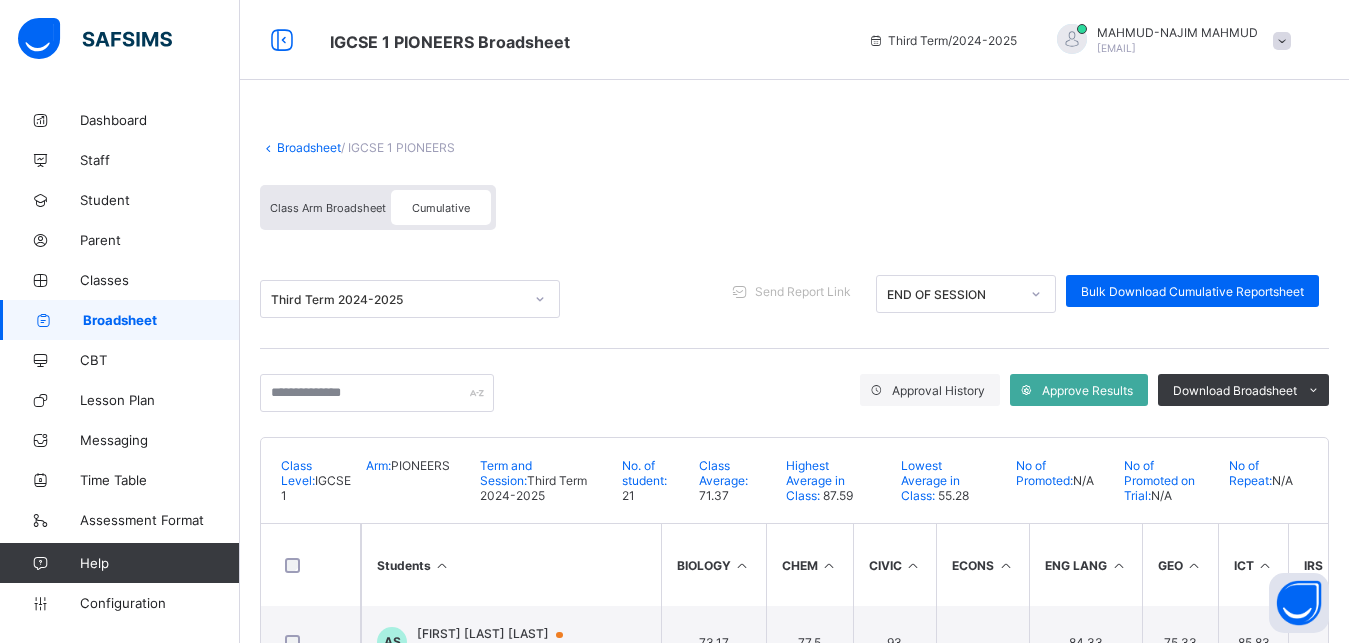 click on "Broadsheet" at bounding box center [309, 147] 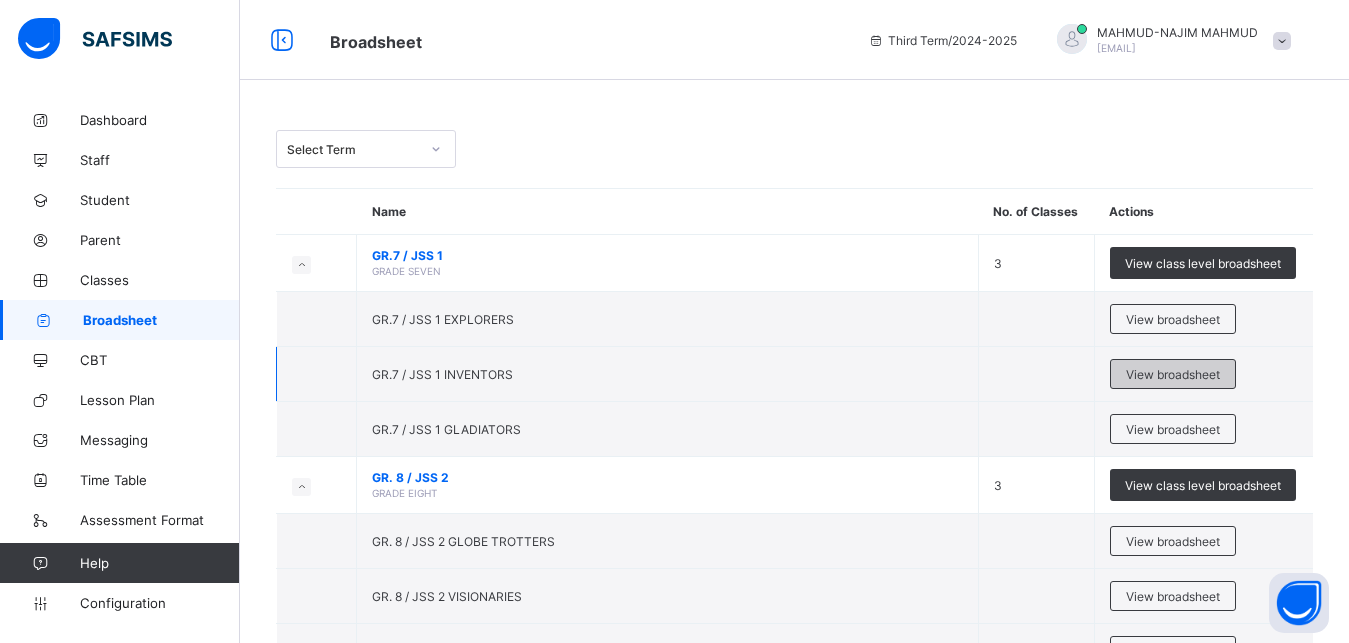 click on "View broadsheet" at bounding box center [1173, 374] 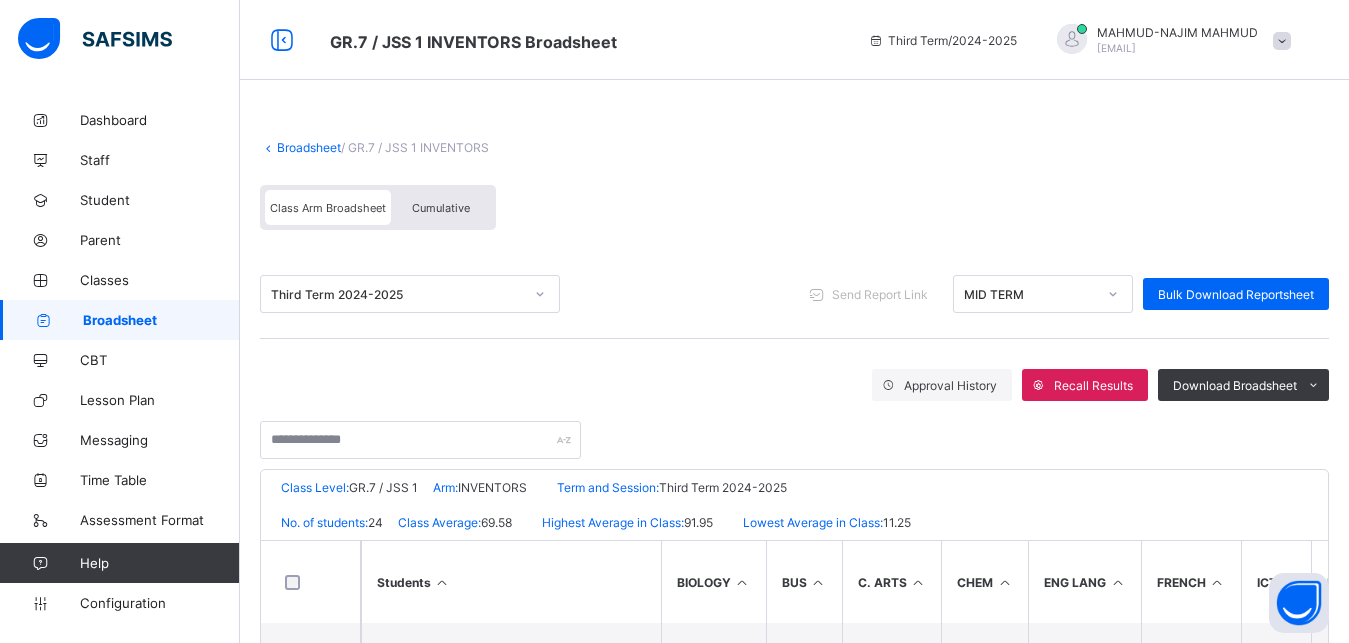 click 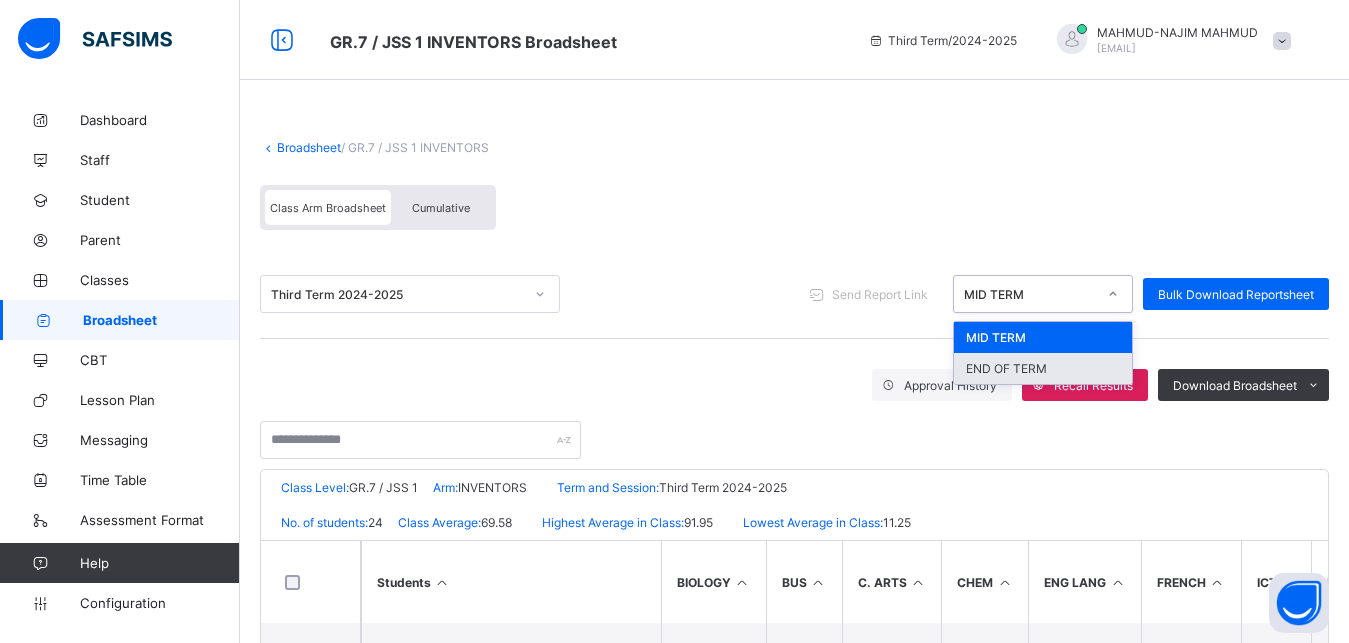 click on "END OF TERM" at bounding box center [1043, 368] 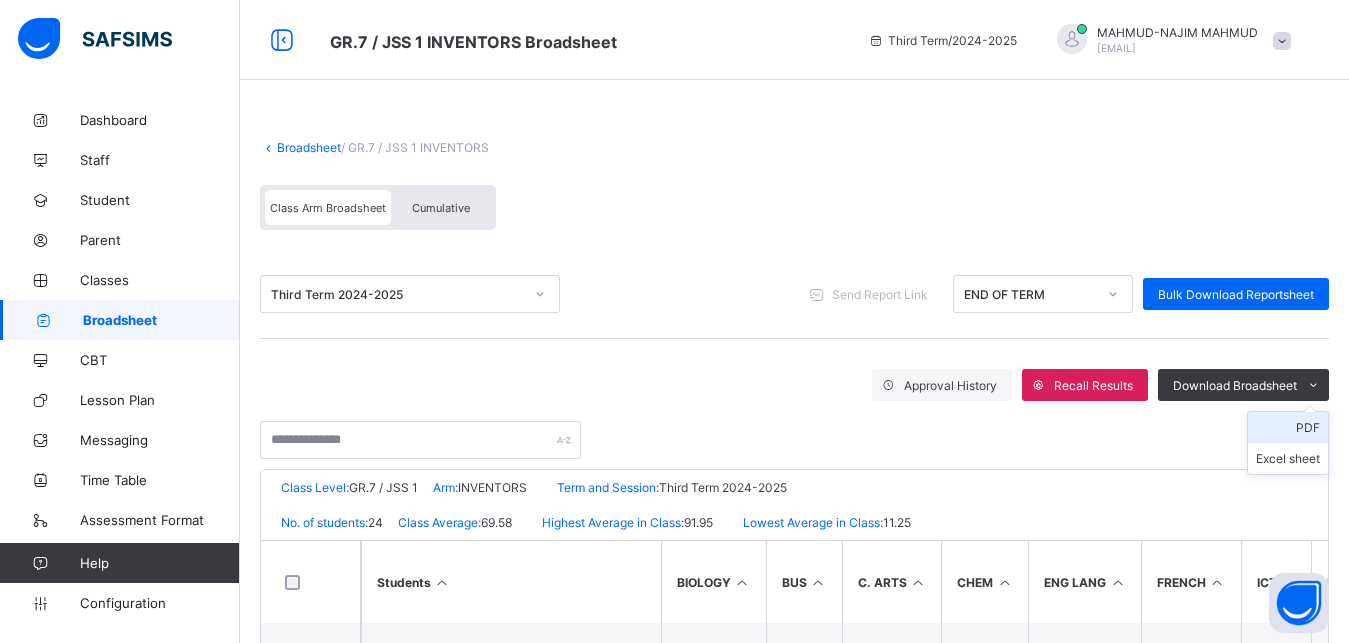click on "PDF" at bounding box center [1288, 427] 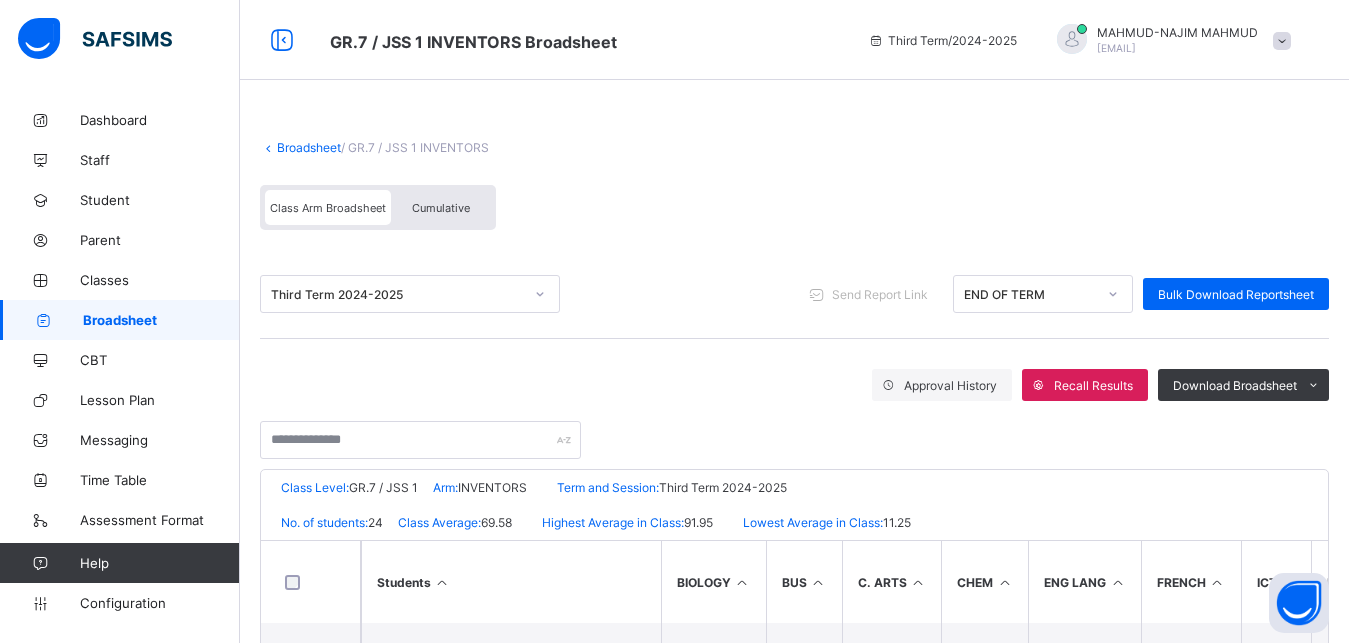 click on "Class Arm Broadsheet" at bounding box center (328, 207) 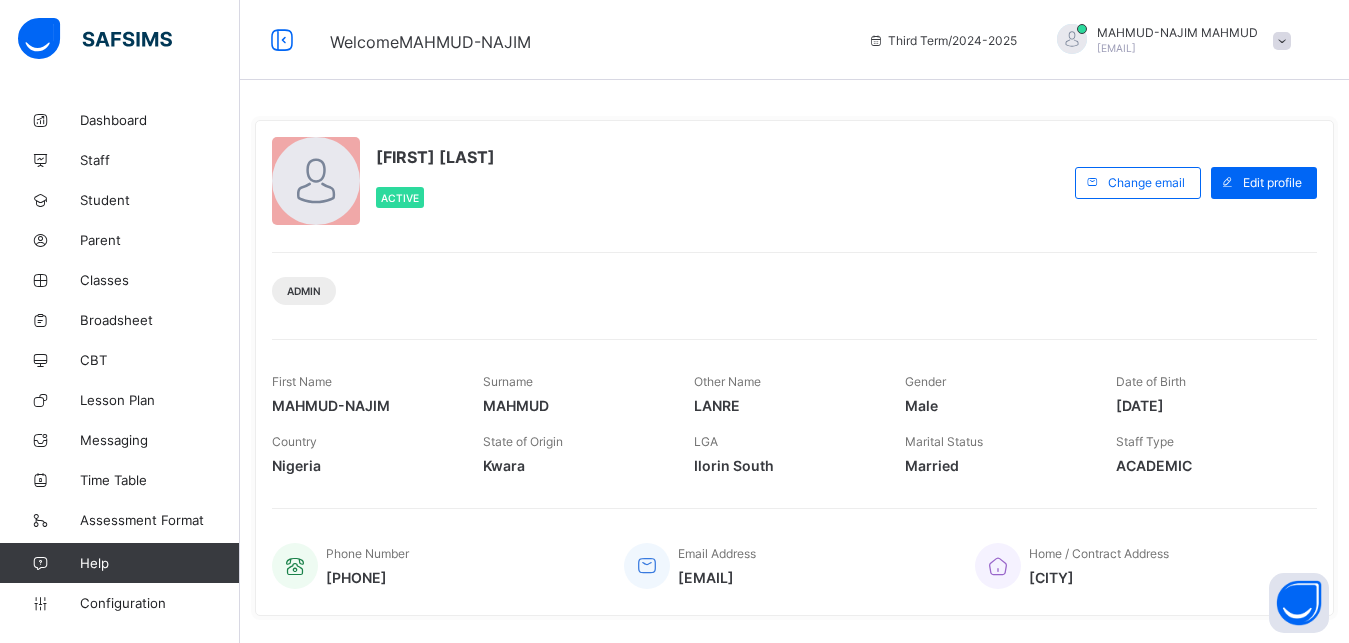 scroll, scrollTop: 0, scrollLeft: 0, axis: both 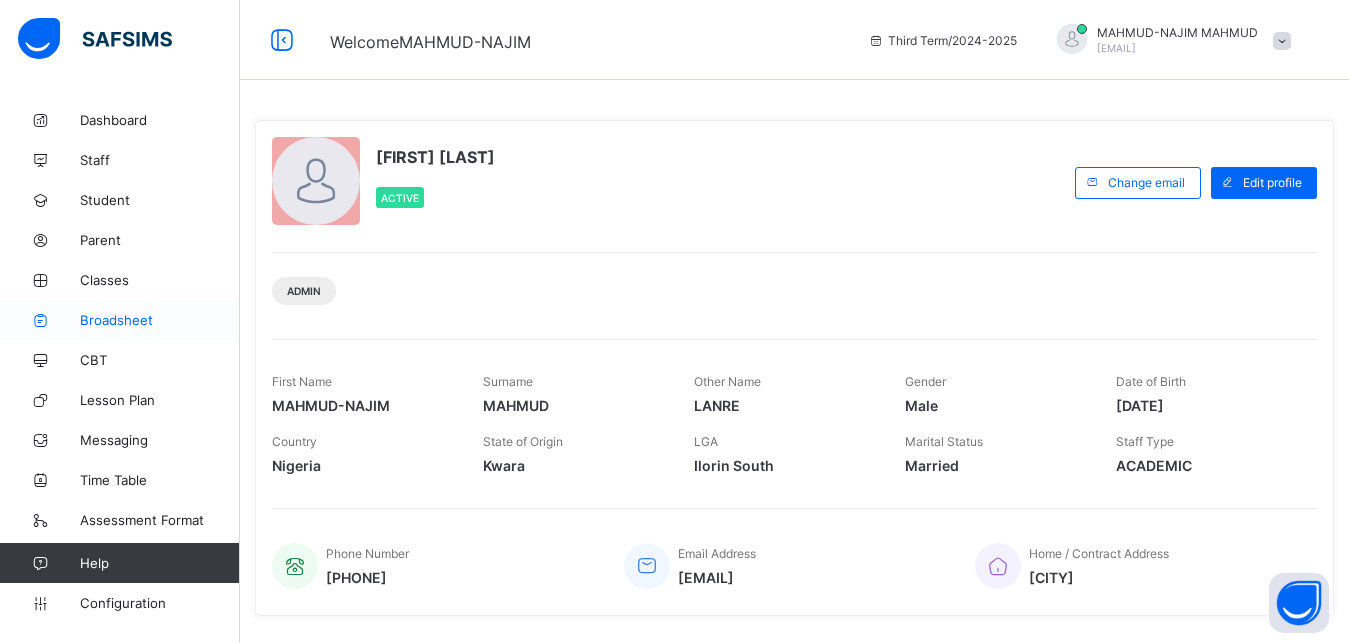 click on "Broadsheet" at bounding box center [120, 320] 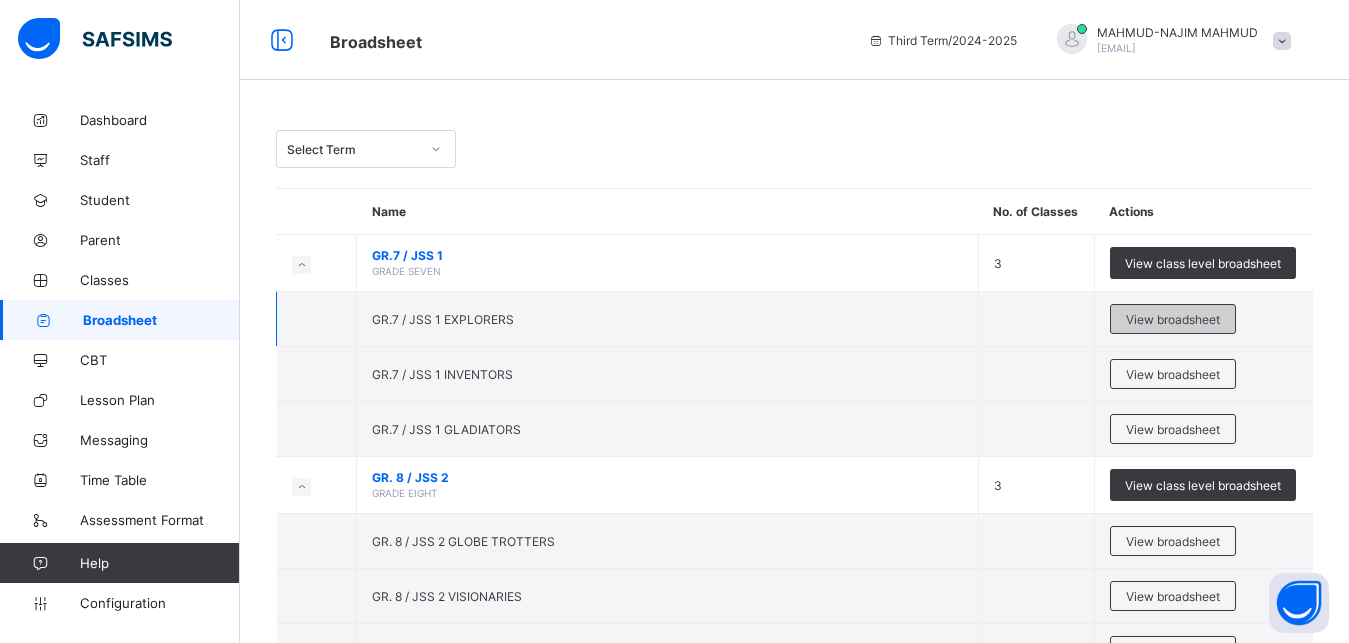 click on "View broadsheet" at bounding box center (1173, 319) 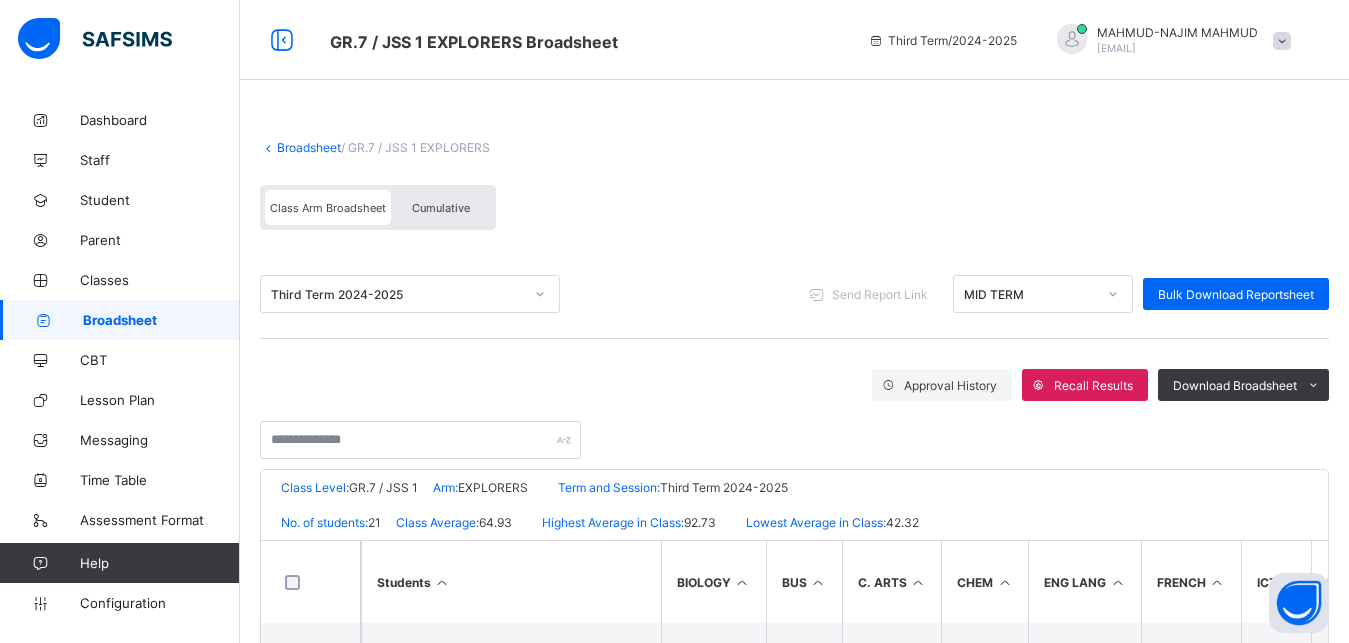 click on "Cumulative" at bounding box center (441, 207) 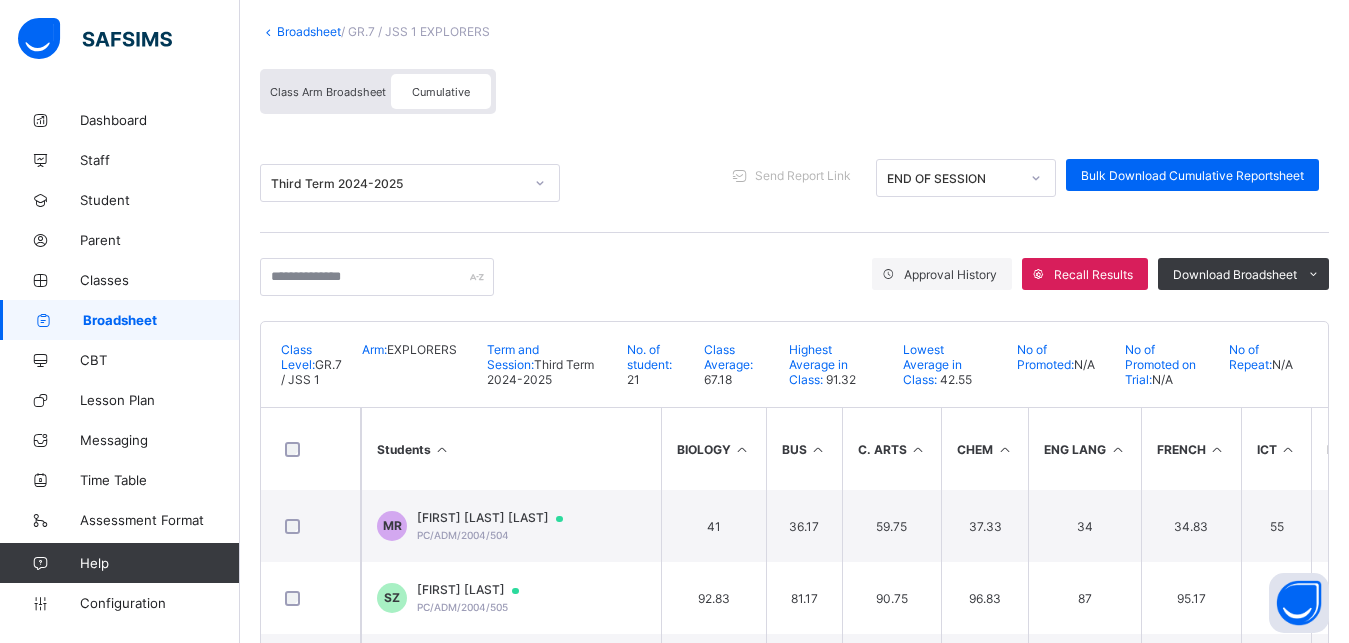 scroll, scrollTop: 126, scrollLeft: 0, axis: vertical 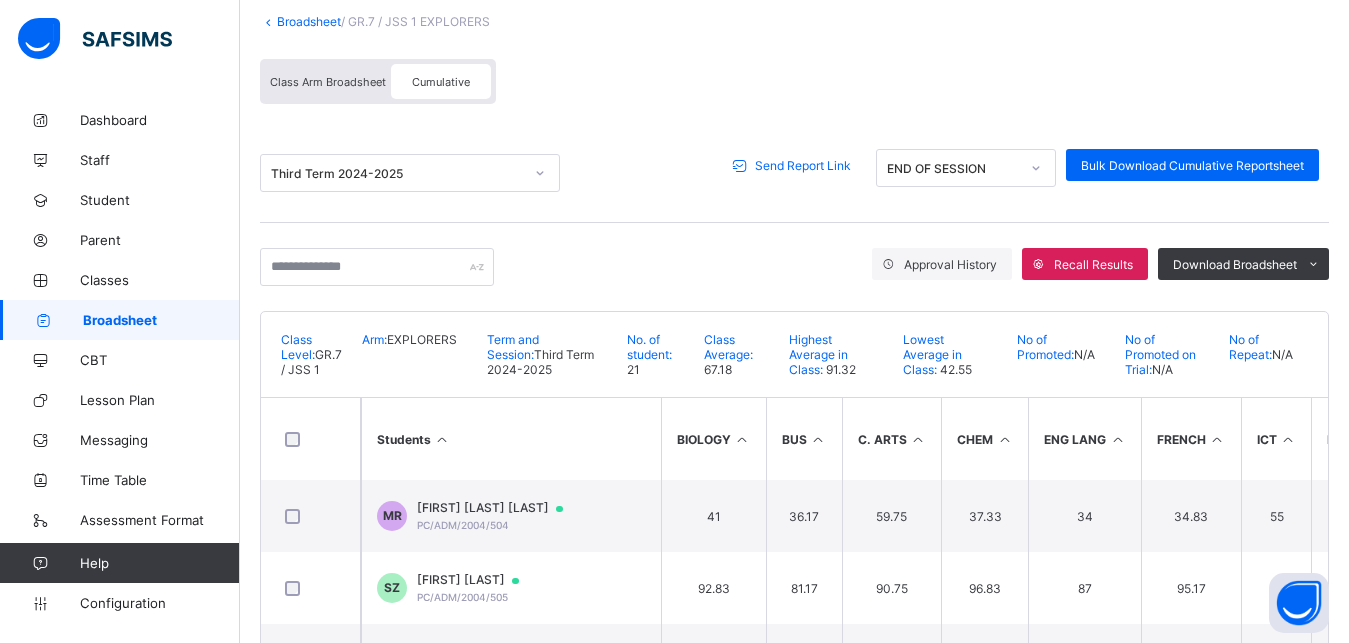 click on "Send Report Link" at bounding box center [803, 165] 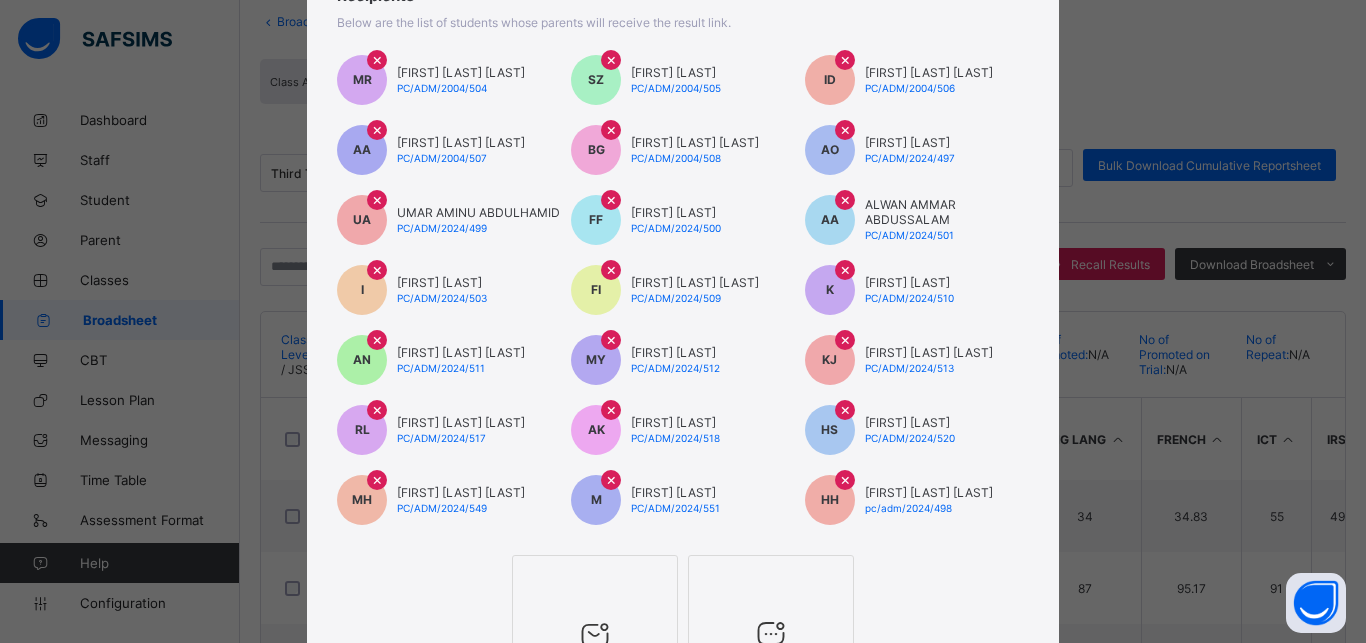 scroll, scrollTop: 403, scrollLeft: 0, axis: vertical 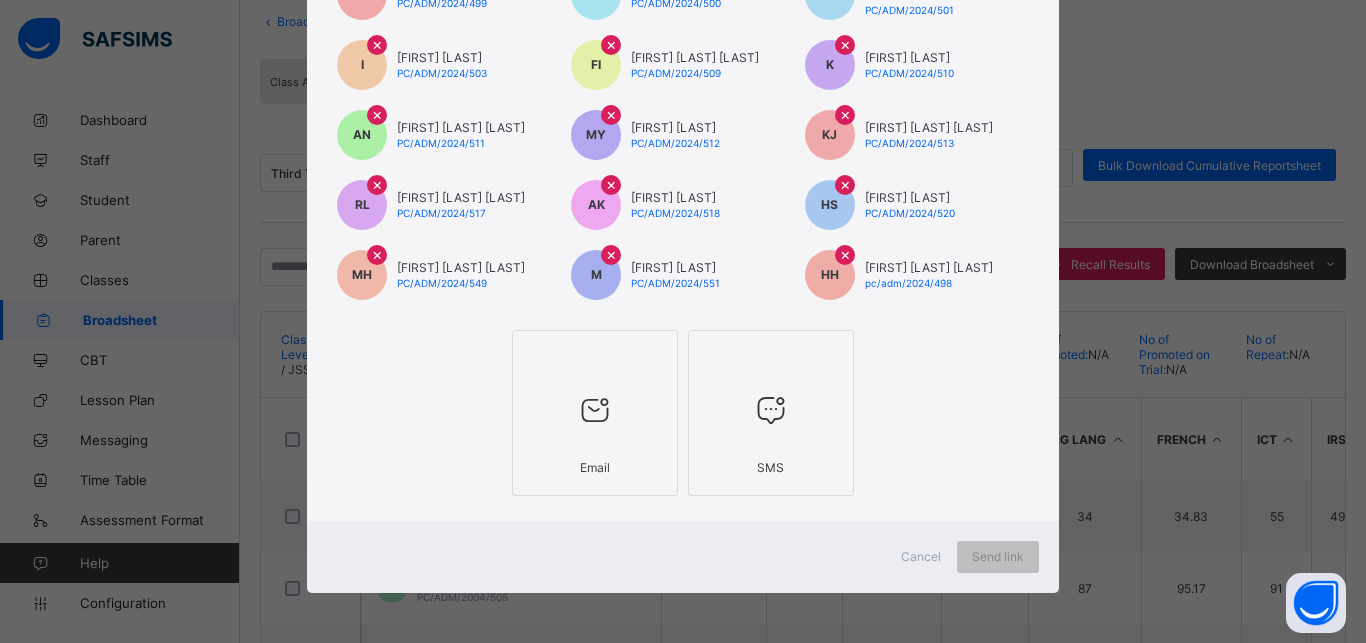 click at bounding box center (595, 410) 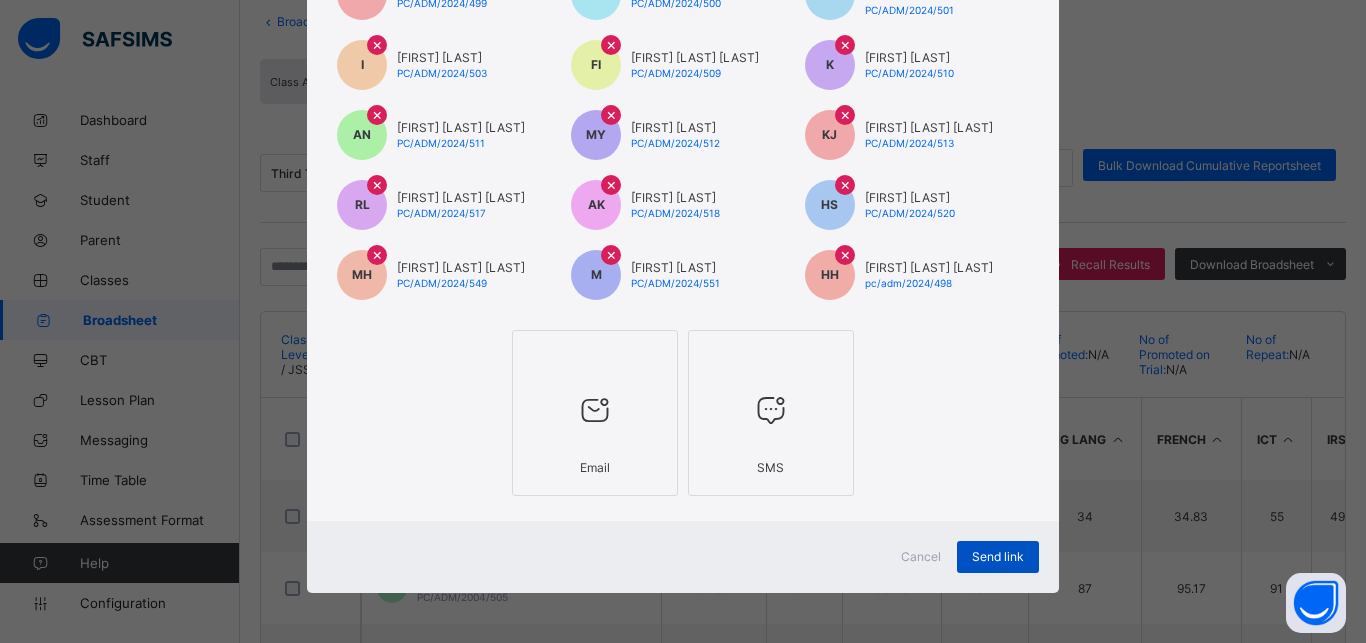 click on "Send link" at bounding box center (998, 556) 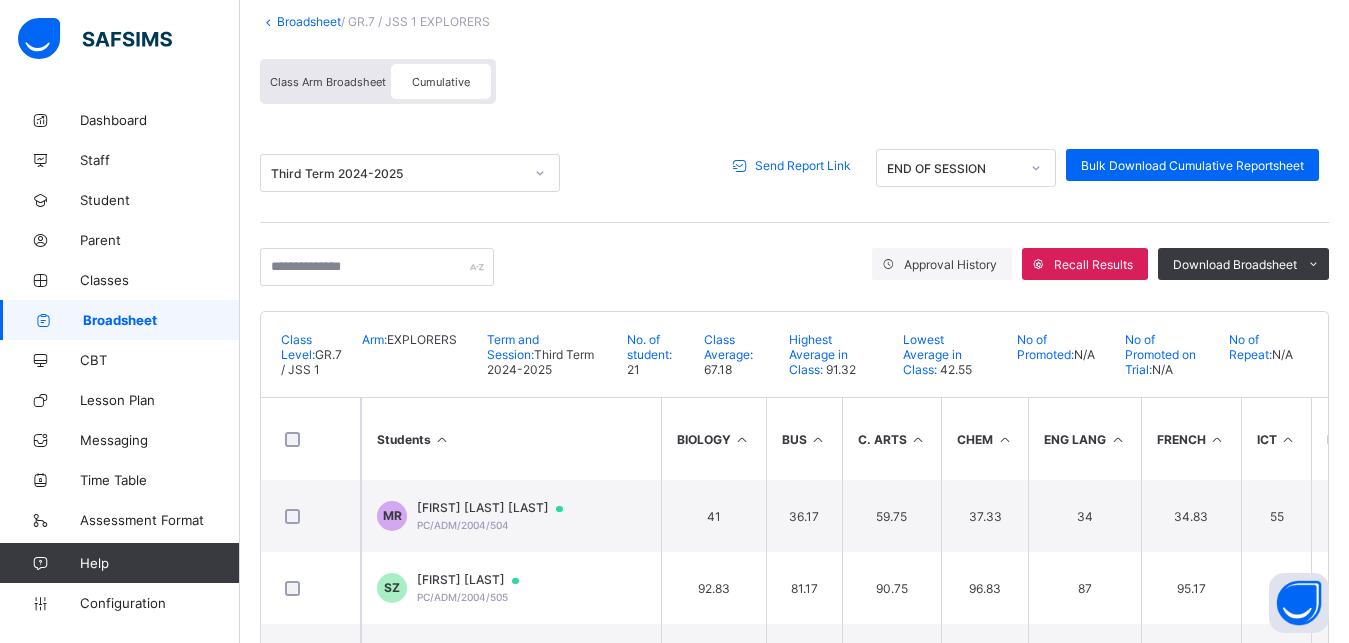 click on "Send Report Link" at bounding box center (803, 165) 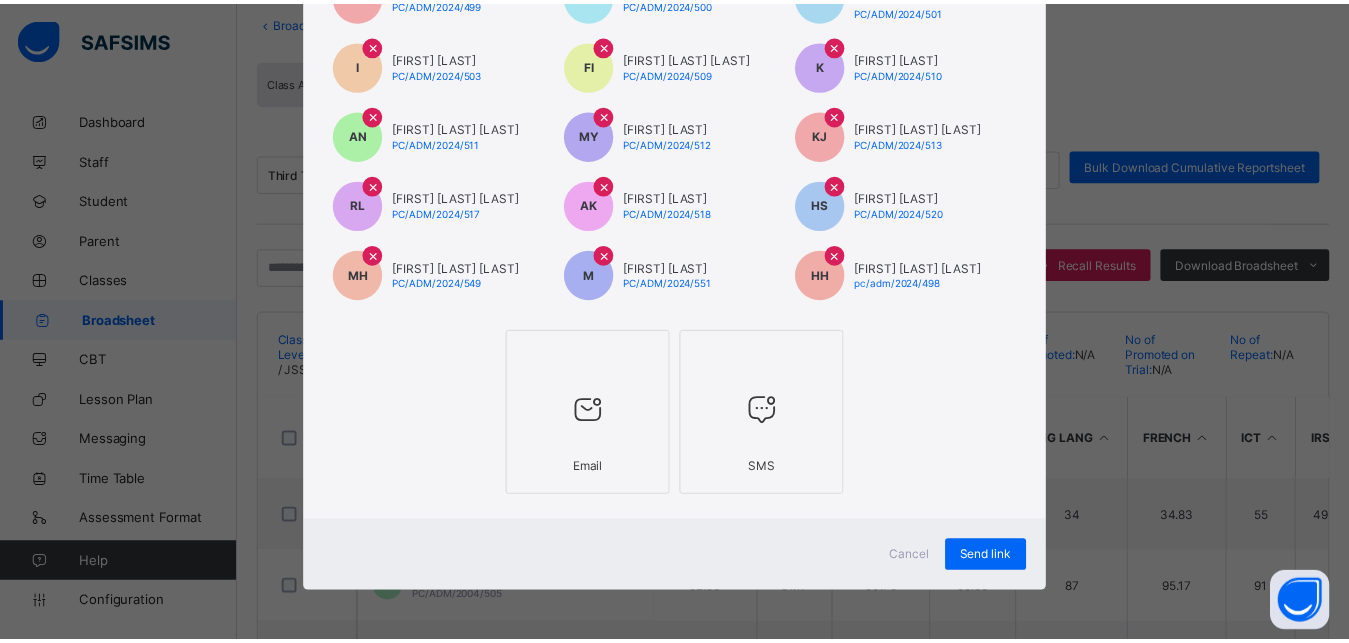 scroll, scrollTop: 403, scrollLeft: 0, axis: vertical 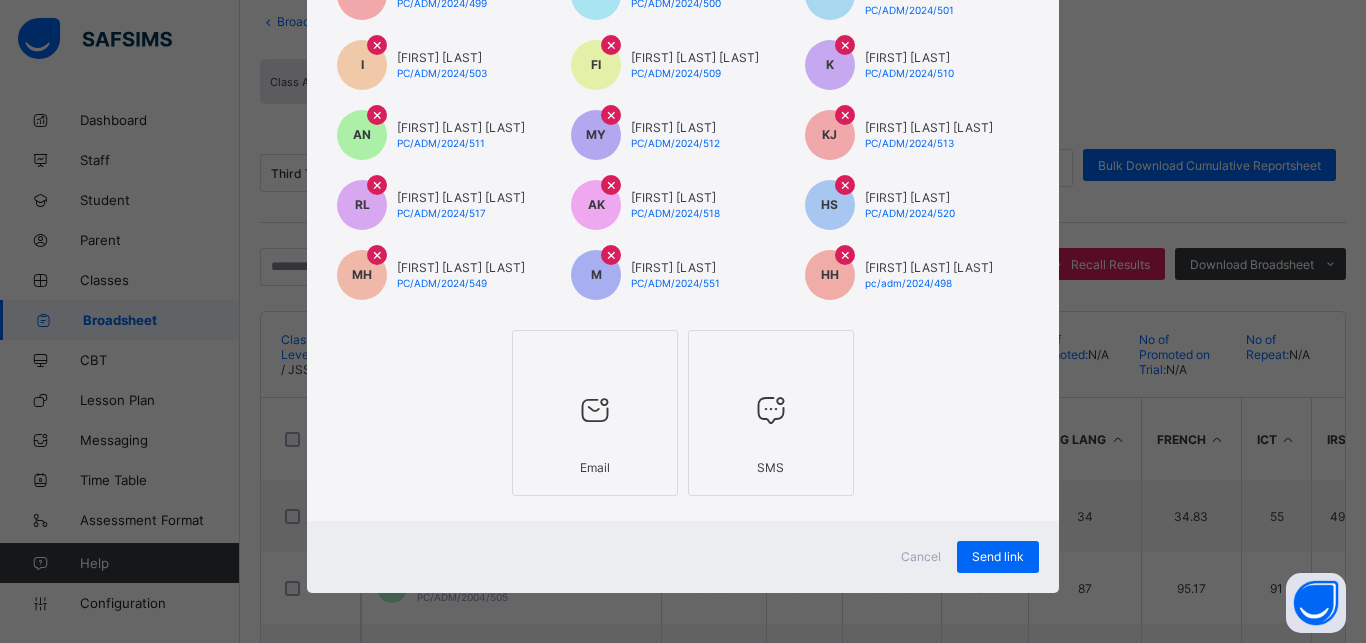 click at bounding box center [771, 410] 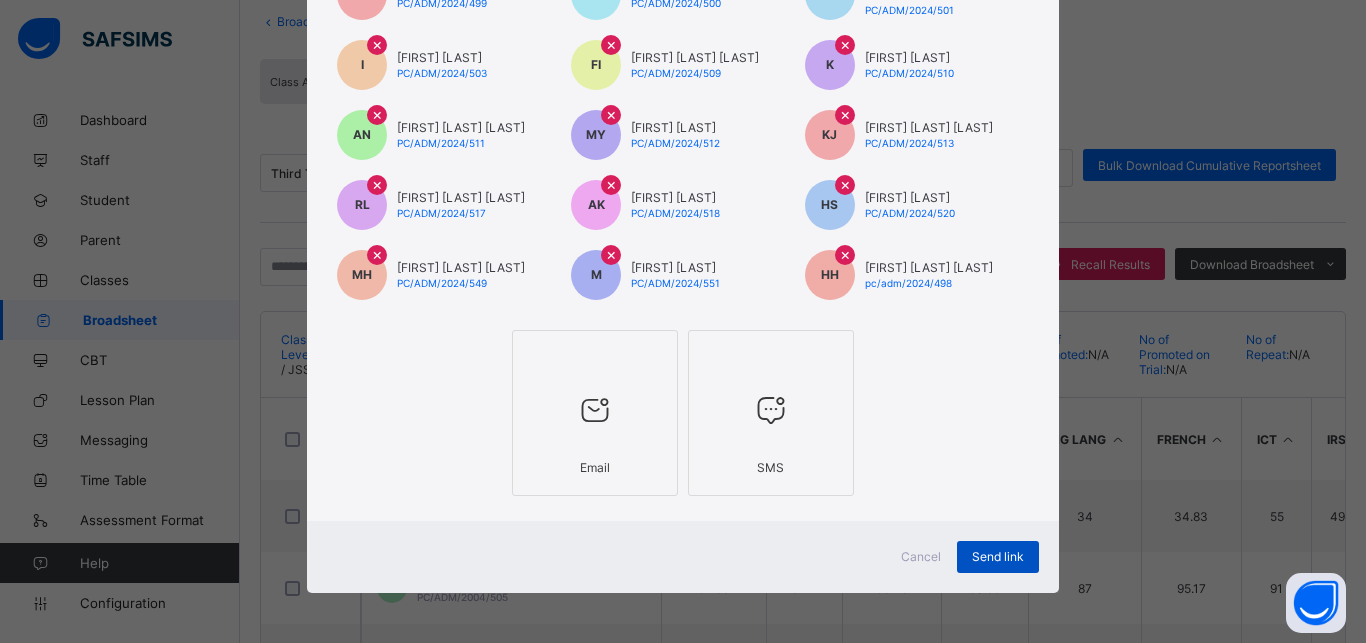 click on "Send link" at bounding box center (998, 556) 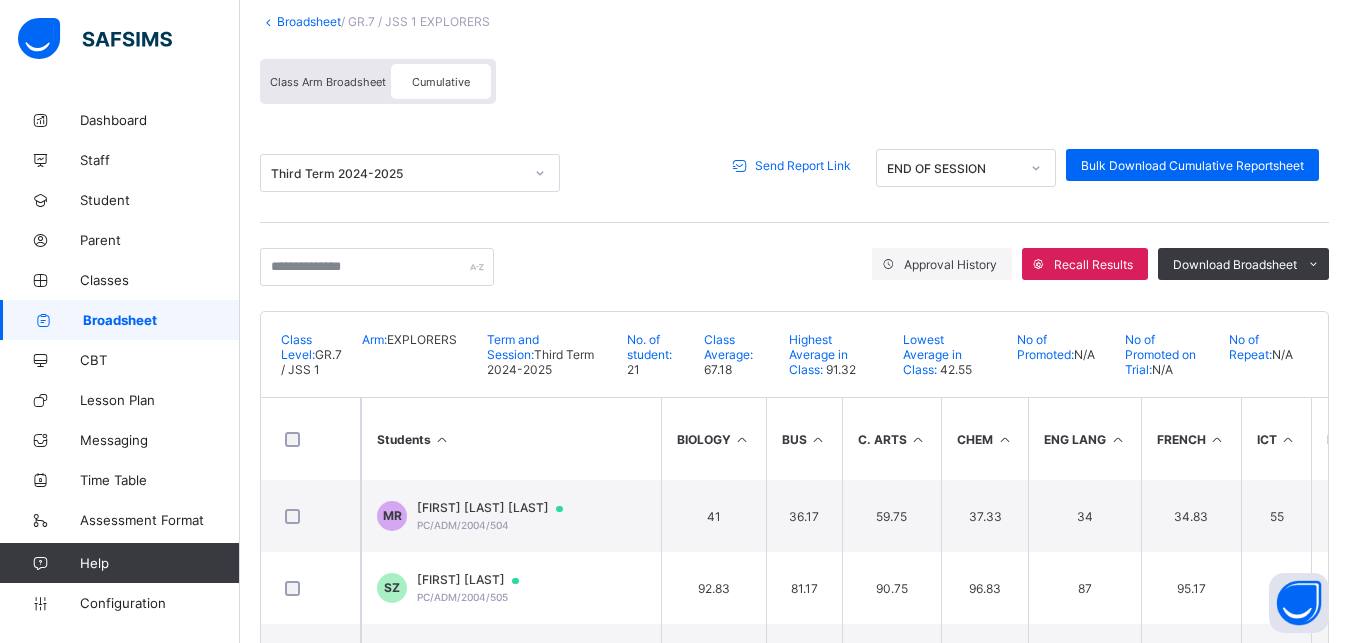 click on "Broadsheet" at bounding box center [309, 21] 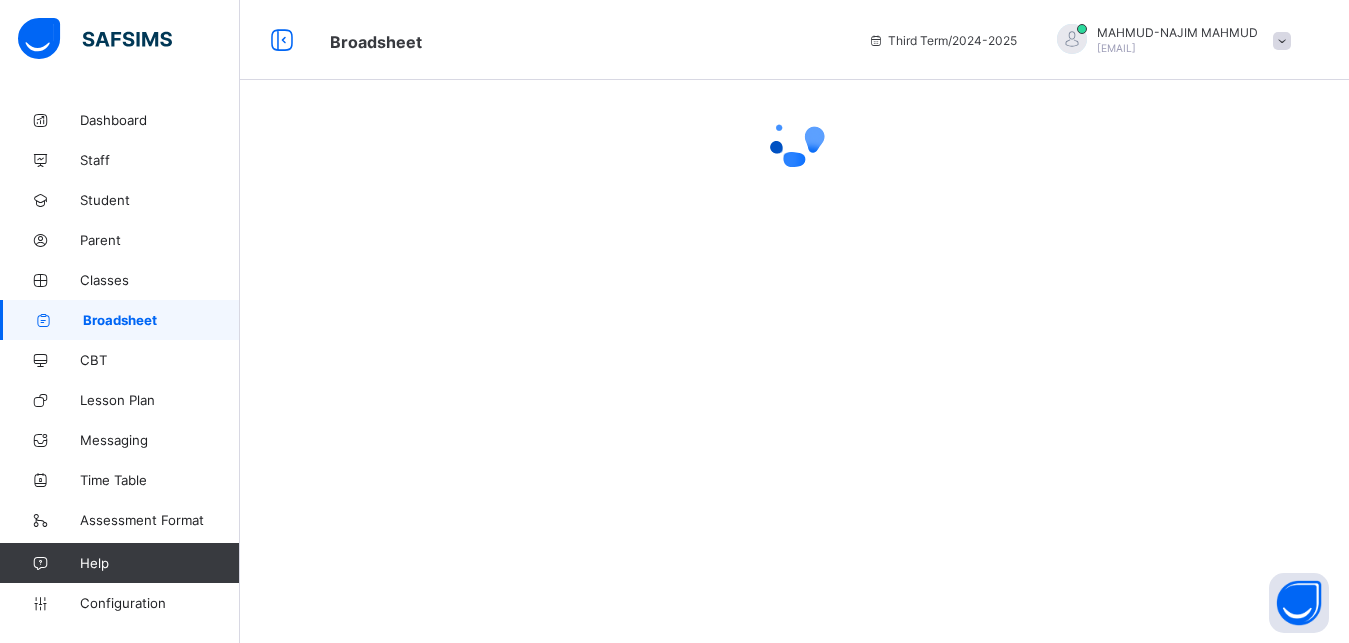 scroll, scrollTop: 0, scrollLeft: 0, axis: both 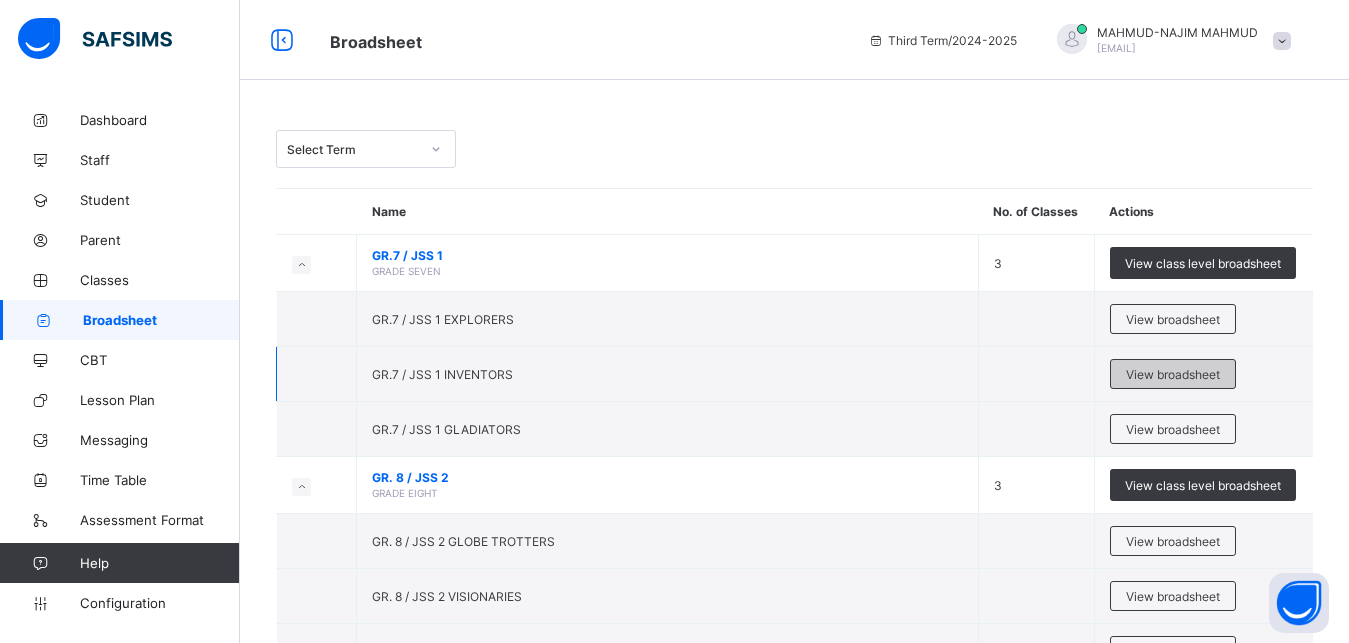 click on "View broadsheet" at bounding box center (1173, 374) 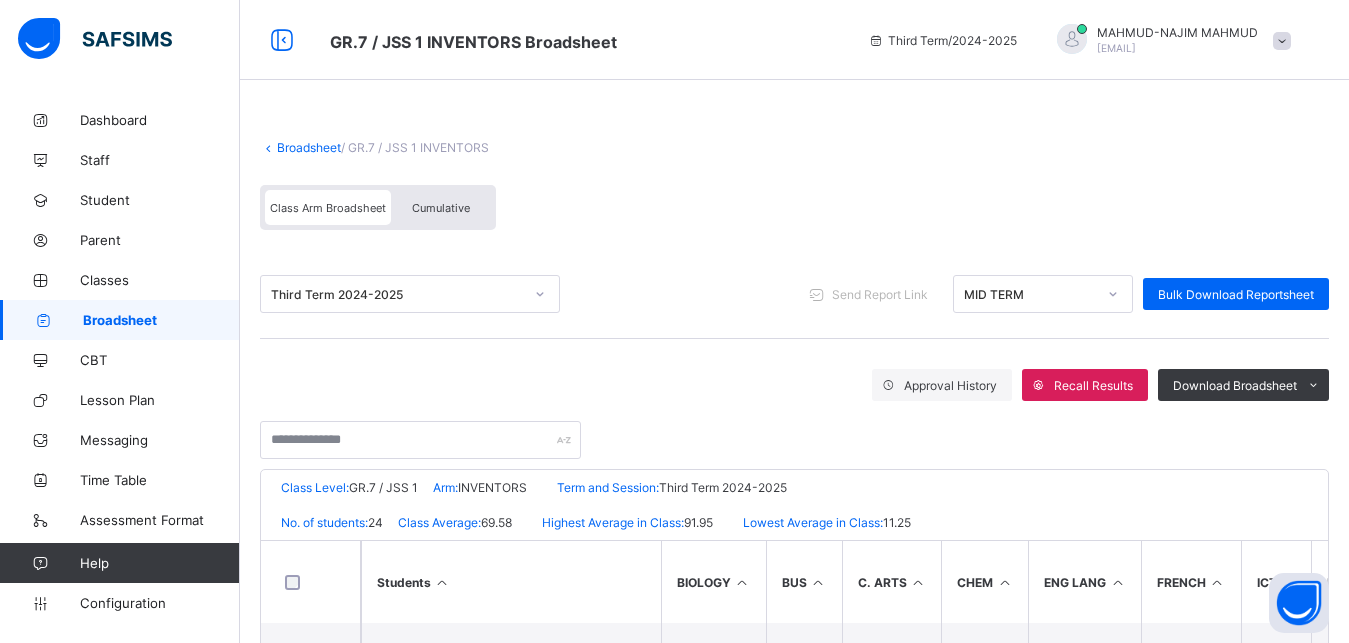 click on "Cumulative" at bounding box center [441, 208] 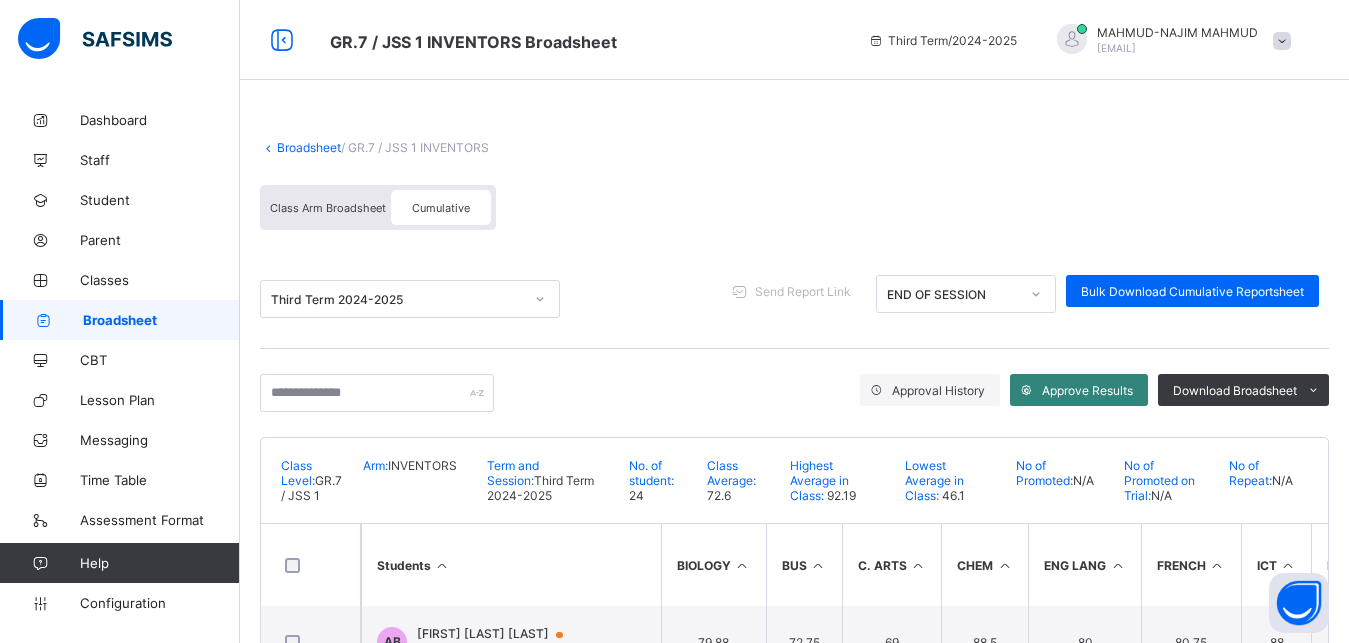 click on "Approve Results" at bounding box center [1079, 390] 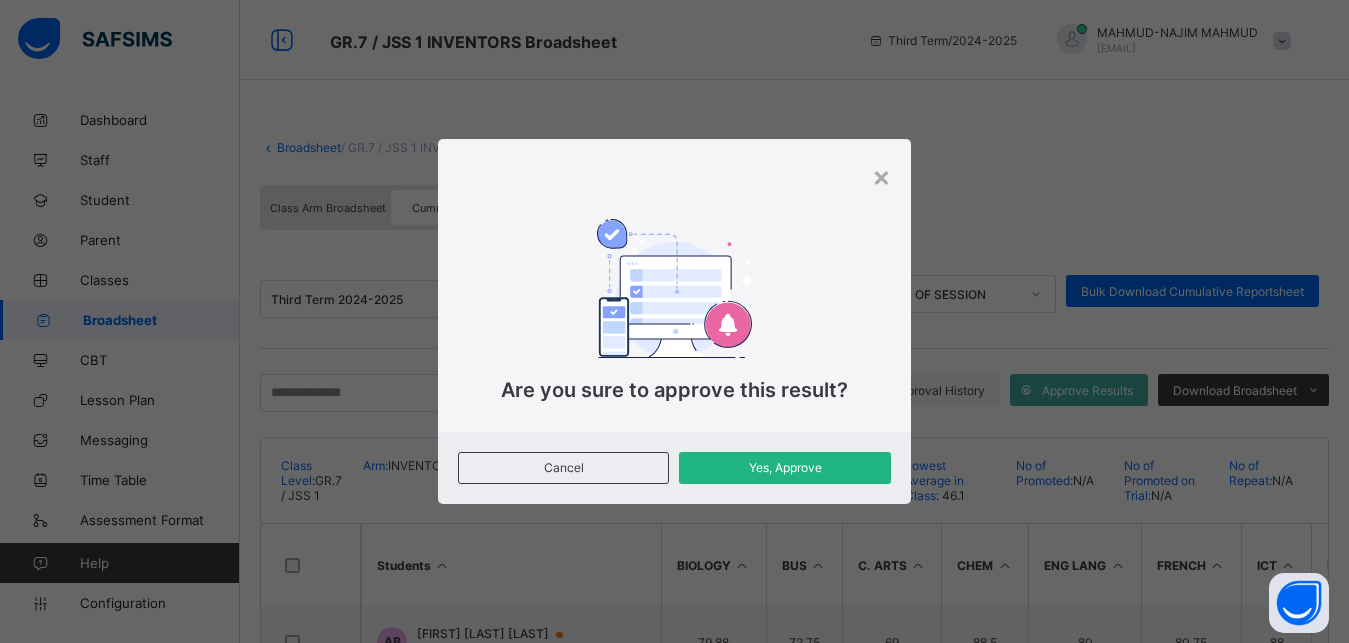 click on "Yes, Approve" at bounding box center (784, 468) 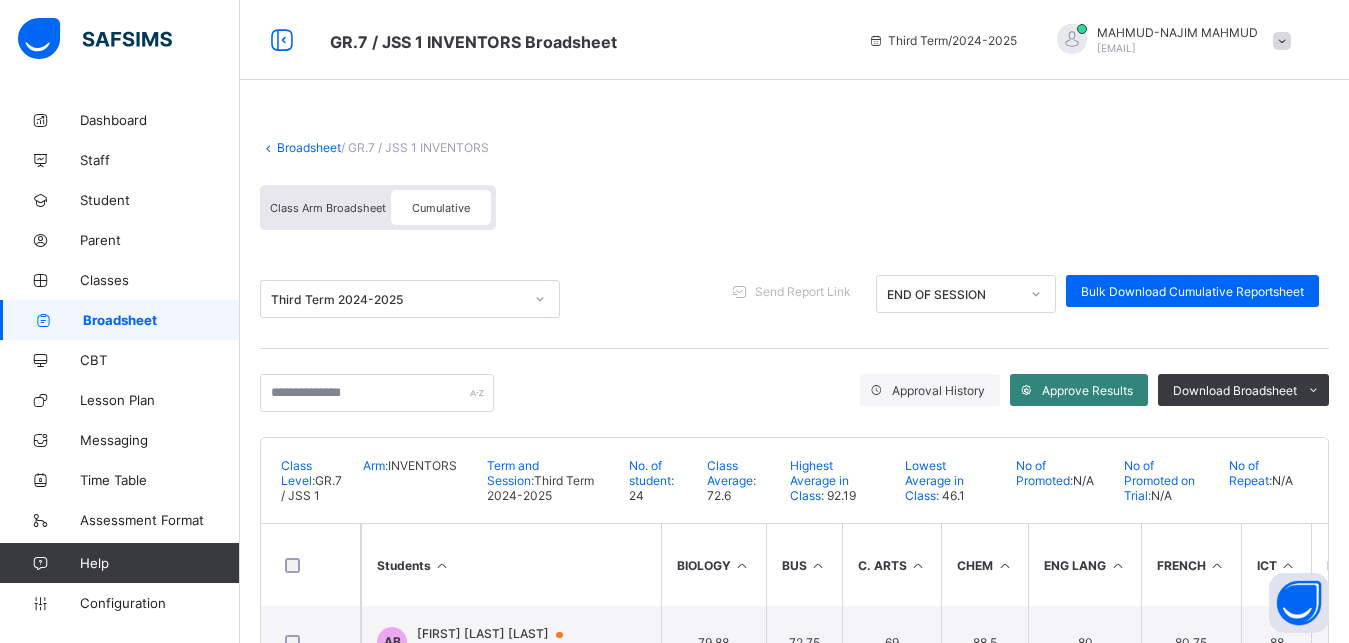 click on "Approve Results" at bounding box center [1087, 390] 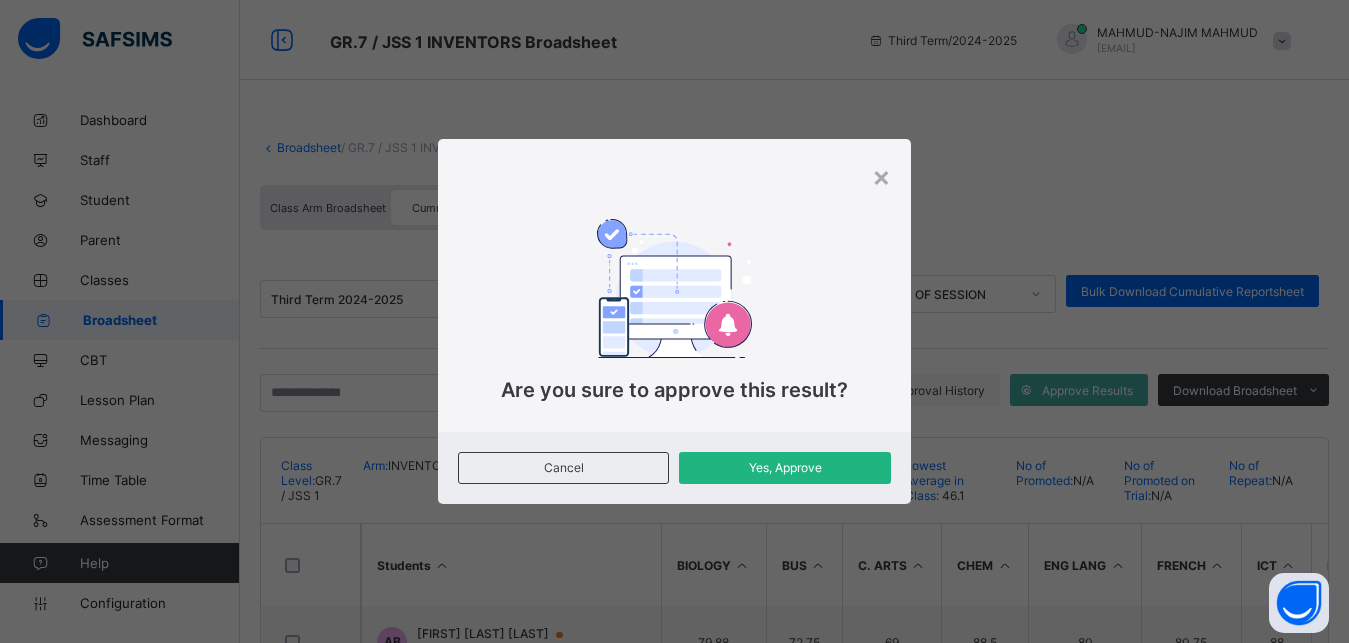 click on "Yes, Approve" at bounding box center [784, 468] 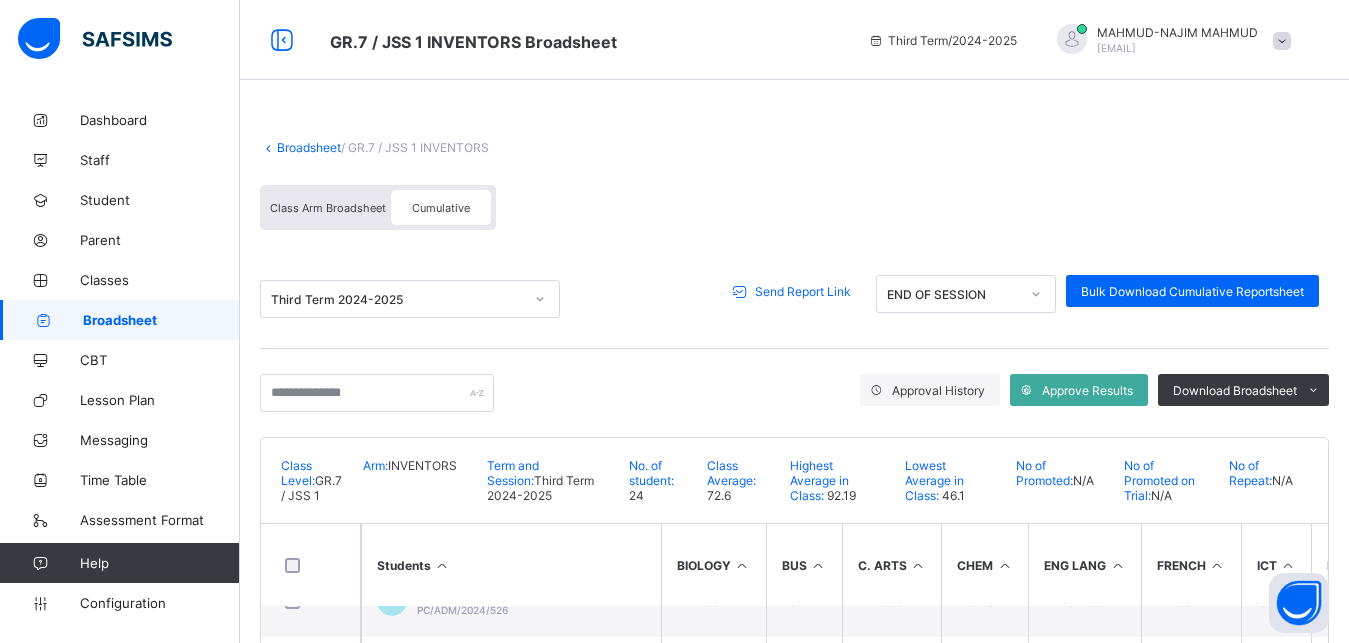 scroll, scrollTop: 545, scrollLeft: 0, axis: vertical 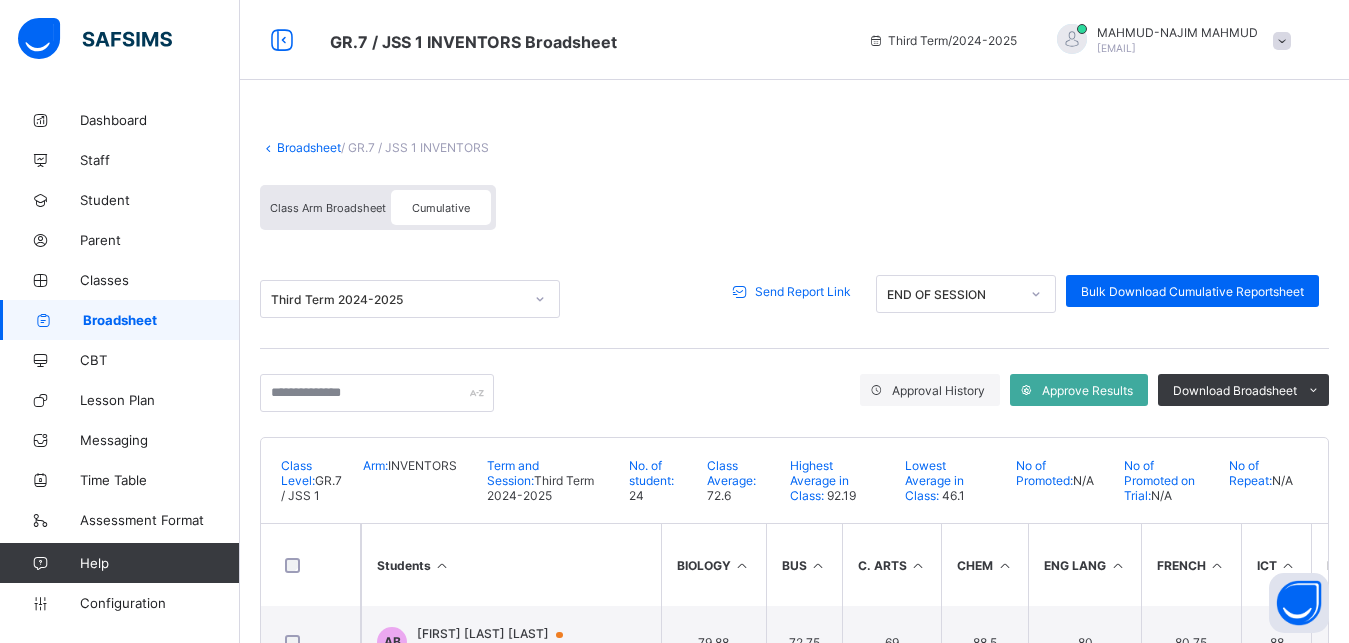 click on "Send Report Link" at bounding box center (803, 291) 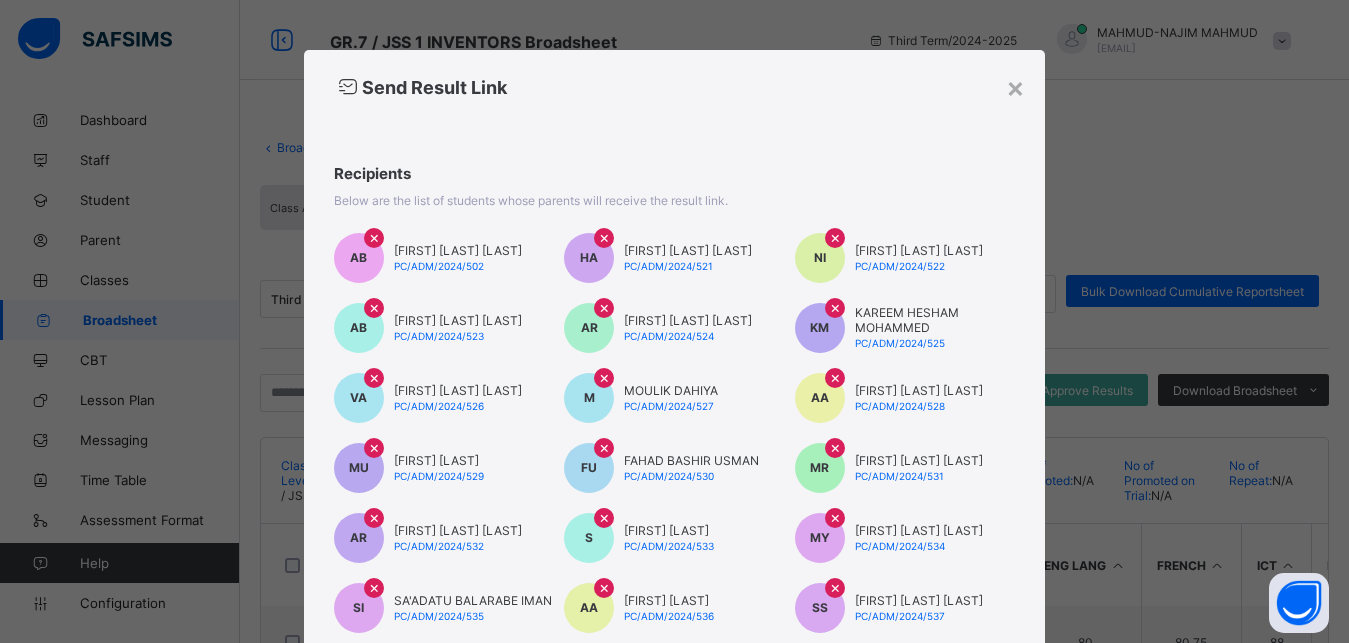 scroll, scrollTop: 403, scrollLeft: 0, axis: vertical 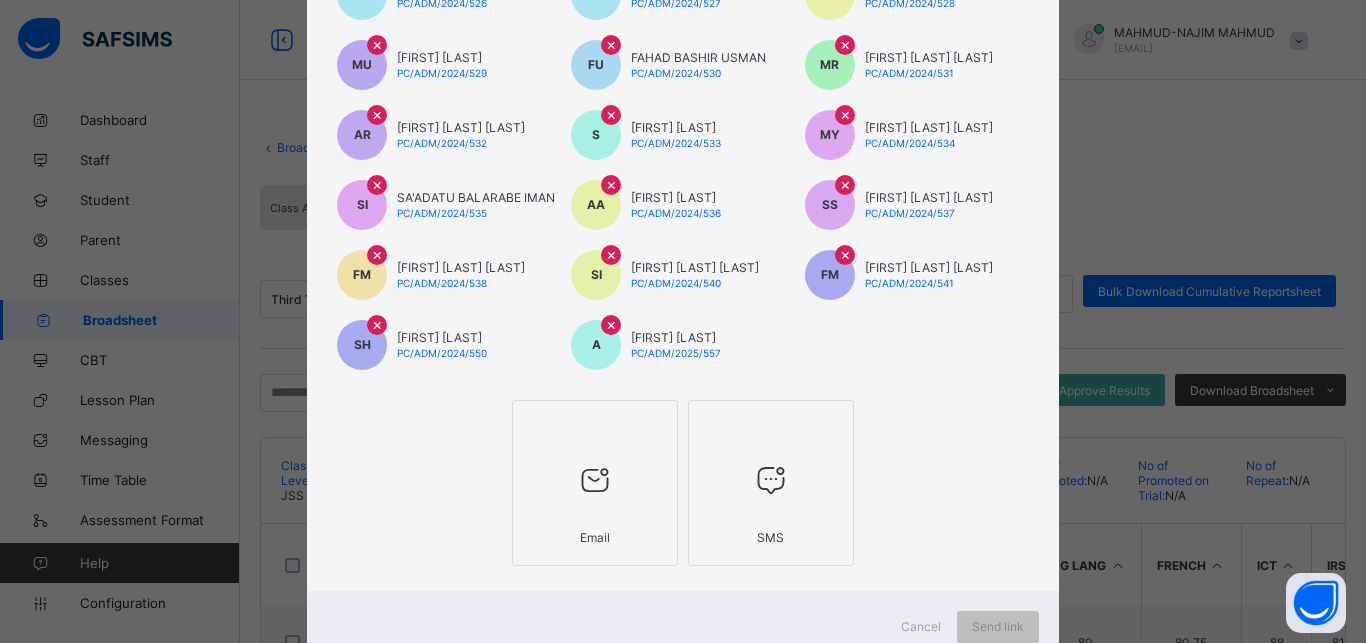 click at bounding box center (595, 480) 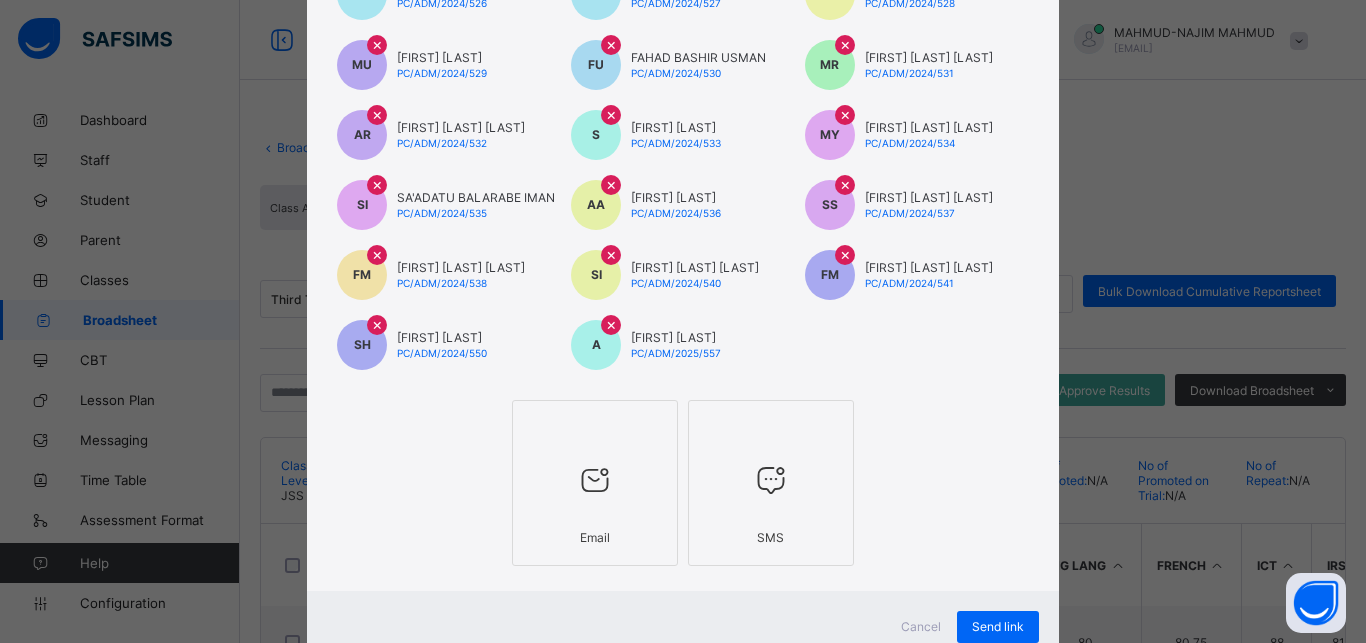click at bounding box center [771, 480] 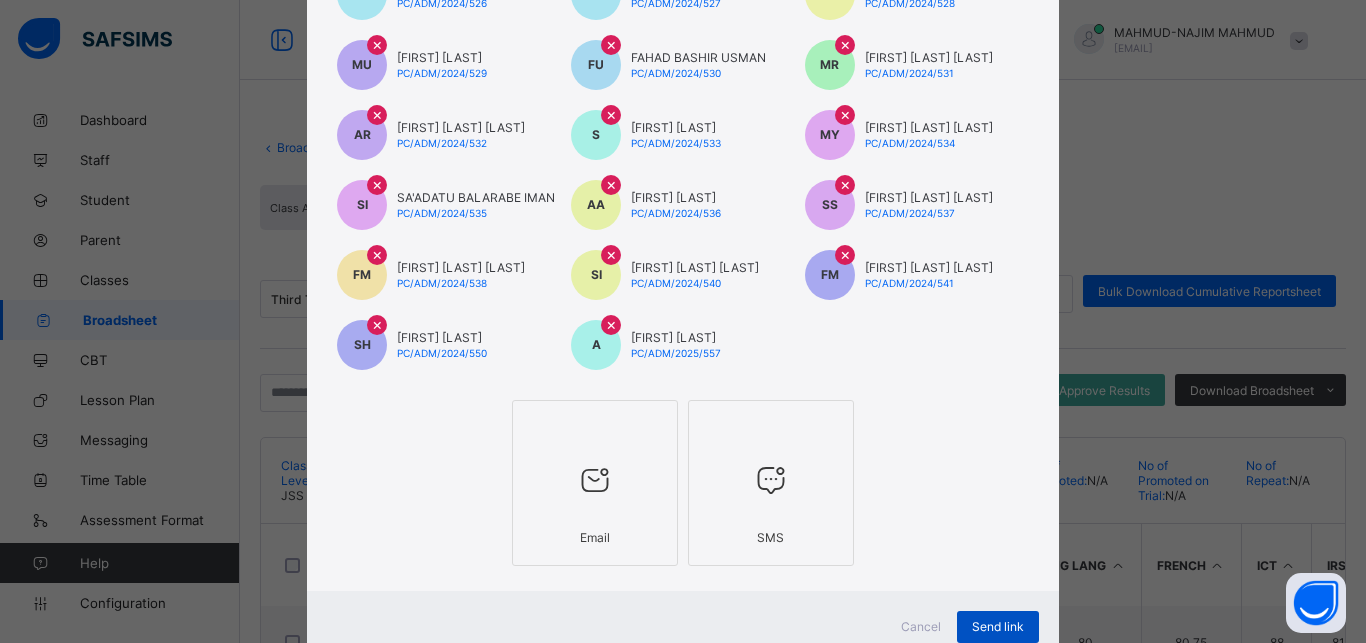 click on "Send link" at bounding box center (998, 627) 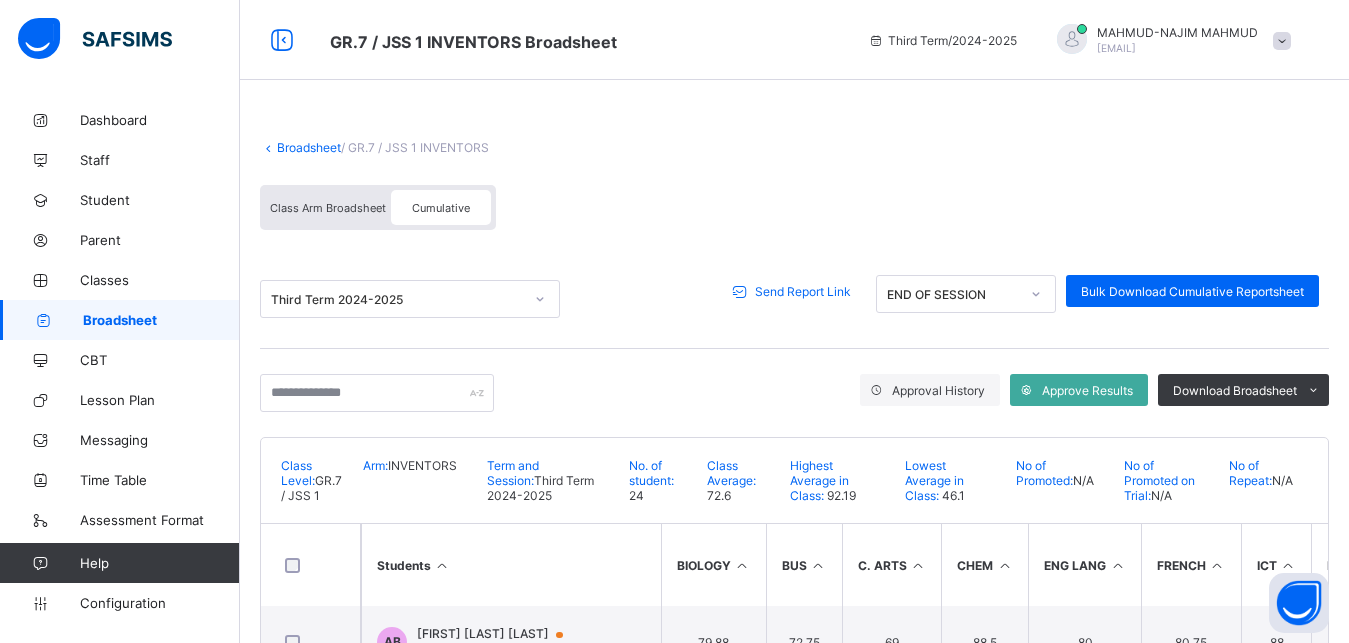 click at bounding box center [794, 130] 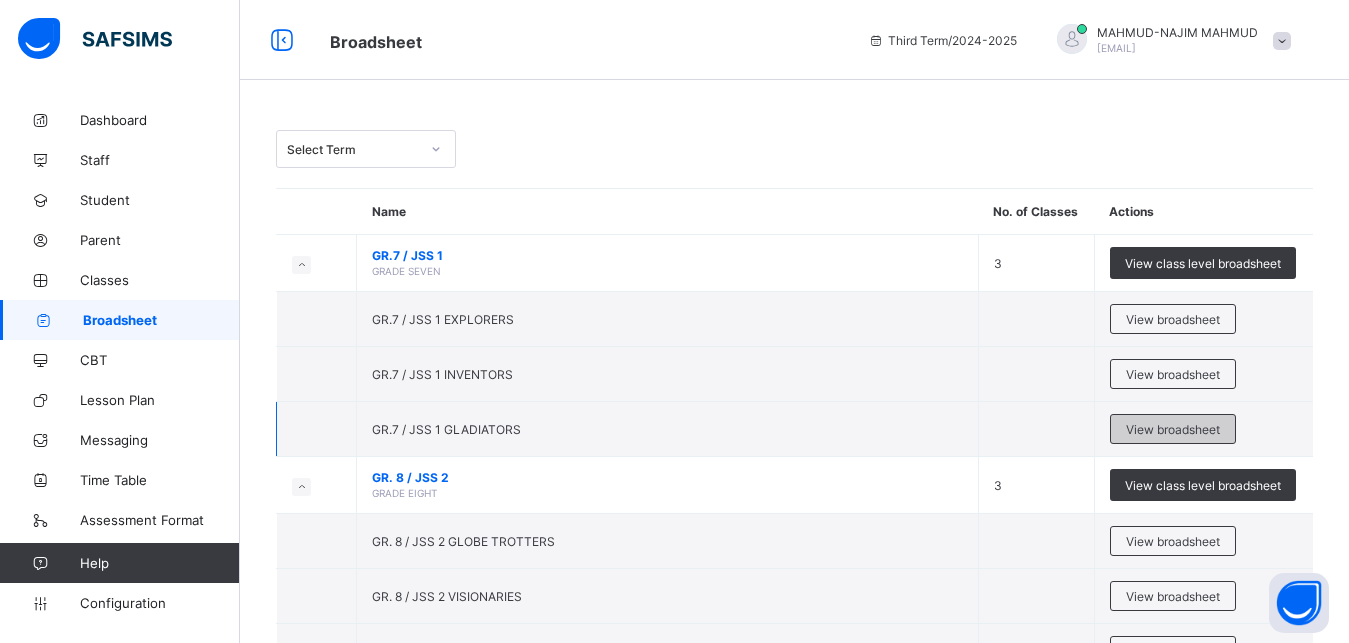 click on "View broadsheet" at bounding box center [1173, 429] 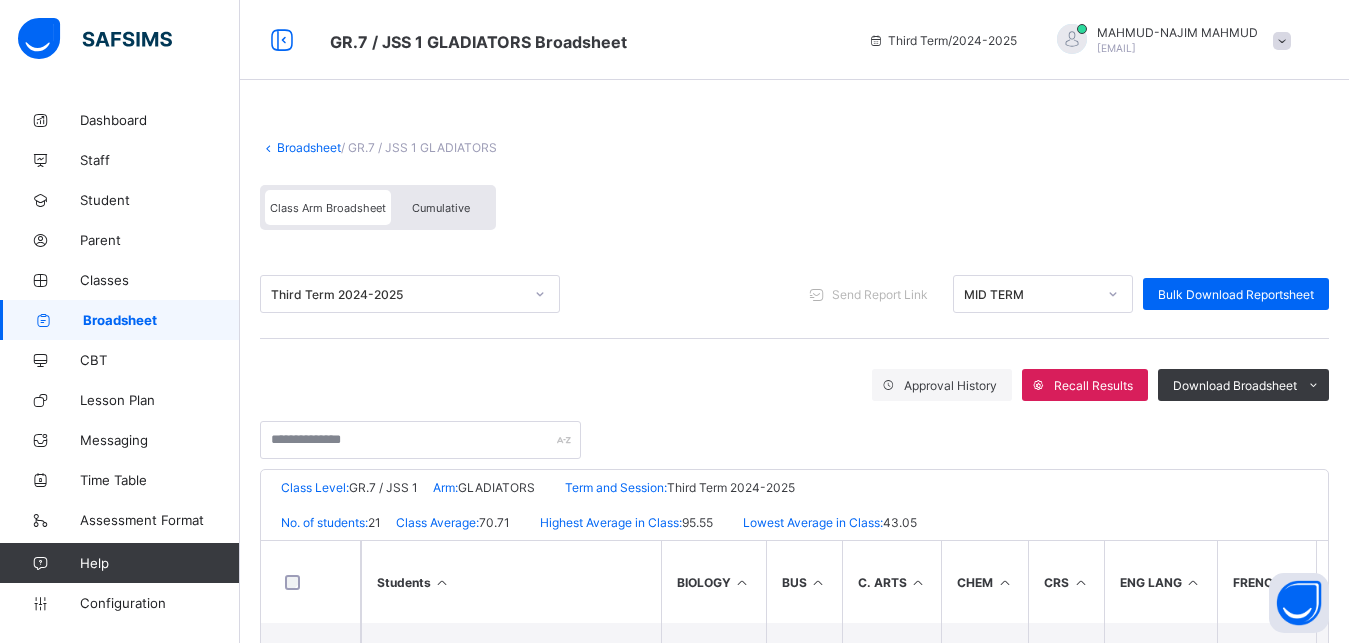 click on "Cumulative" at bounding box center [441, 208] 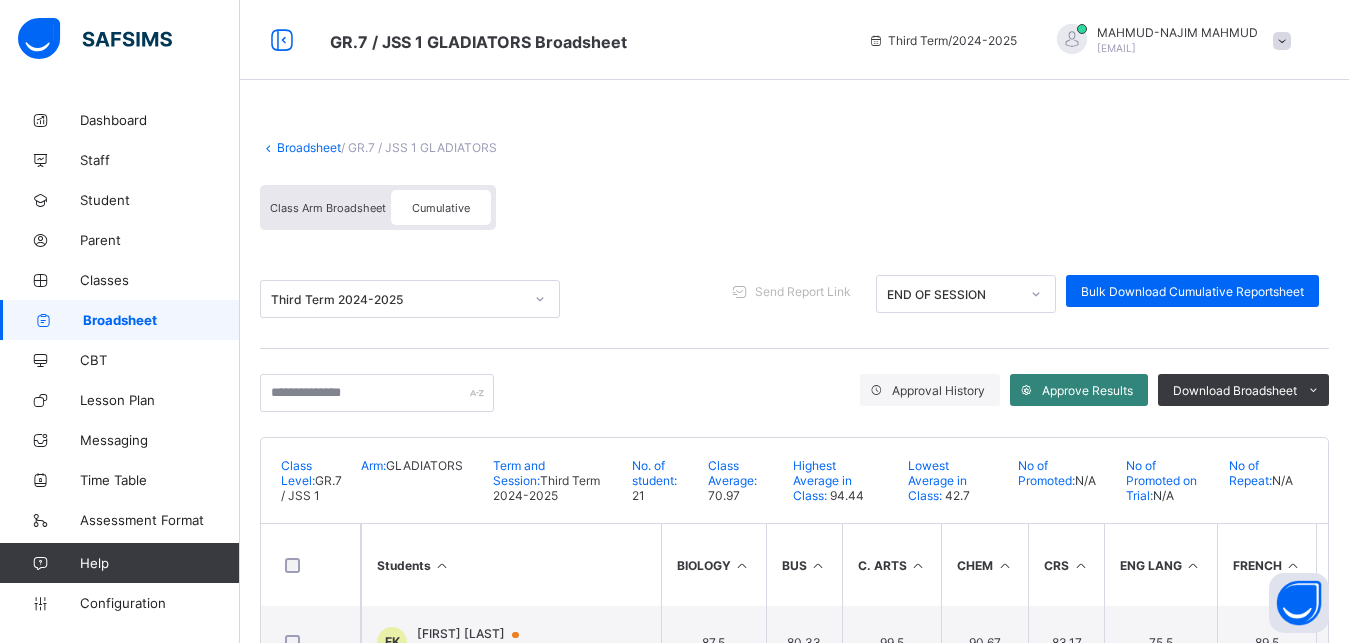 click on "Approve Results" at bounding box center (1087, 390) 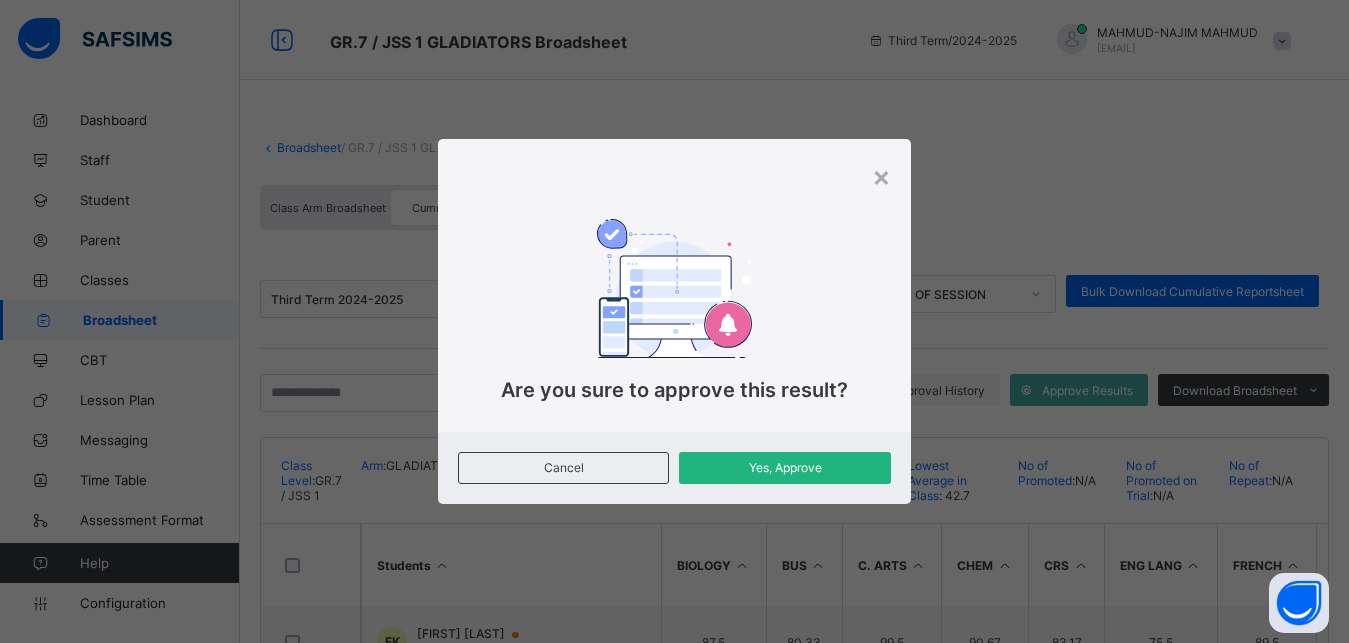 click on "Yes, Approve" at bounding box center (784, 467) 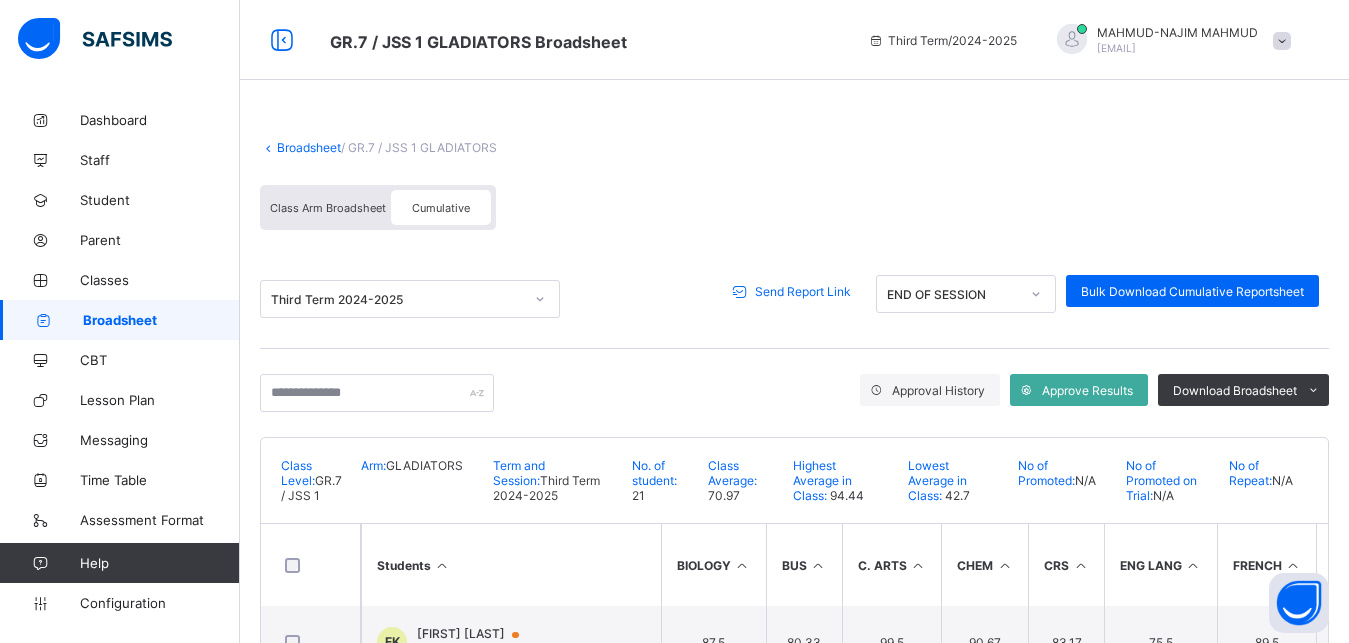 click on "Send Report Link" at bounding box center [803, 291] 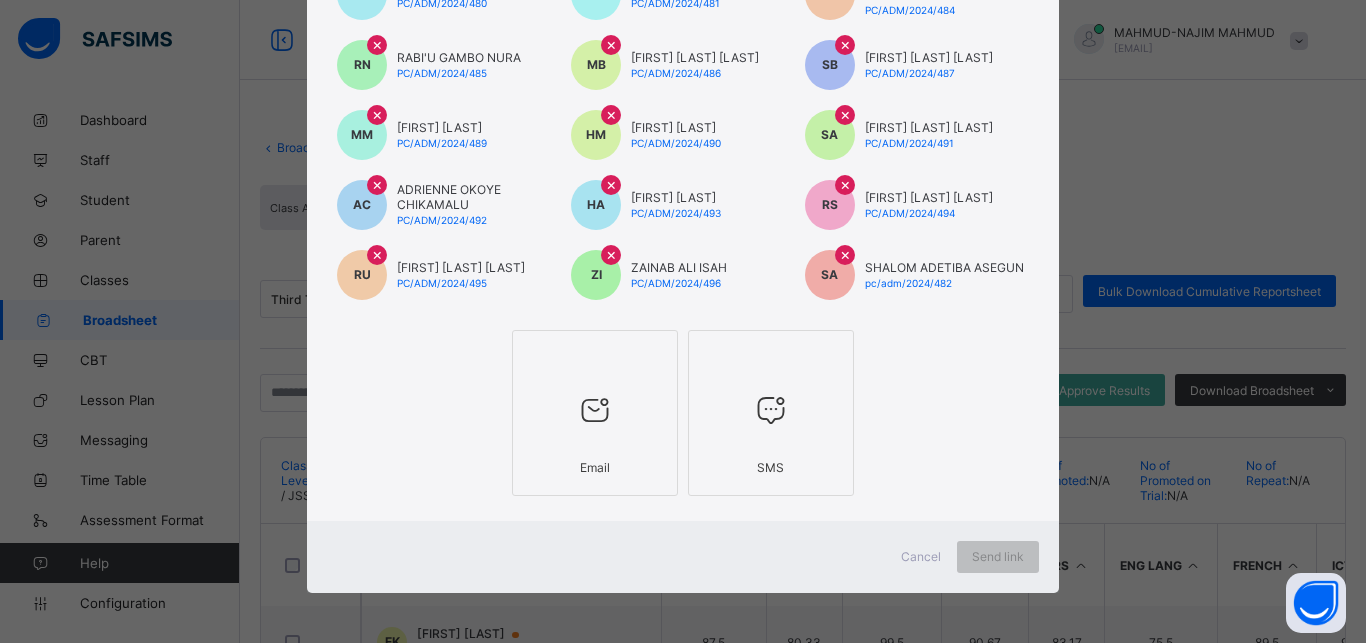 click at bounding box center [595, 410] 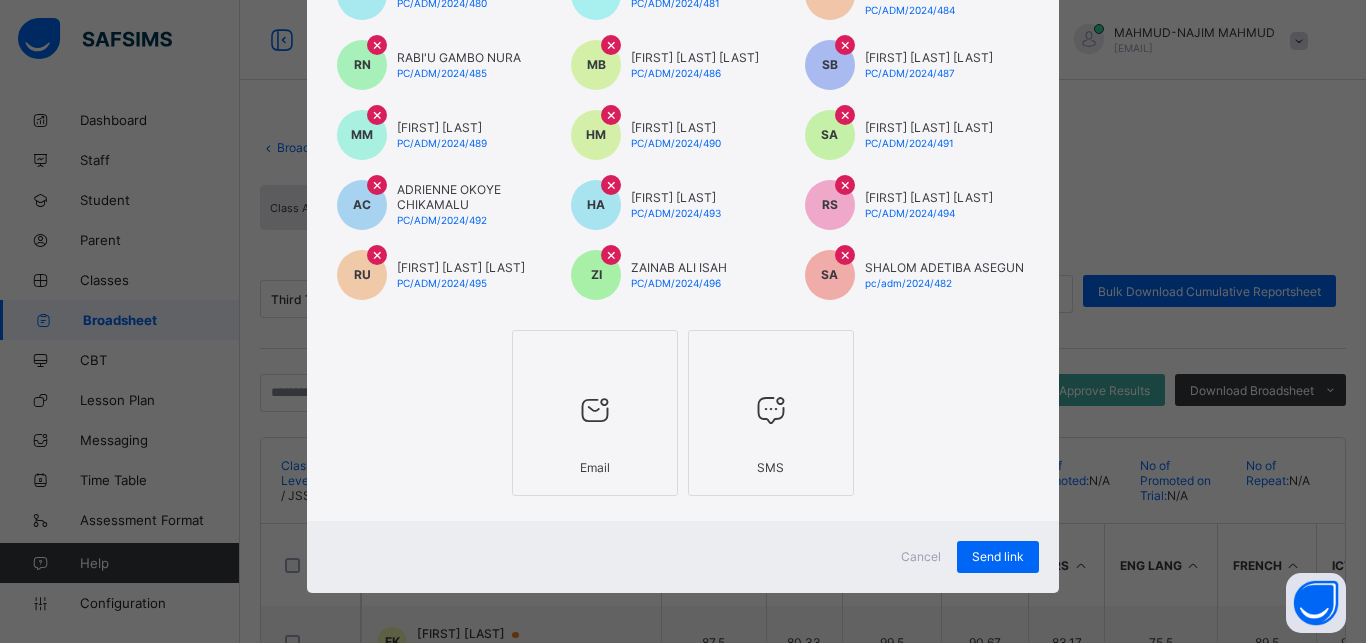 click at bounding box center [771, 410] 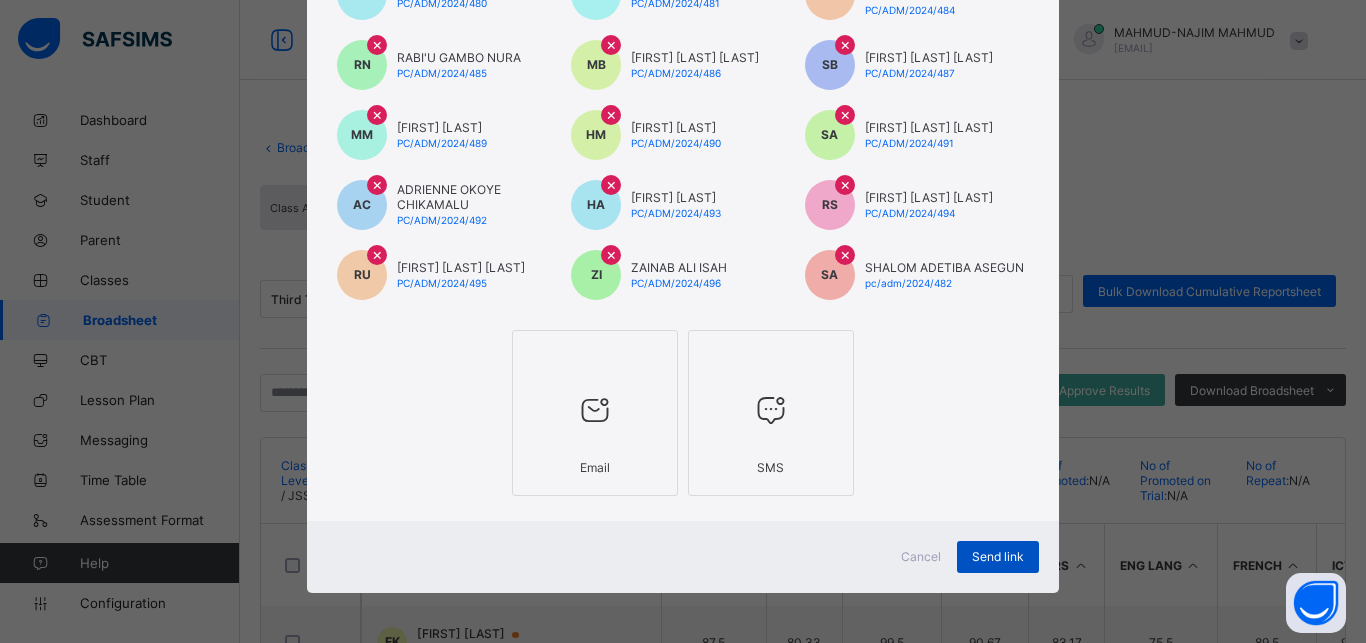 click on "Send link" at bounding box center (998, 556) 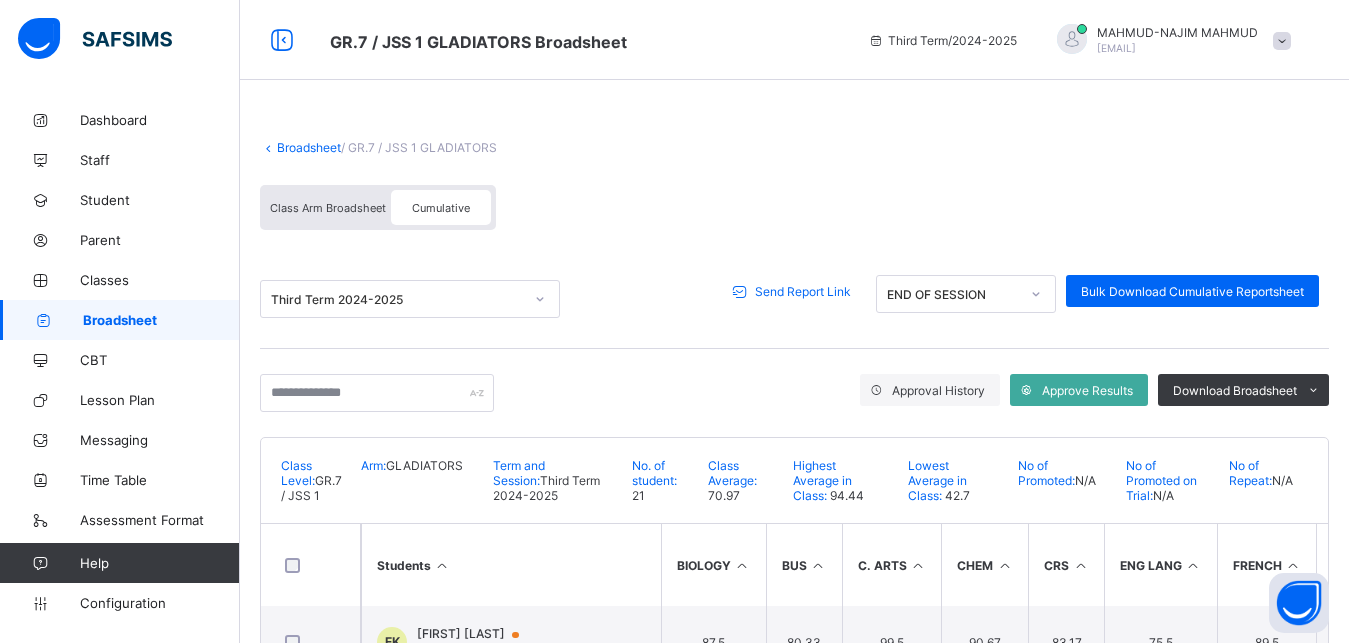 click on "Broadsheet  / GR.7 / JSS 1 GLADIATORS Class Arm Broadsheet Cumulative" at bounding box center [794, 185] 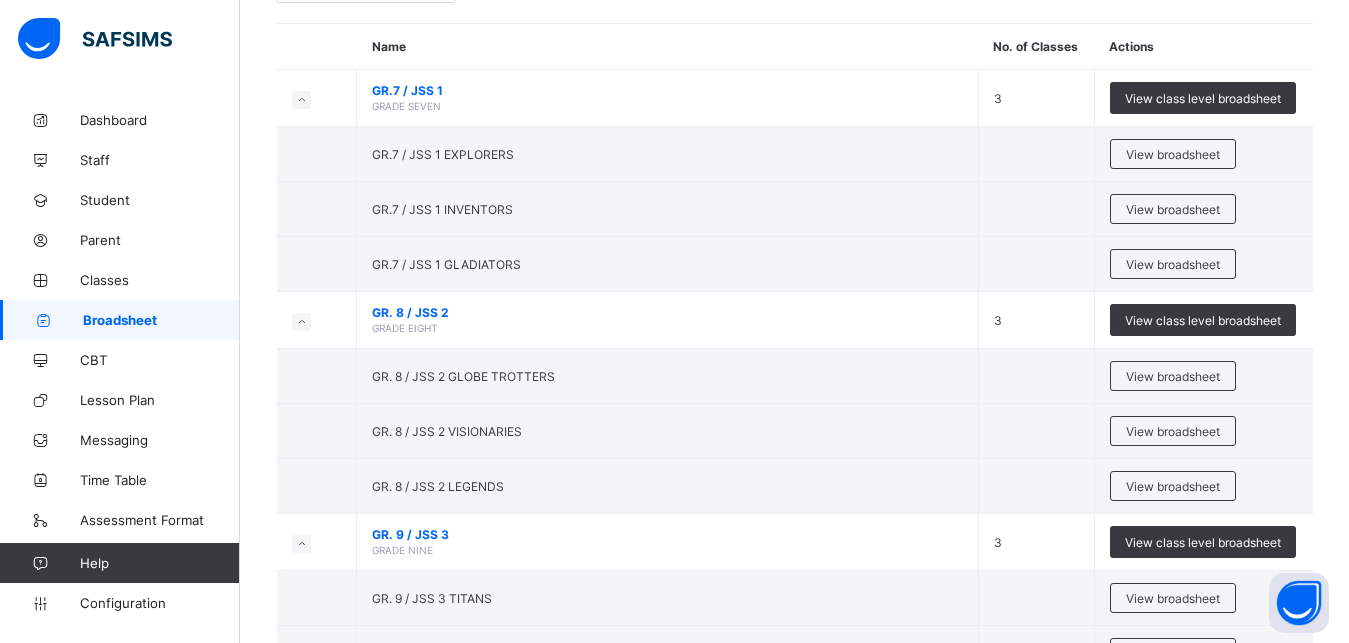 scroll, scrollTop: 185, scrollLeft: 0, axis: vertical 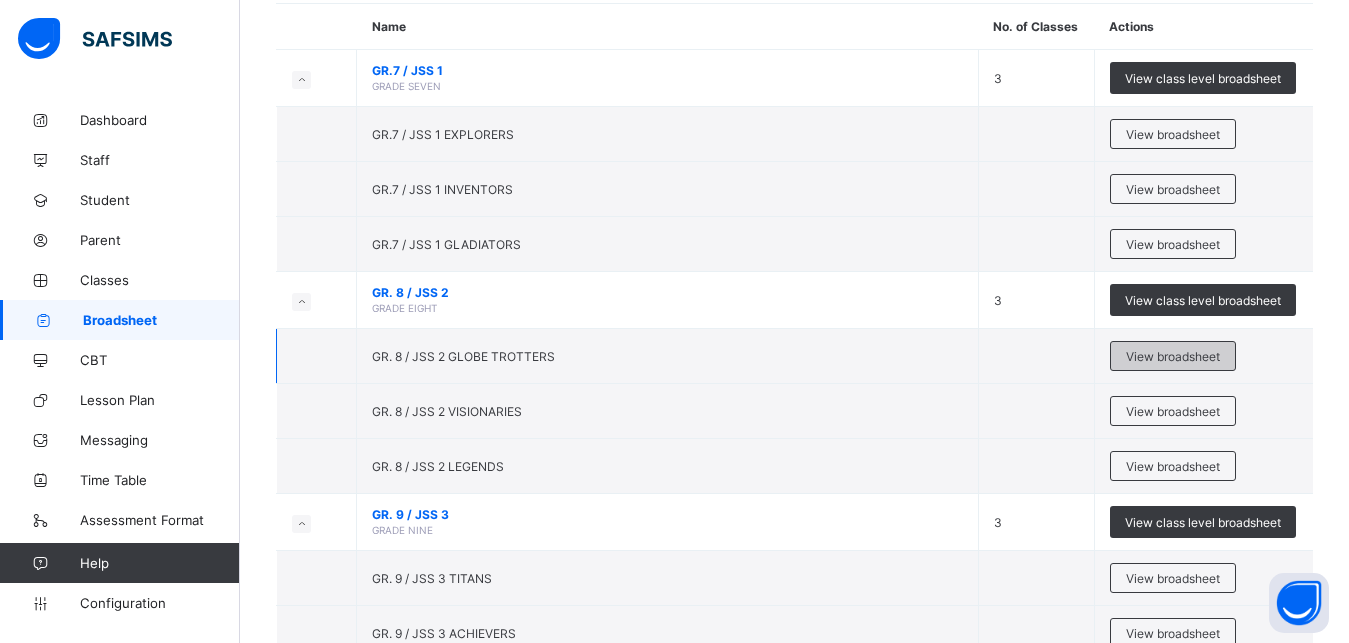 click on "View broadsheet" at bounding box center (1173, 356) 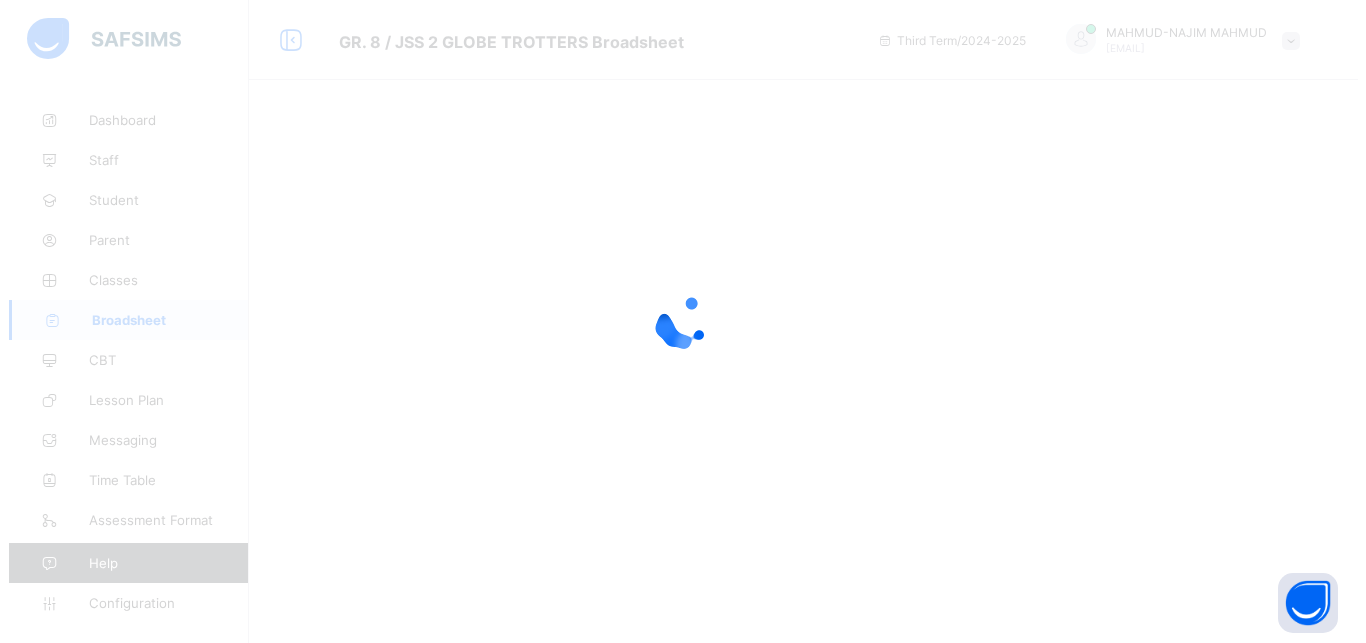 scroll, scrollTop: 0, scrollLeft: 0, axis: both 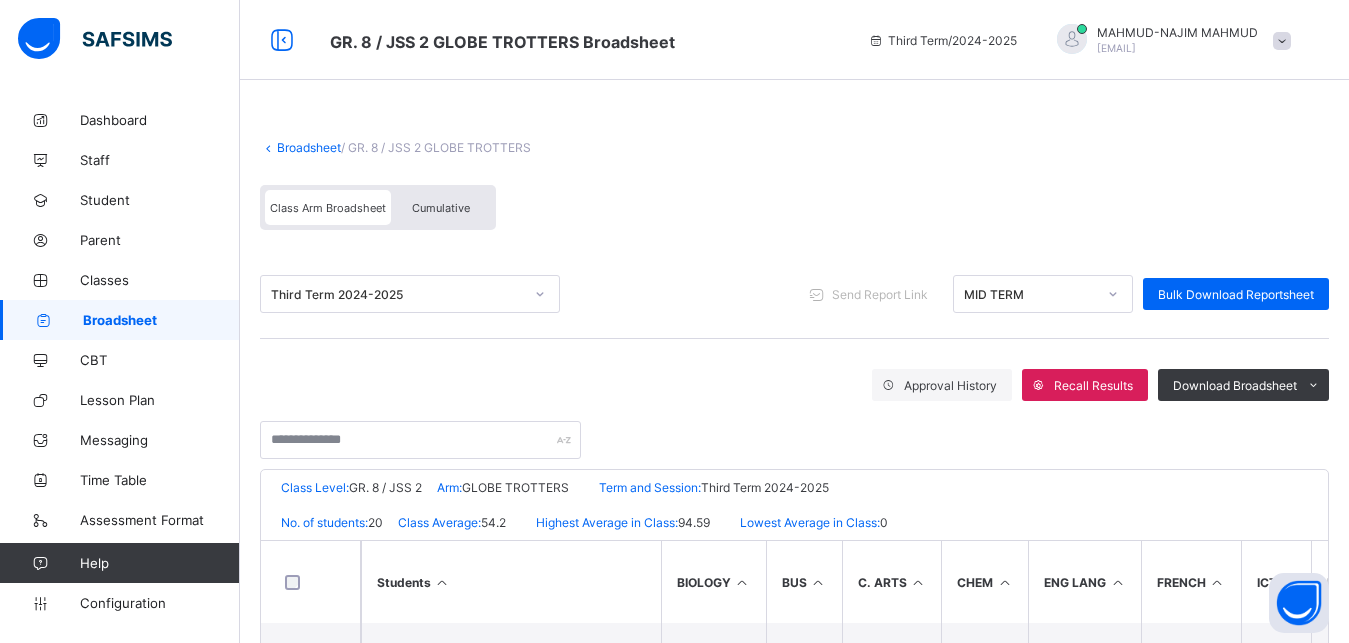 click on "Cumulative" at bounding box center (441, 208) 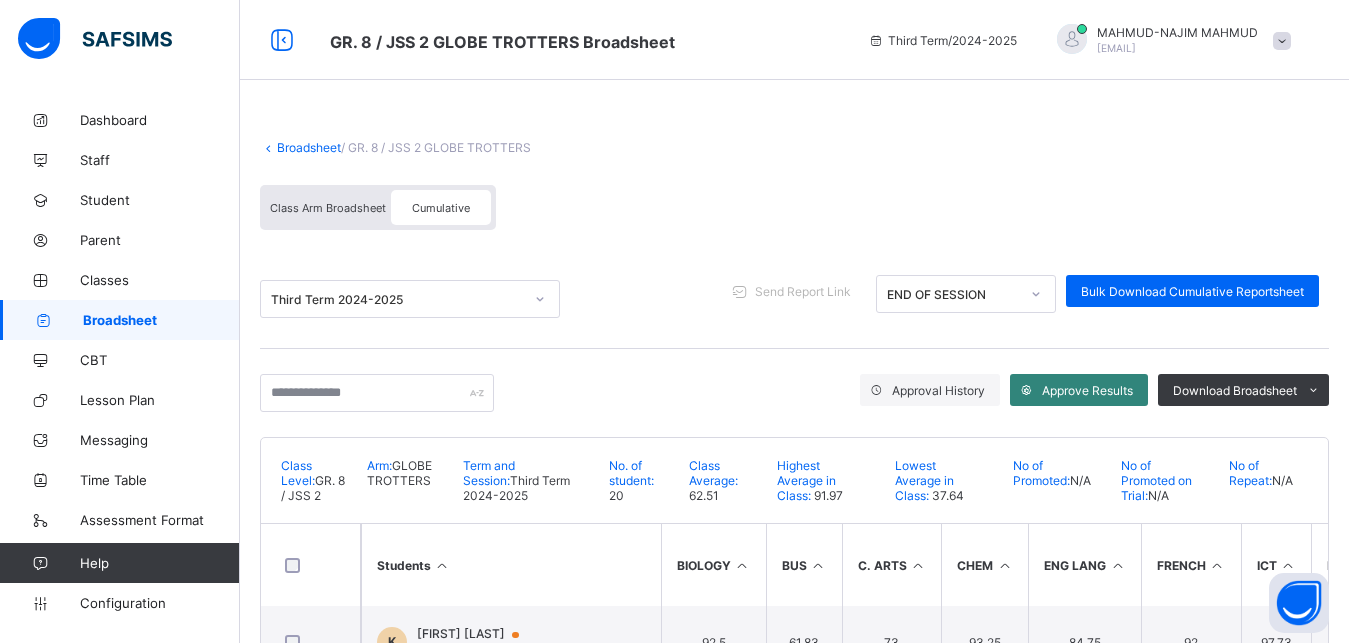 click on "Approve Results" at bounding box center (1079, 390) 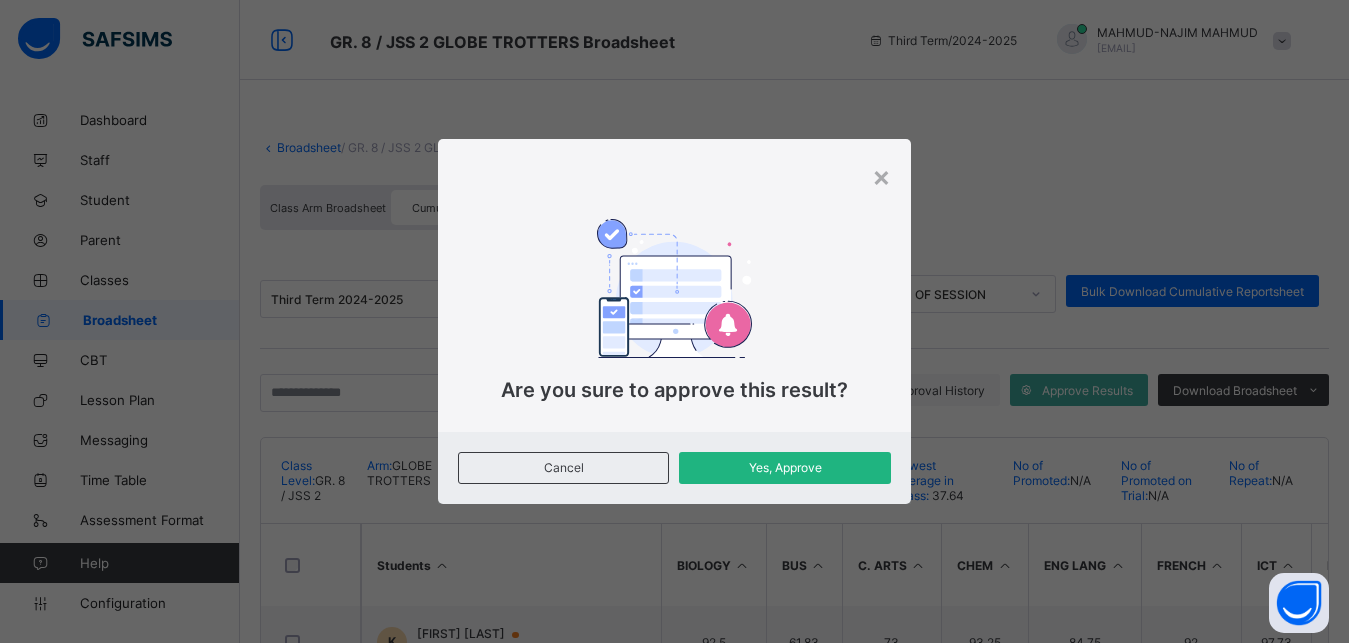 click on "Yes, Approve" at bounding box center [784, 467] 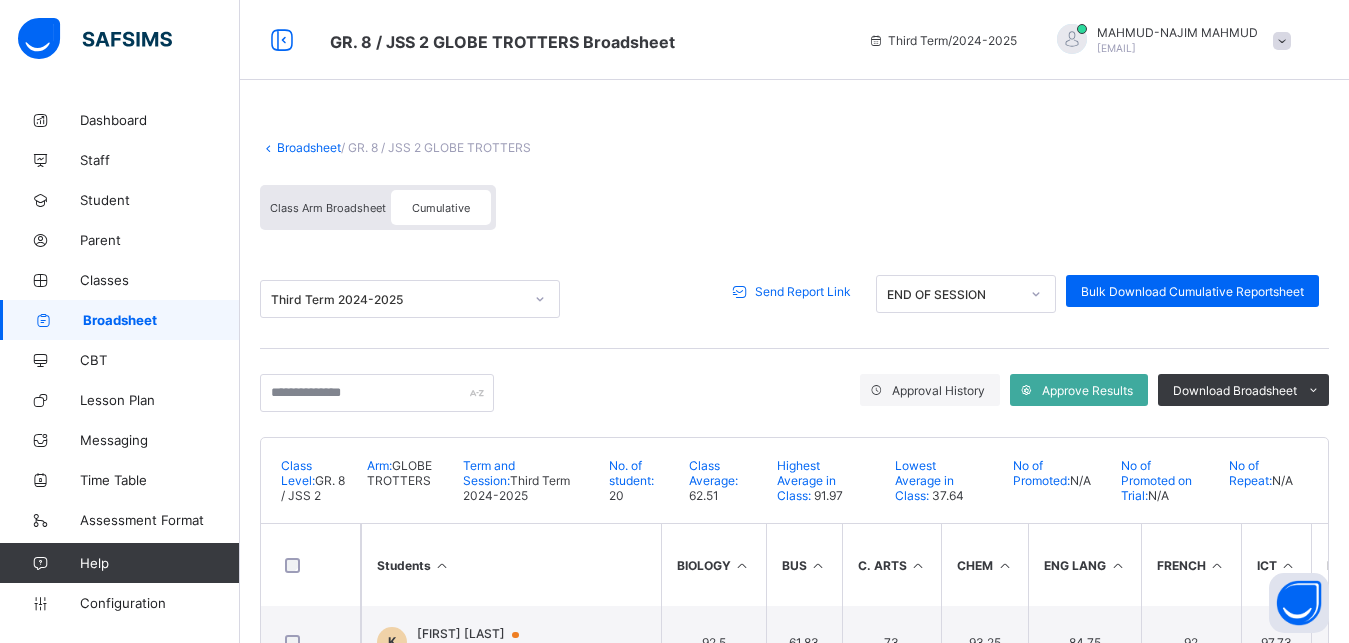 click on "Send Report Link" at bounding box center (803, 291) 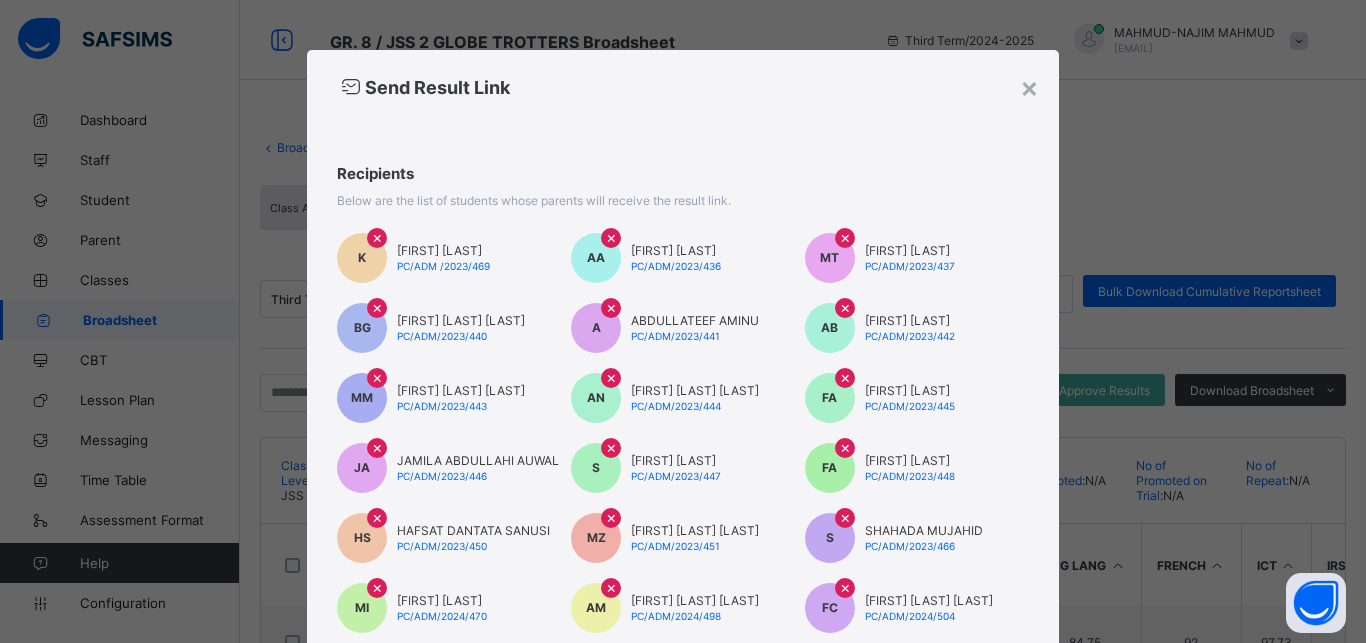 scroll, scrollTop: 403, scrollLeft: 0, axis: vertical 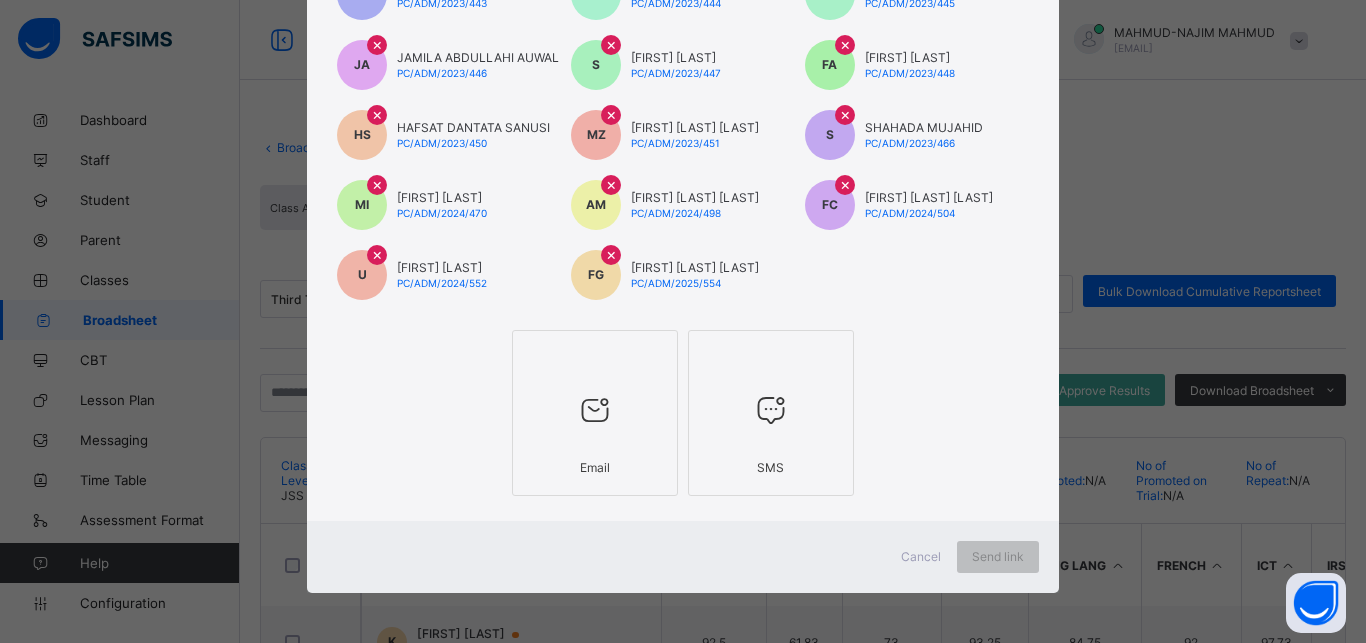 click at bounding box center [595, 410] 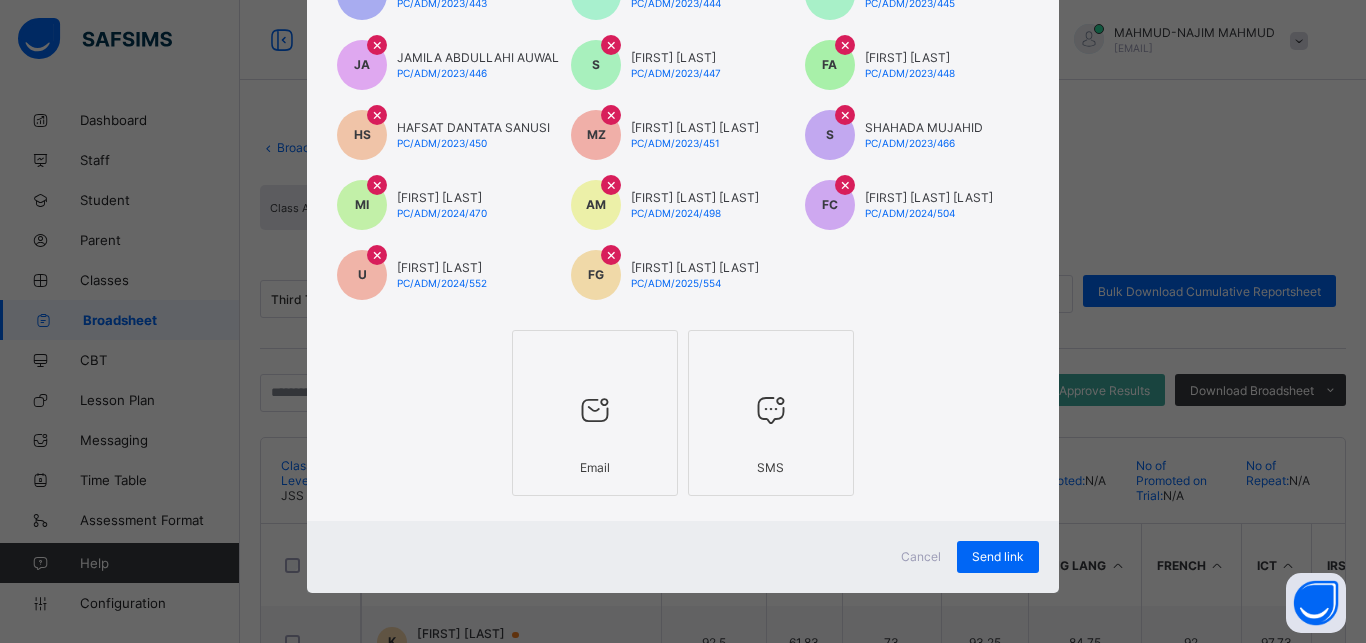 click at bounding box center (771, 410) 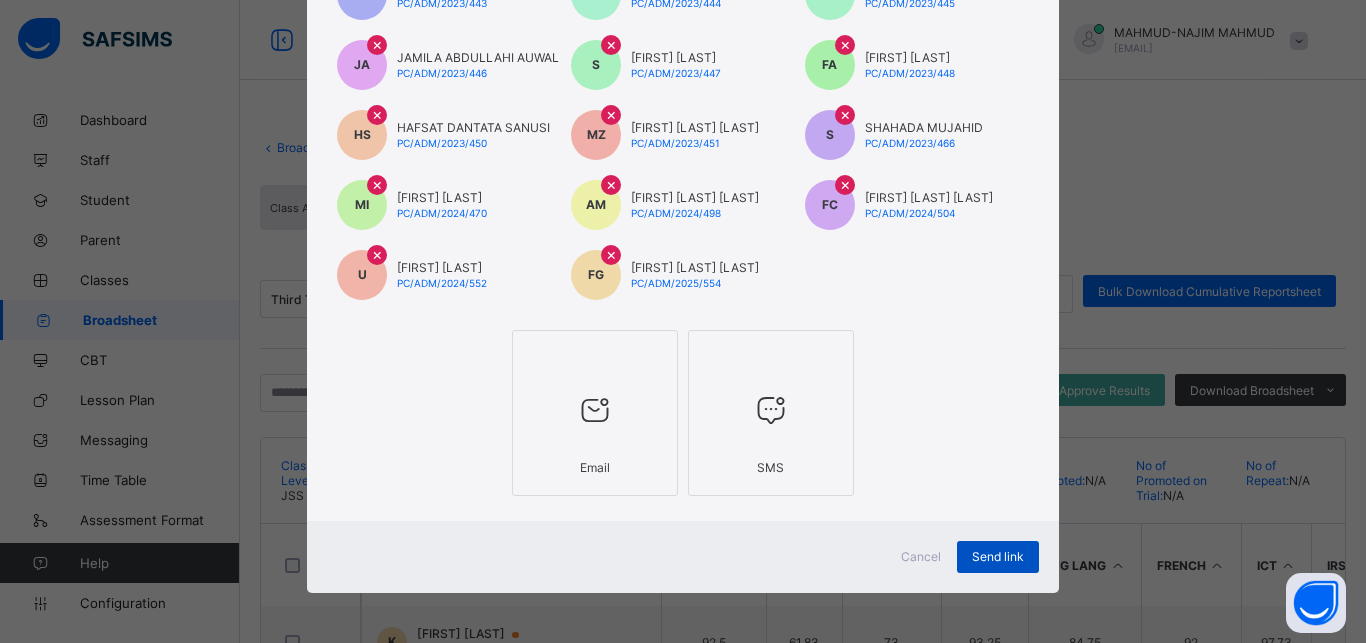 click on "Send link" at bounding box center [998, 556] 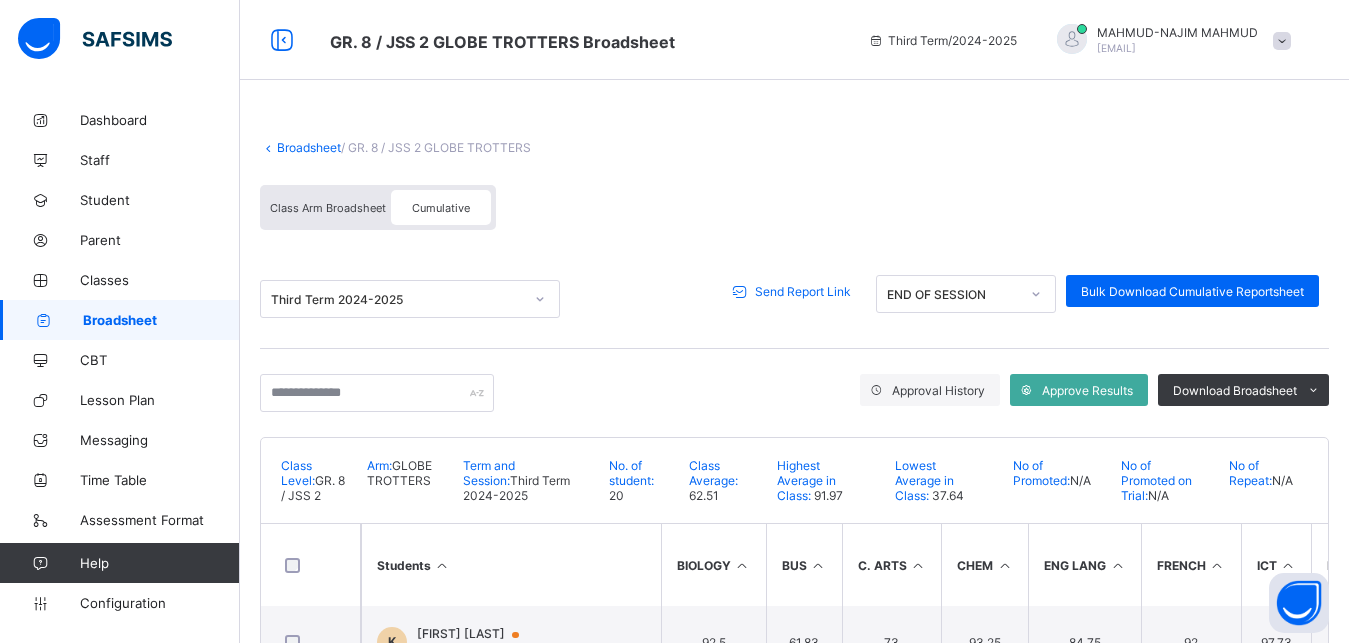 click on "Send Report Link" at bounding box center [803, 291] 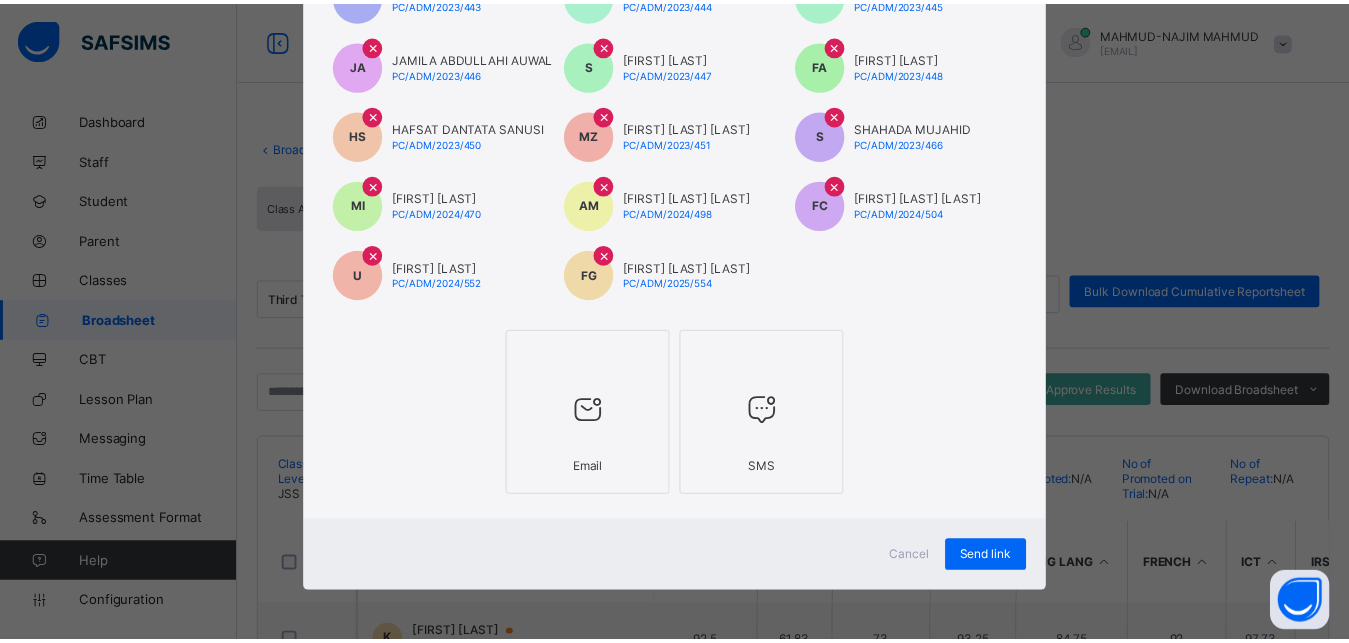 scroll, scrollTop: 403, scrollLeft: 0, axis: vertical 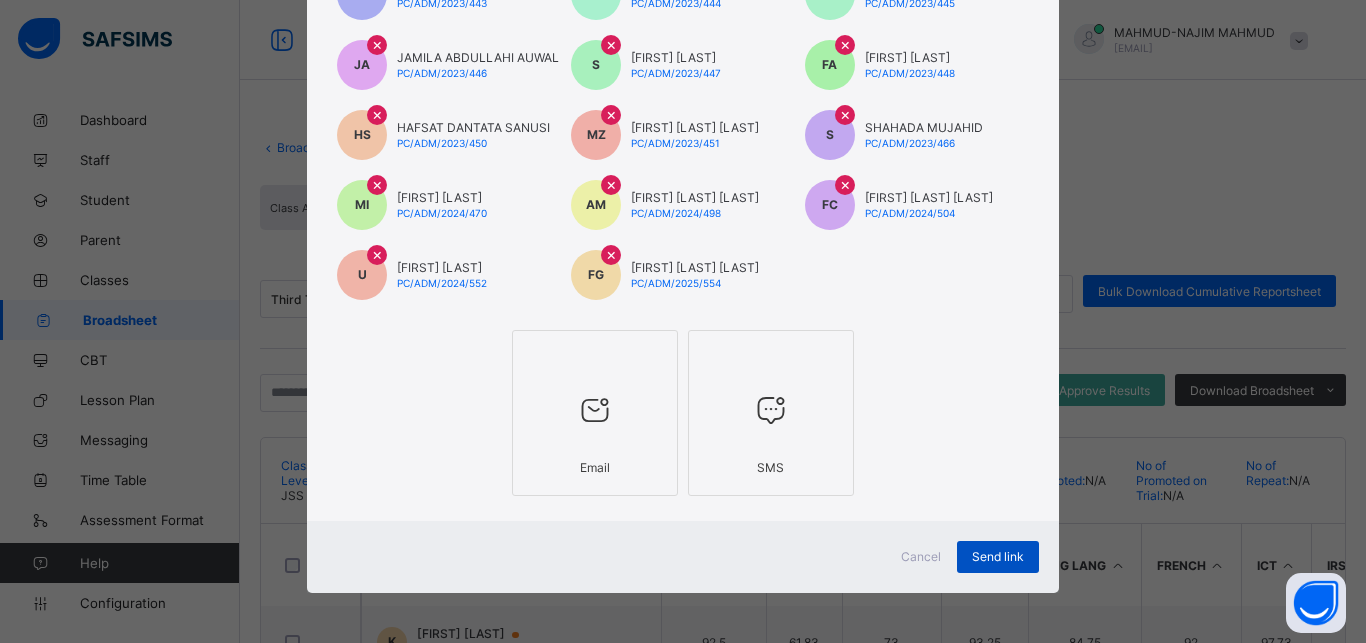 click on "Send link" at bounding box center (998, 556) 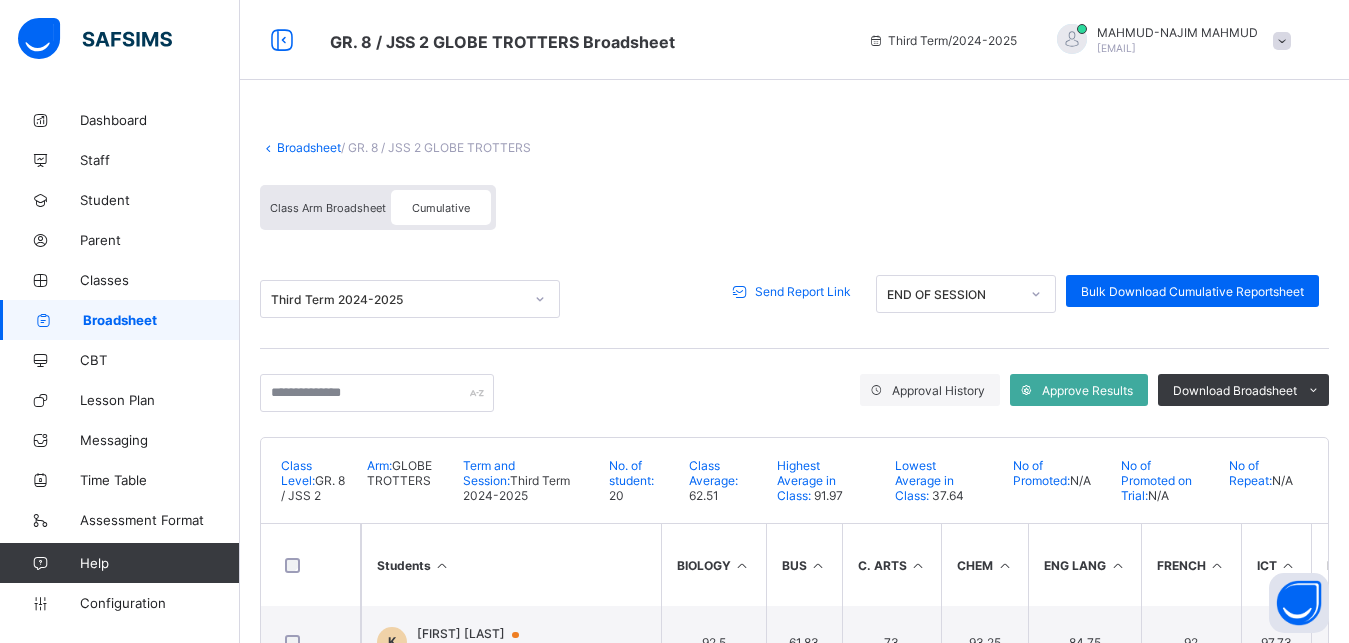 click on "Broadsheet" at bounding box center [309, 147] 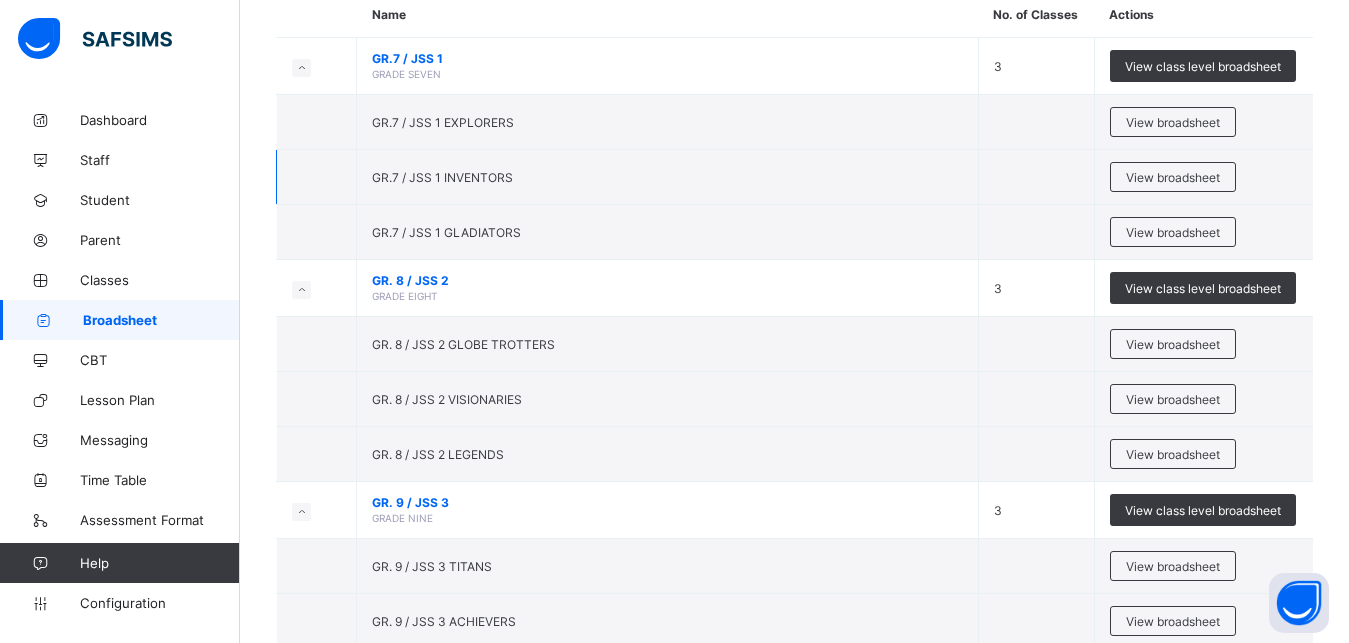 scroll, scrollTop: 201, scrollLeft: 0, axis: vertical 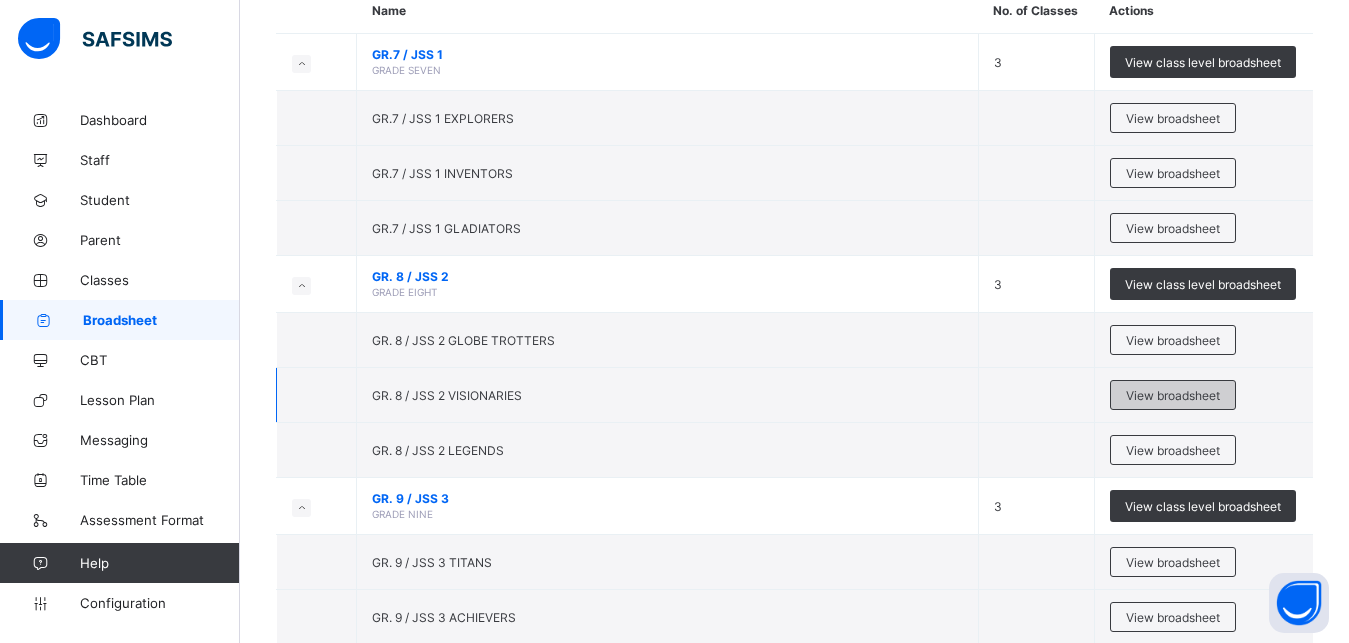 click on "View broadsheet" at bounding box center [1173, 395] 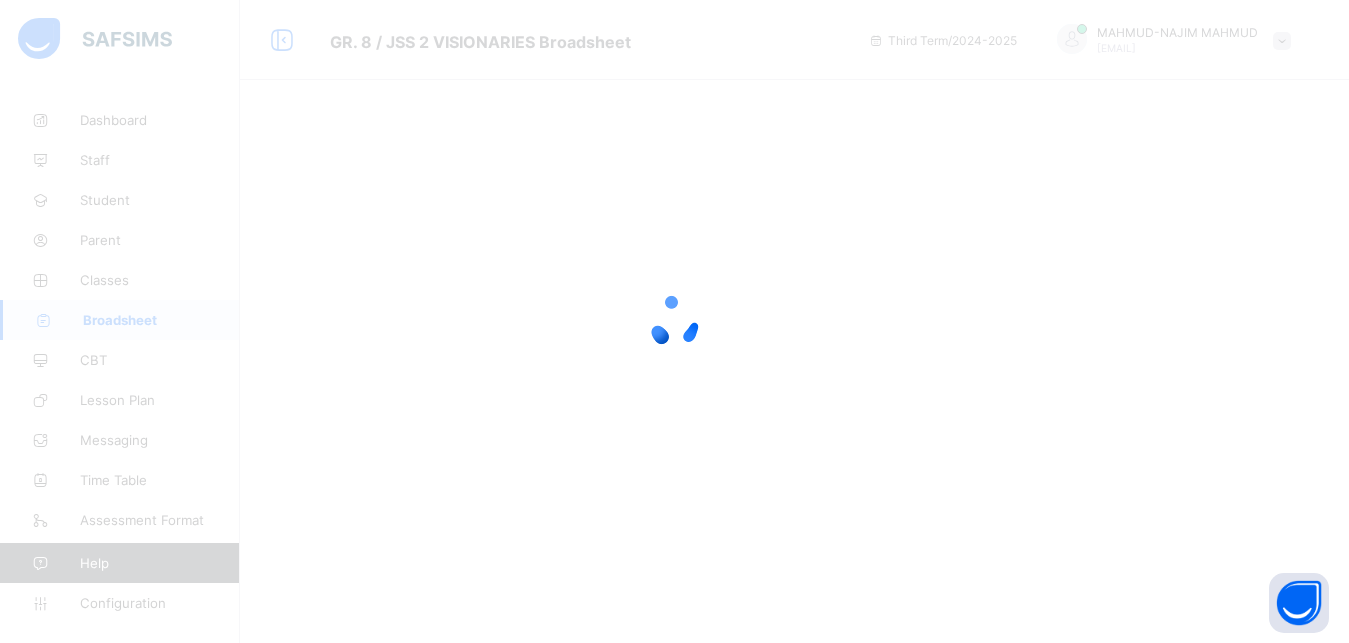 scroll, scrollTop: 0, scrollLeft: 0, axis: both 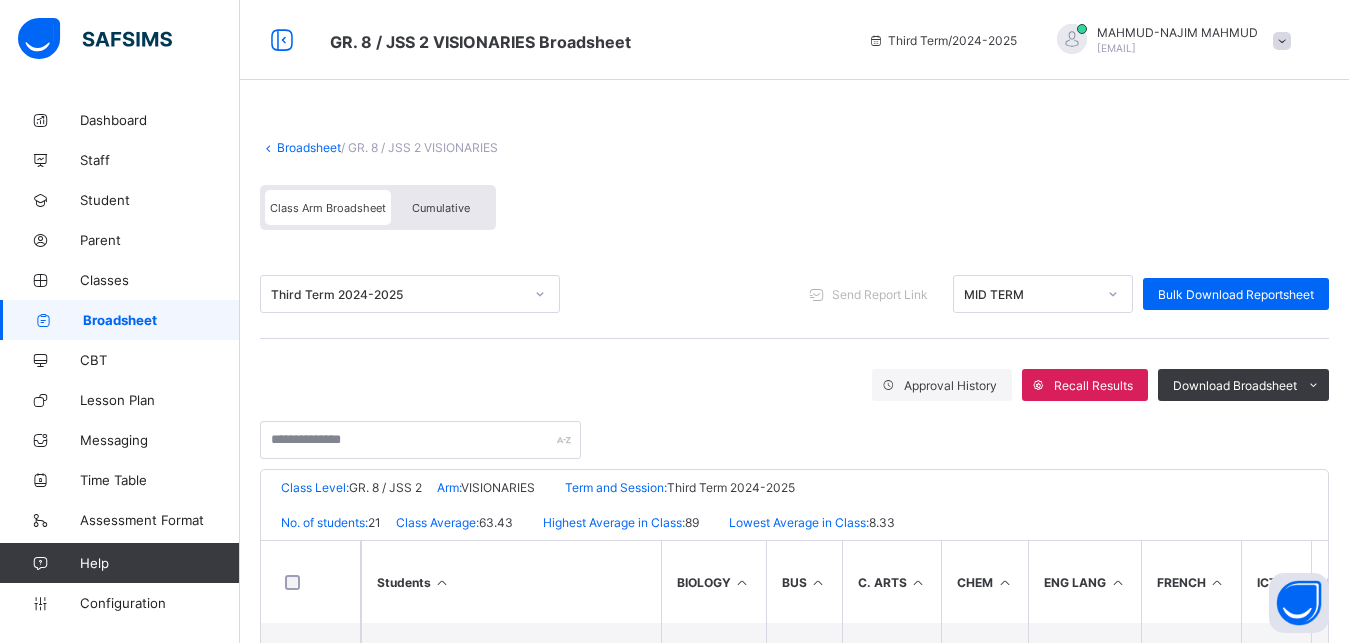 click on "Cumulative" at bounding box center (441, 208) 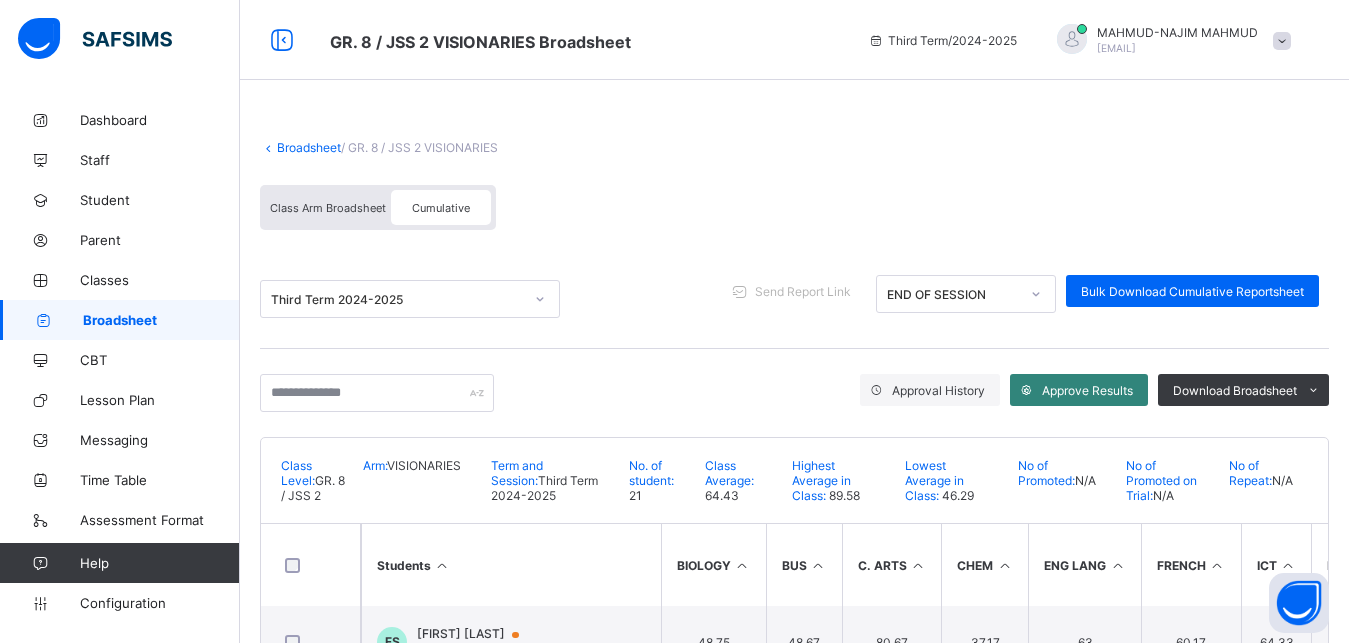 click on "Approve Results" at bounding box center (1087, 390) 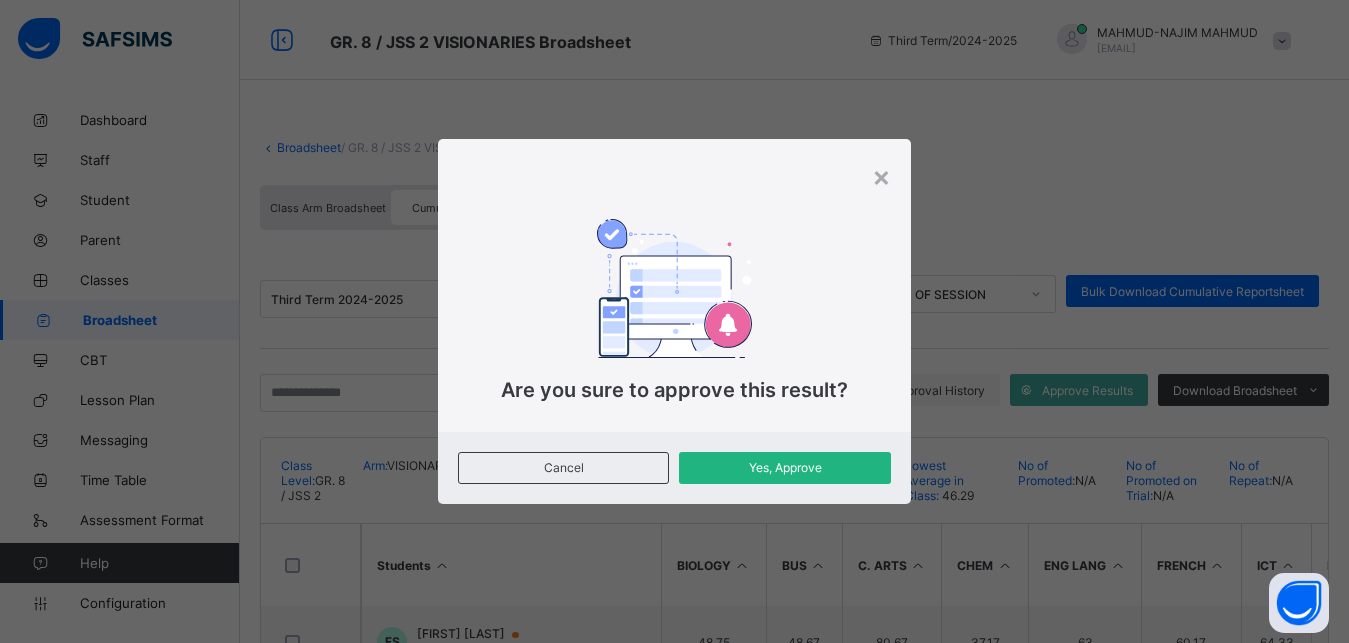 click on "Yes, Approve" at bounding box center [784, 467] 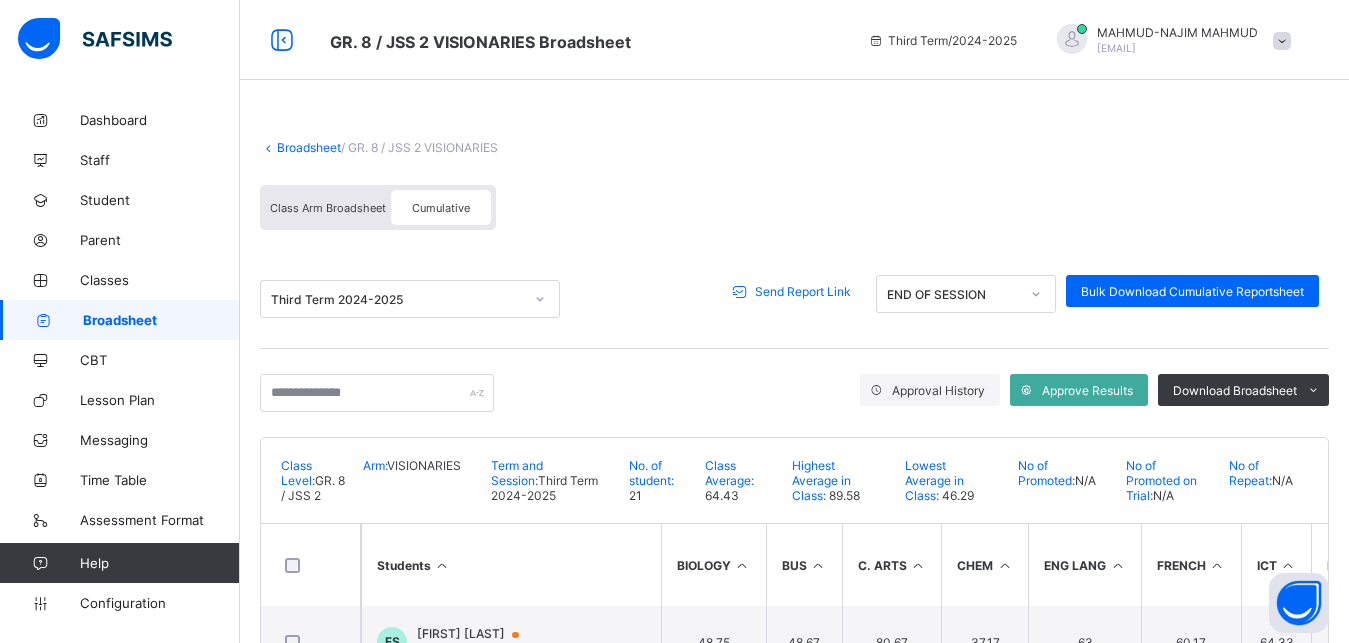 click on "Send Report Link" at bounding box center [803, 291] 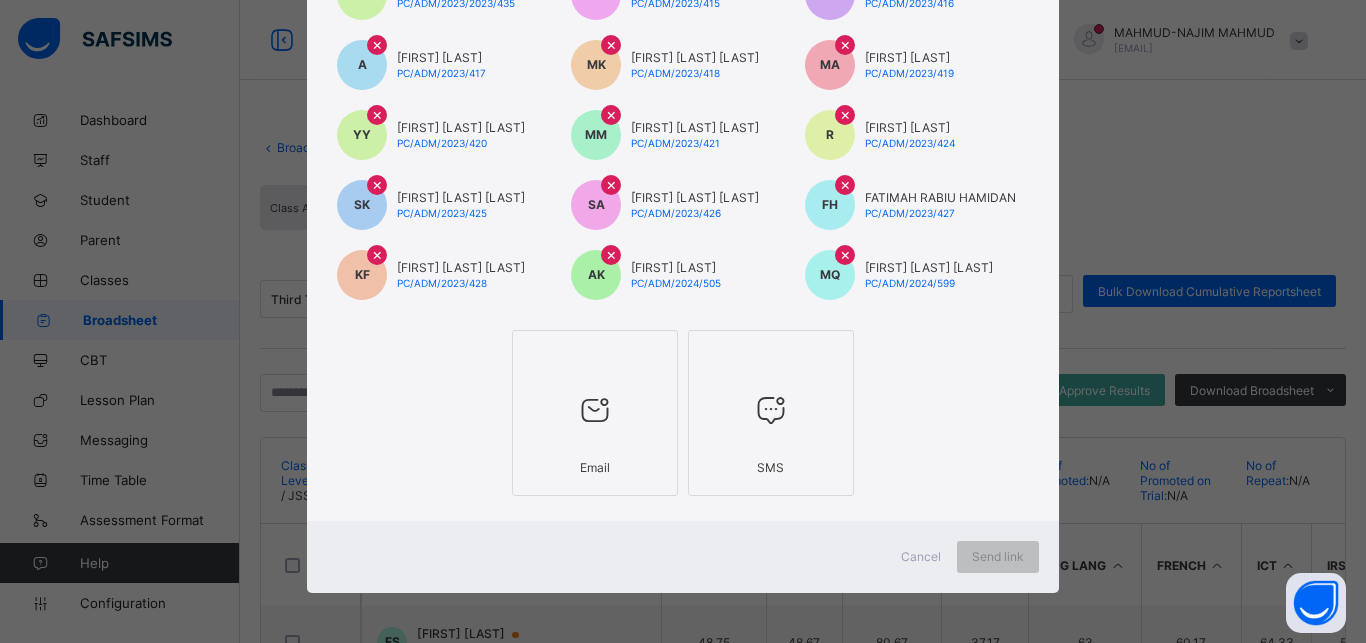 click at bounding box center (595, 410) 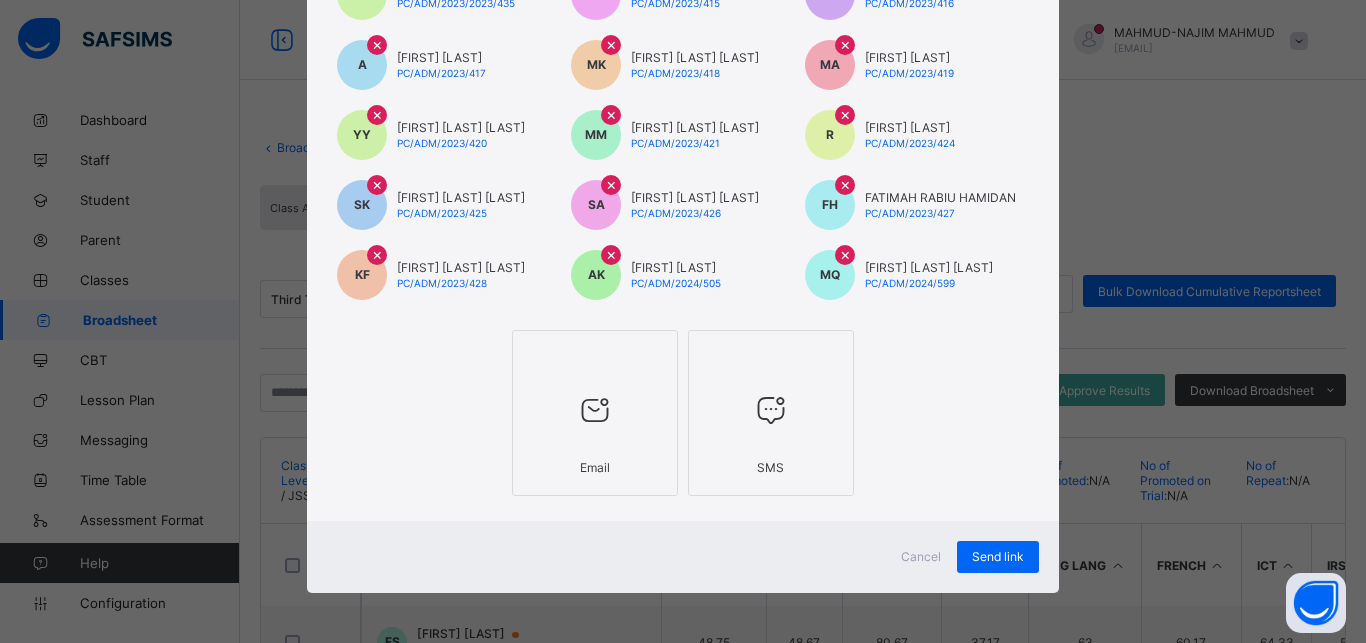 click at bounding box center [771, 410] 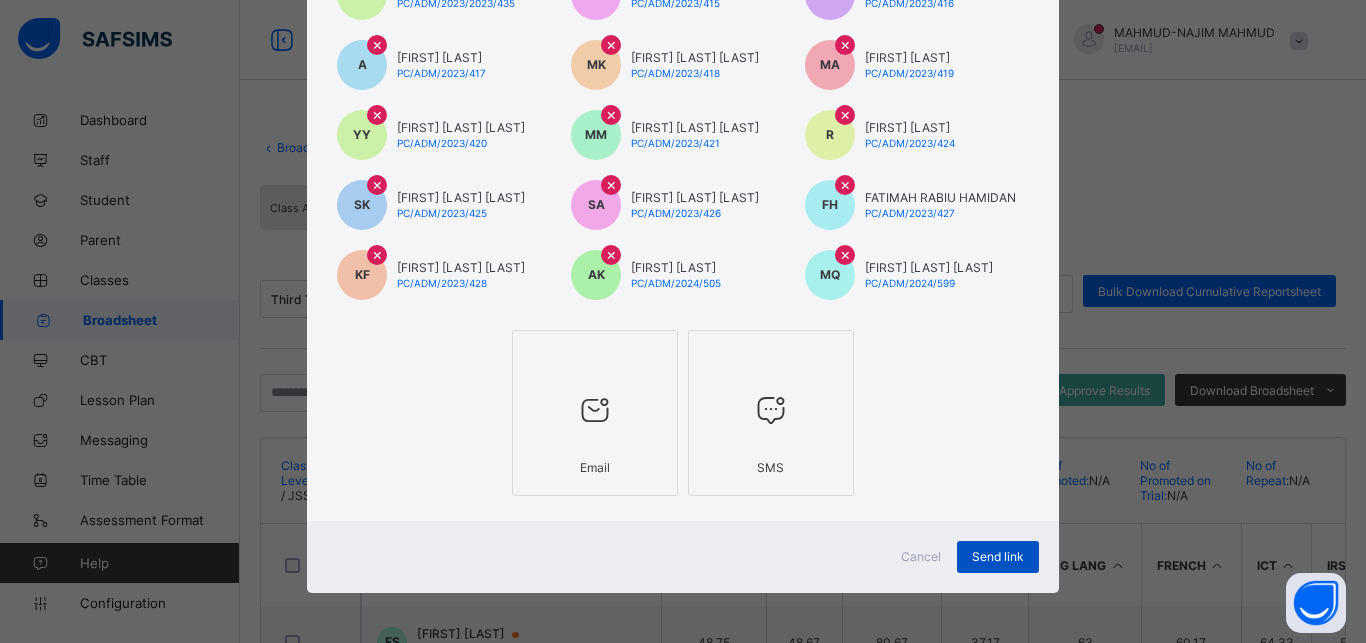 click on "Send link" at bounding box center (998, 556) 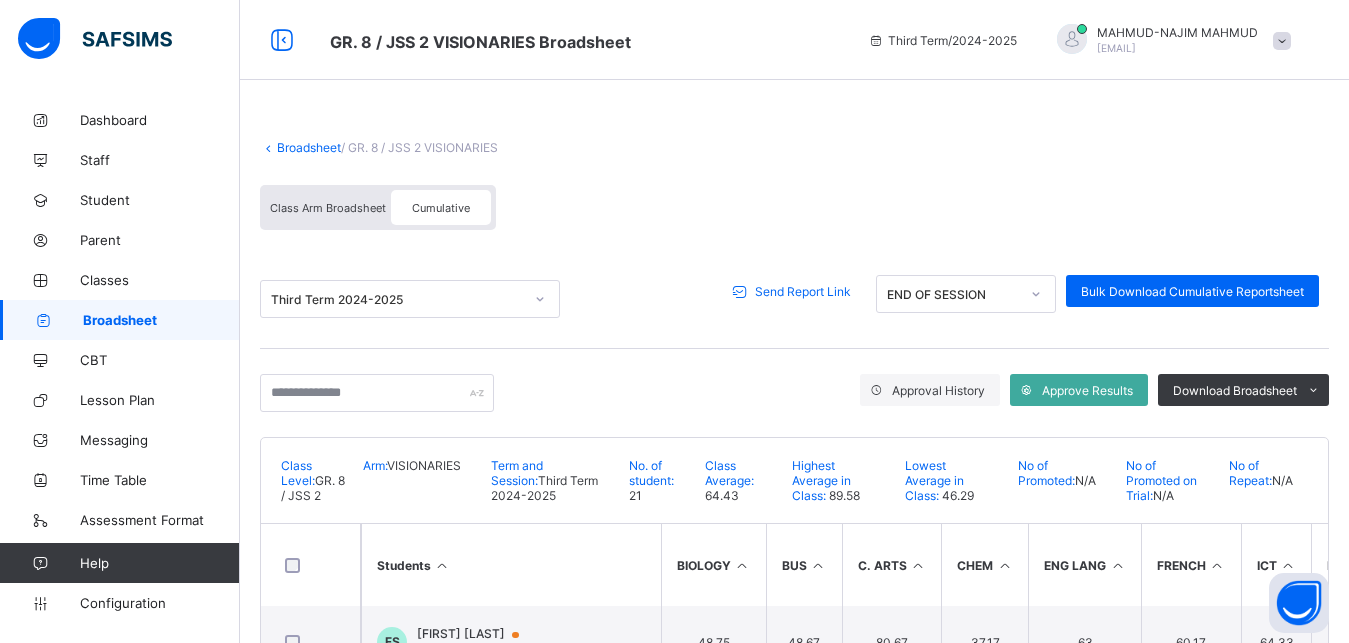 click on "Broadsheet" at bounding box center [309, 147] 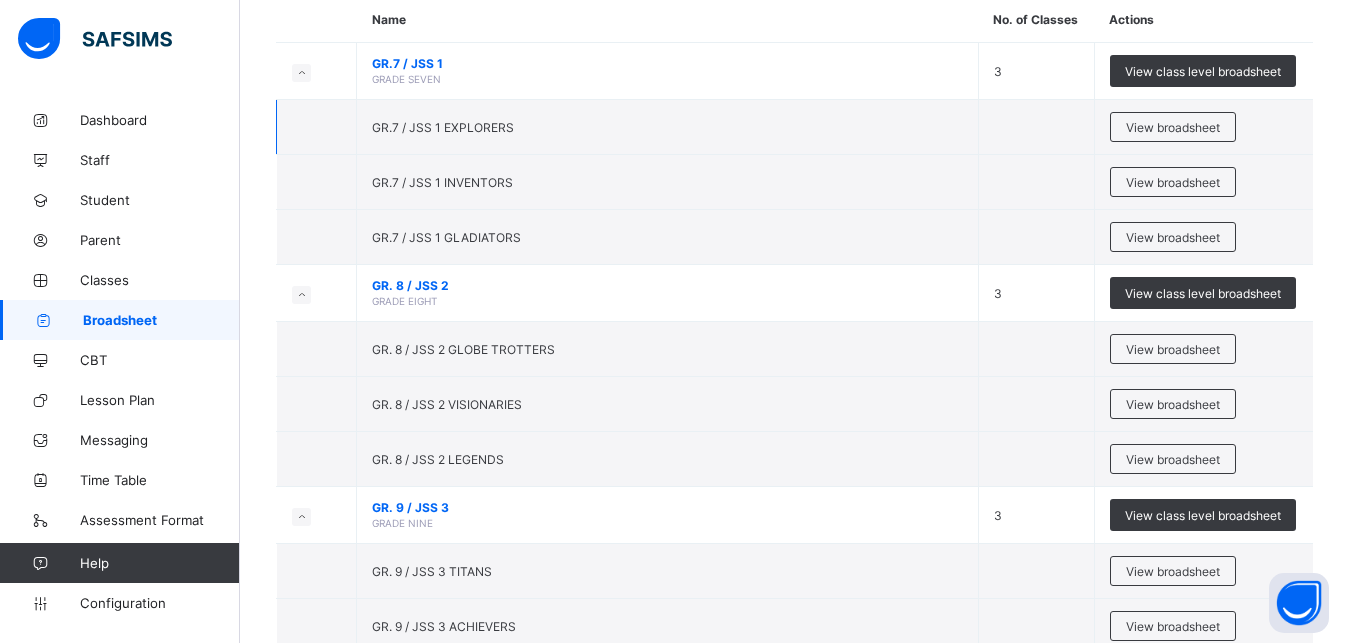 scroll, scrollTop: 226, scrollLeft: 0, axis: vertical 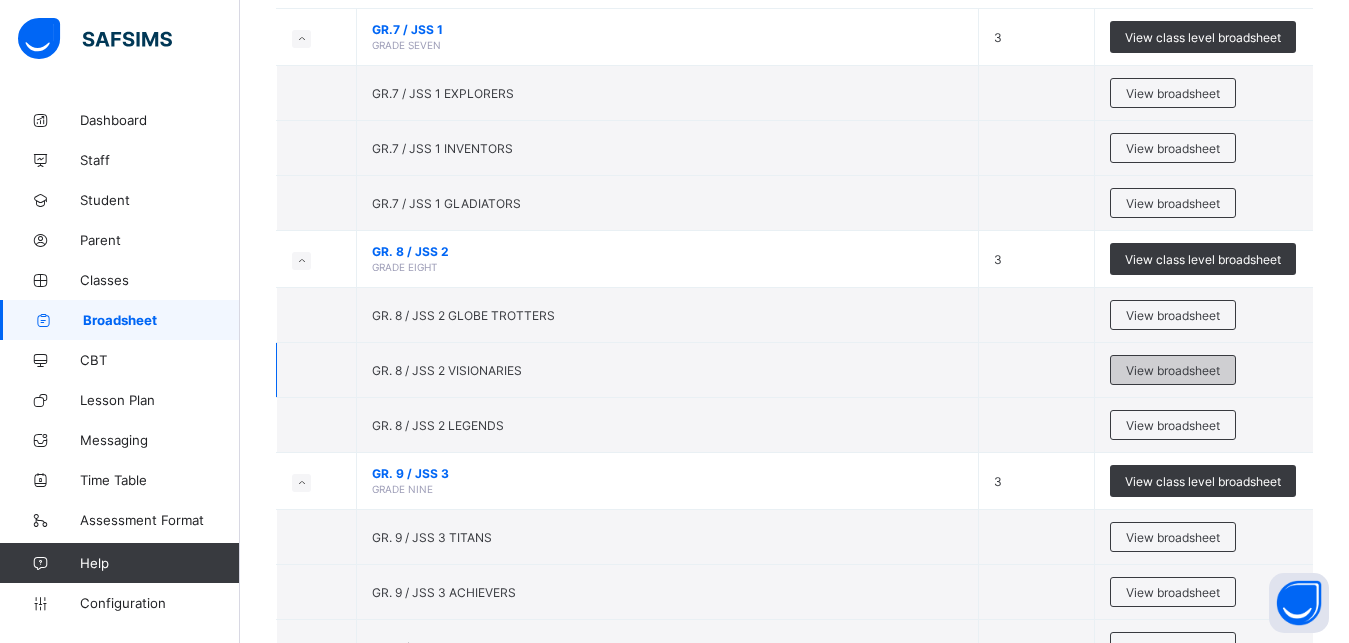 click on "View broadsheet" at bounding box center [1173, 370] 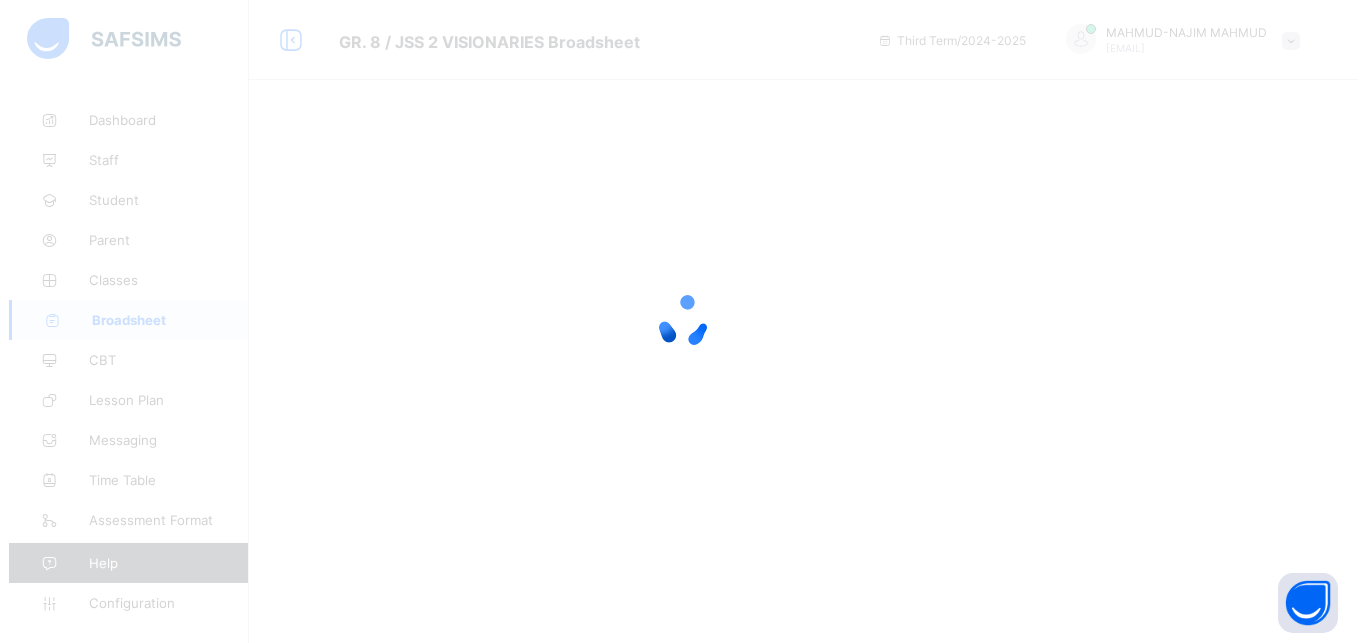 scroll, scrollTop: 0, scrollLeft: 0, axis: both 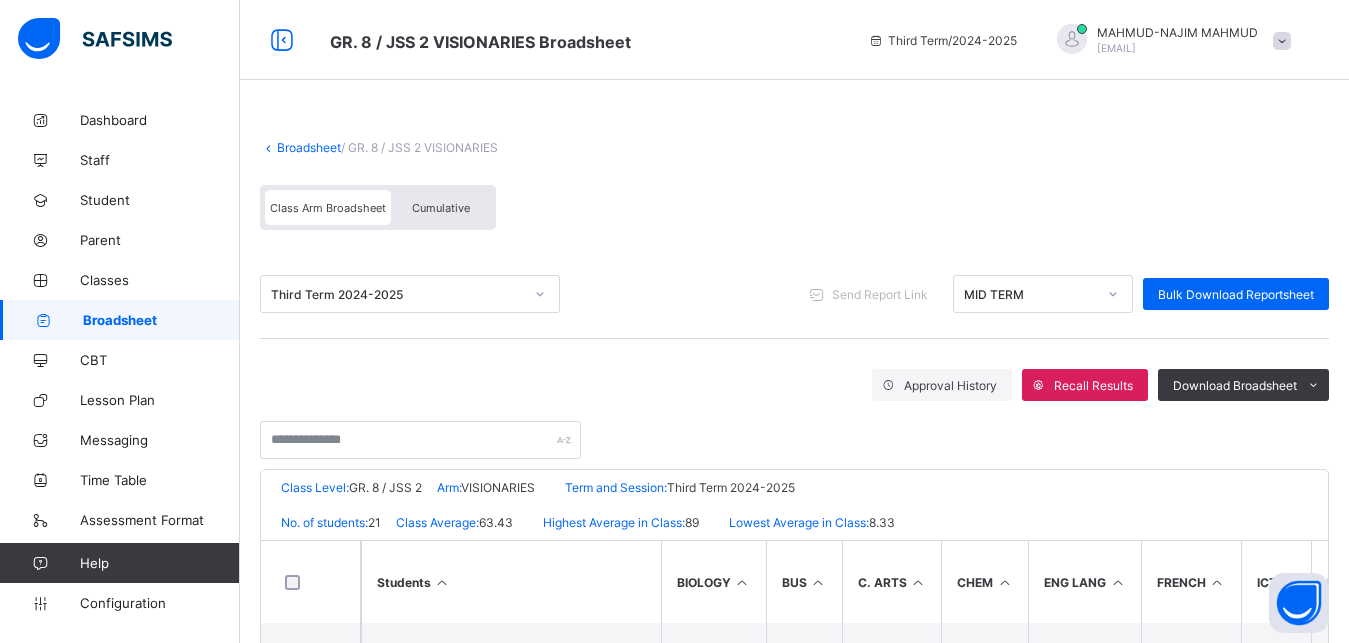 click on "Cumulative" at bounding box center [441, 208] 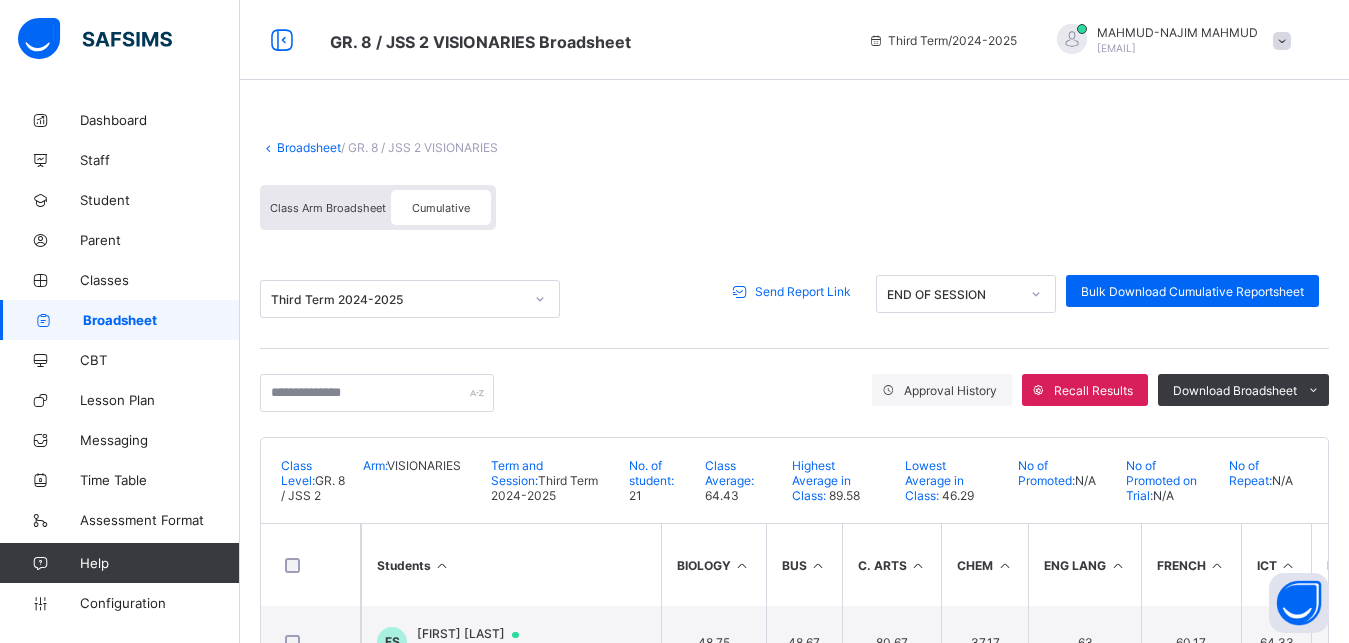click on "Send Report Link" at bounding box center [803, 291] 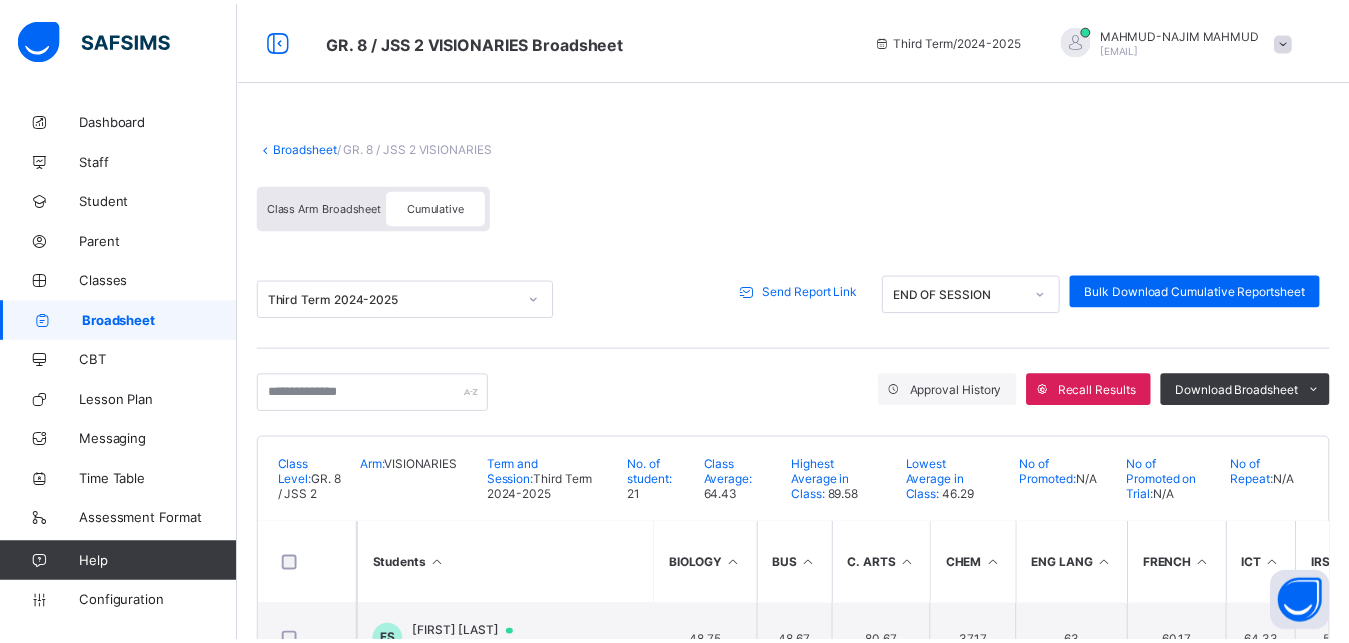 scroll, scrollTop: 403, scrollLeft: 0, axis: vertical 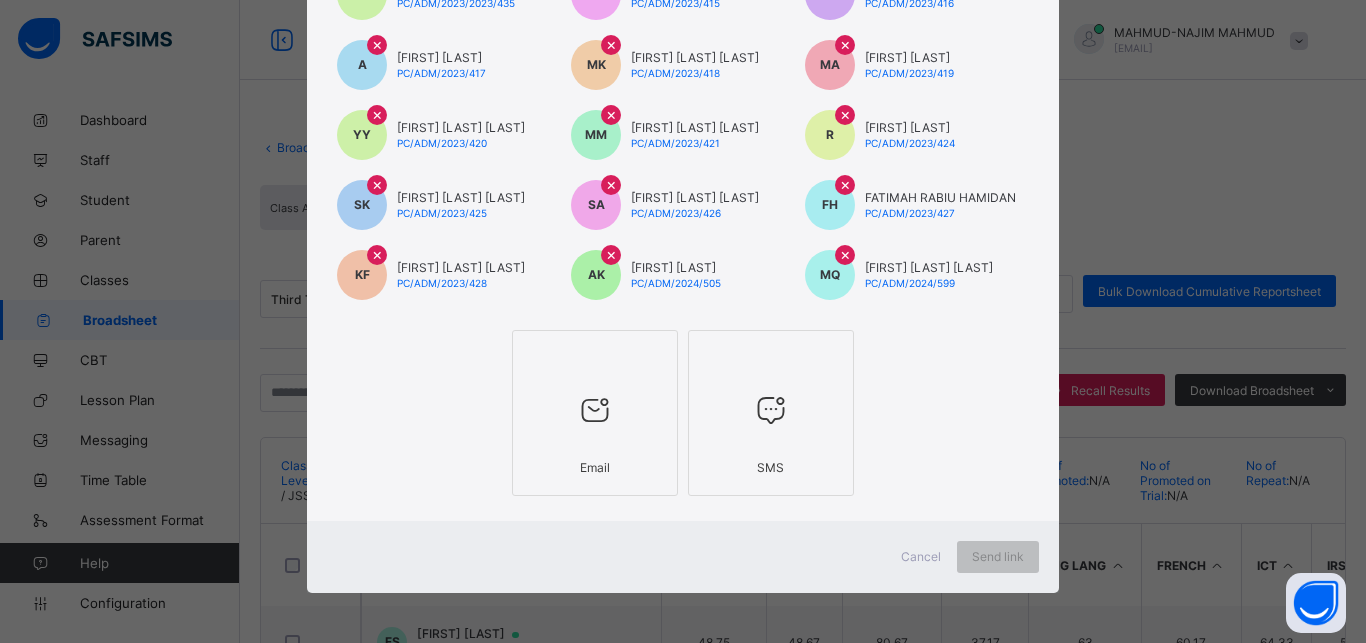 click on "Email" at bounding box center (595, 413) 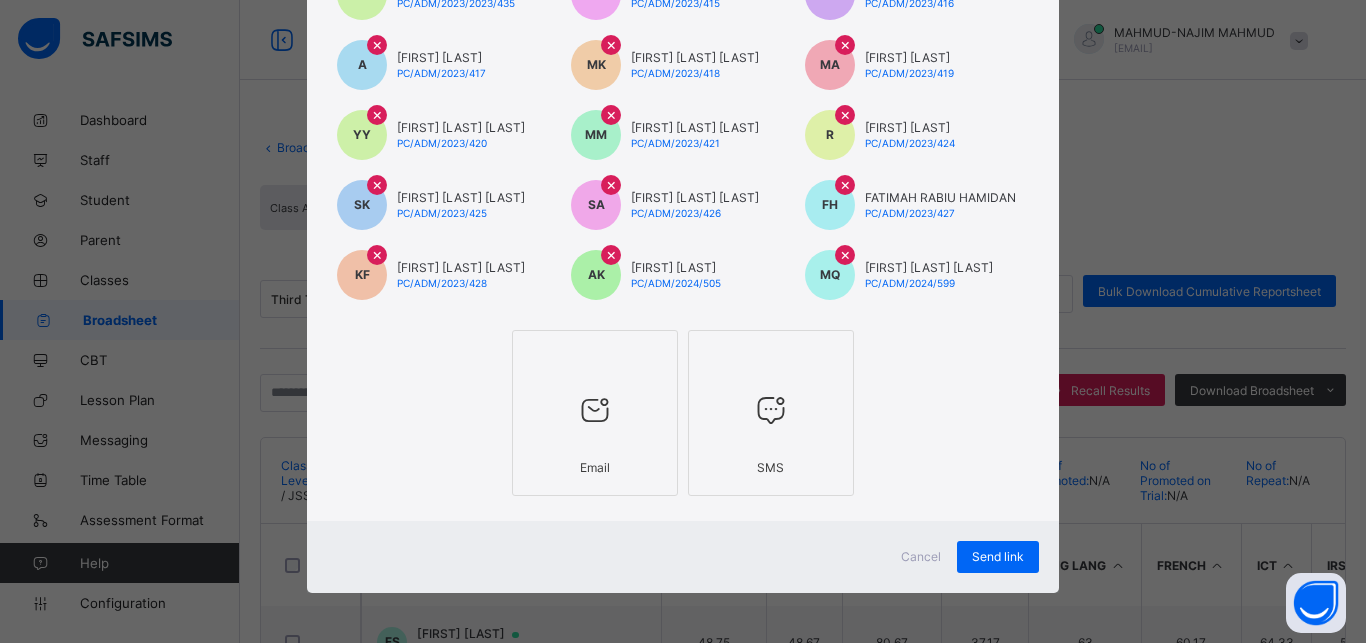 click at bounding box center (771, 410) 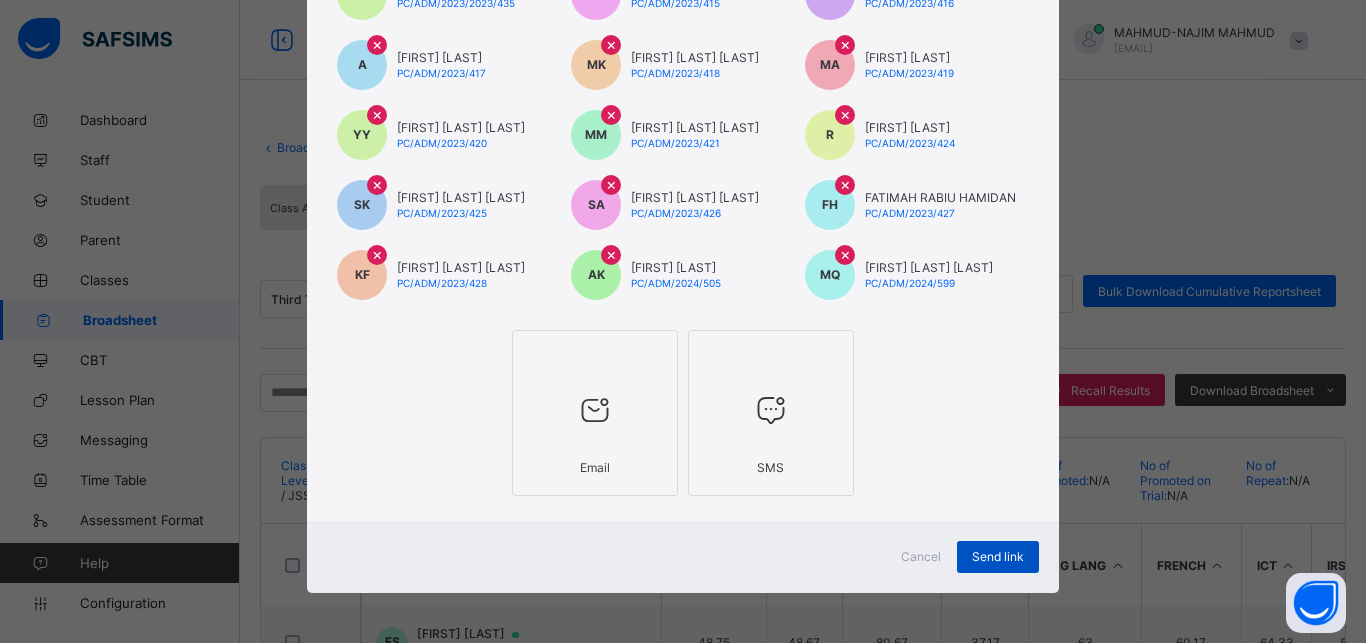 click on "Send link" at bounding box center [998, 556] 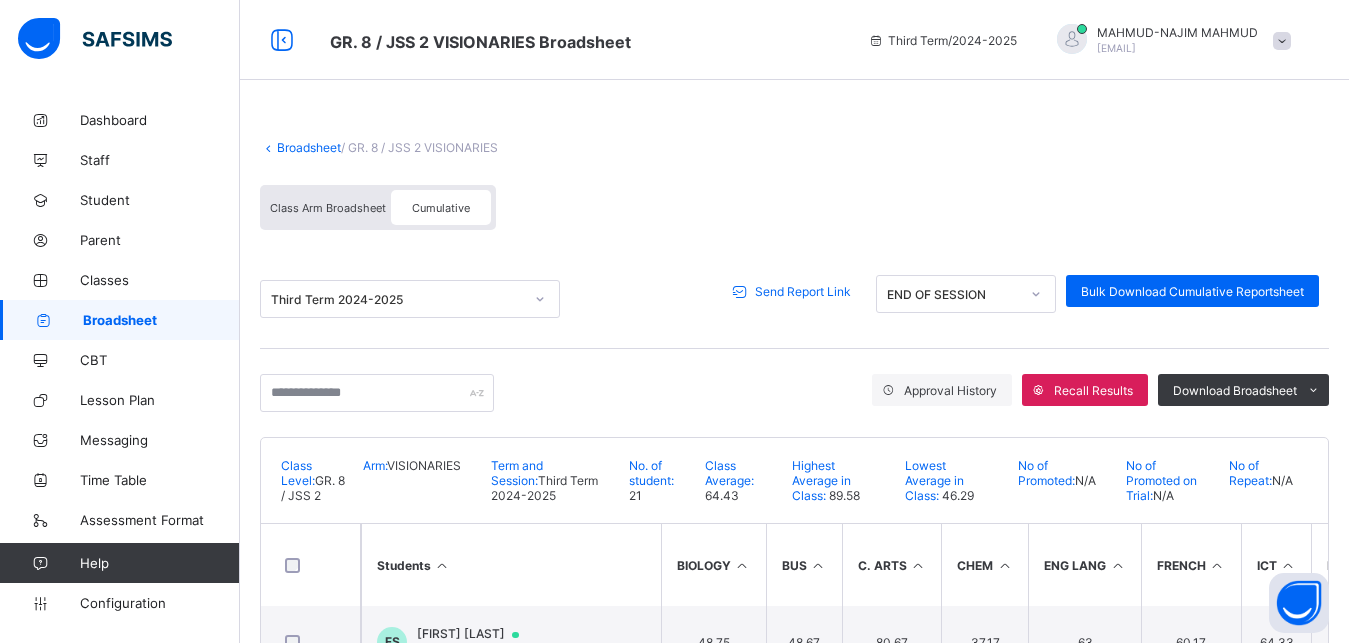 click on "Broadsheet" at bounding box center [309, 147] 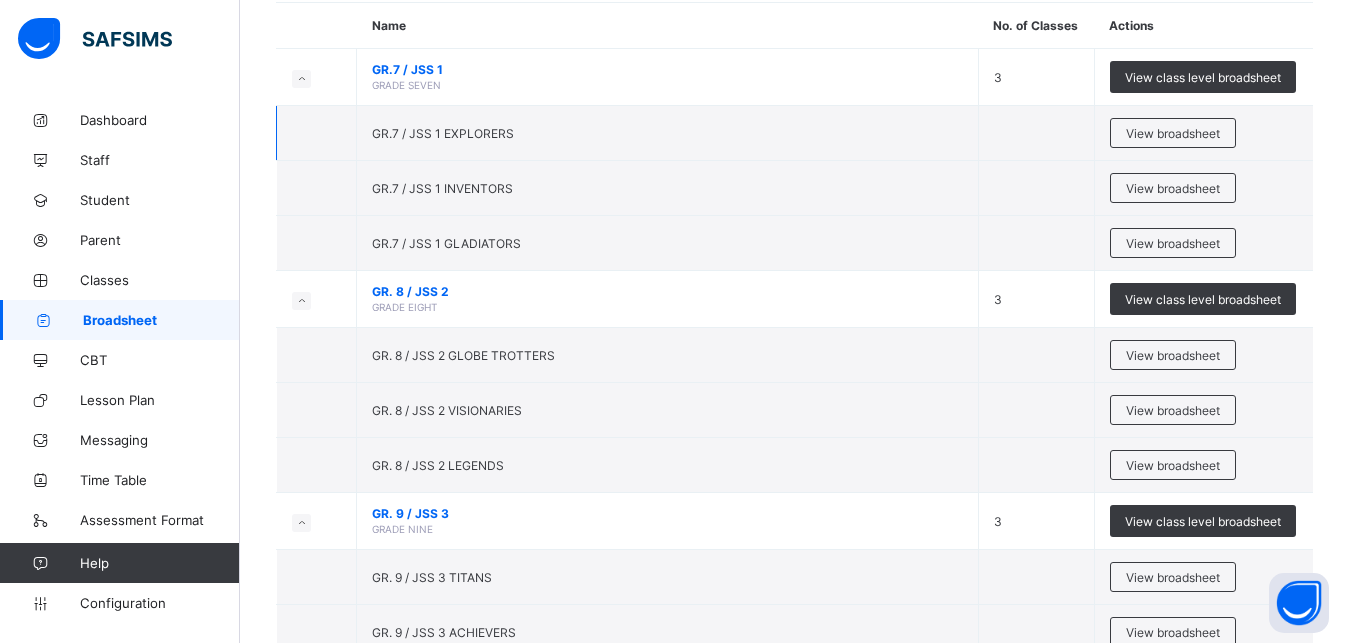scroll, scrollTop: 221, scrollLeft: 0, axis: vertical 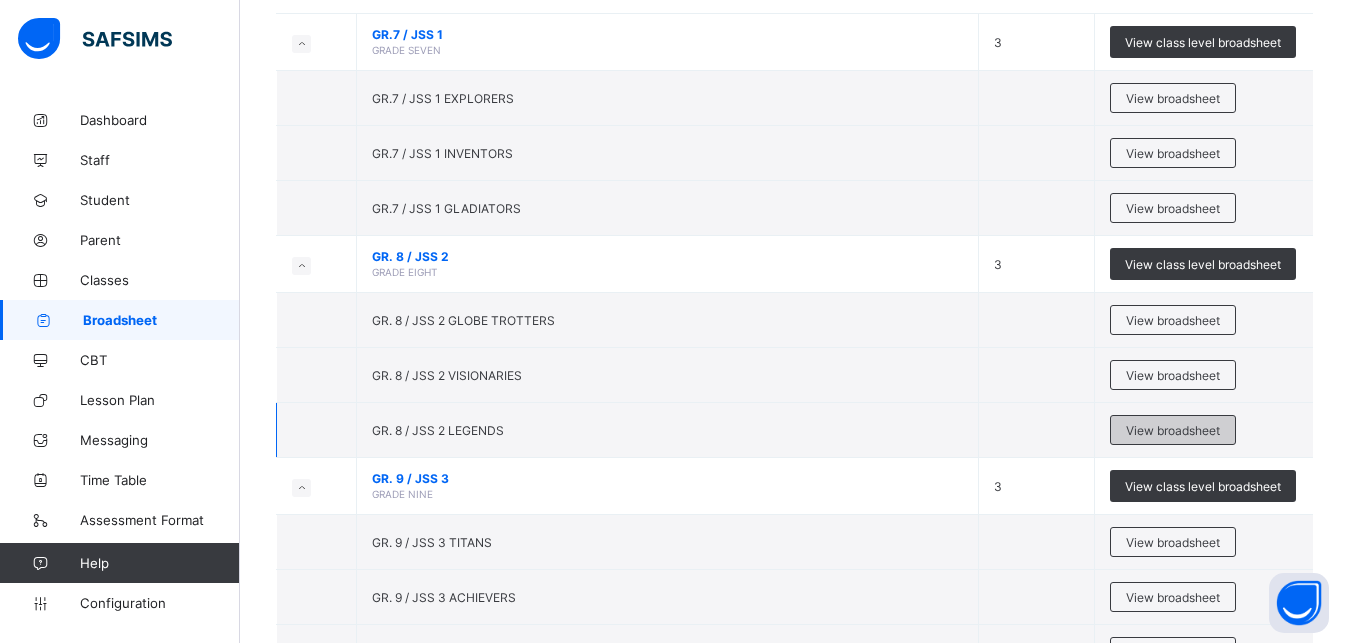 click on "View broadsheet" at bounding box center [1173, 430] 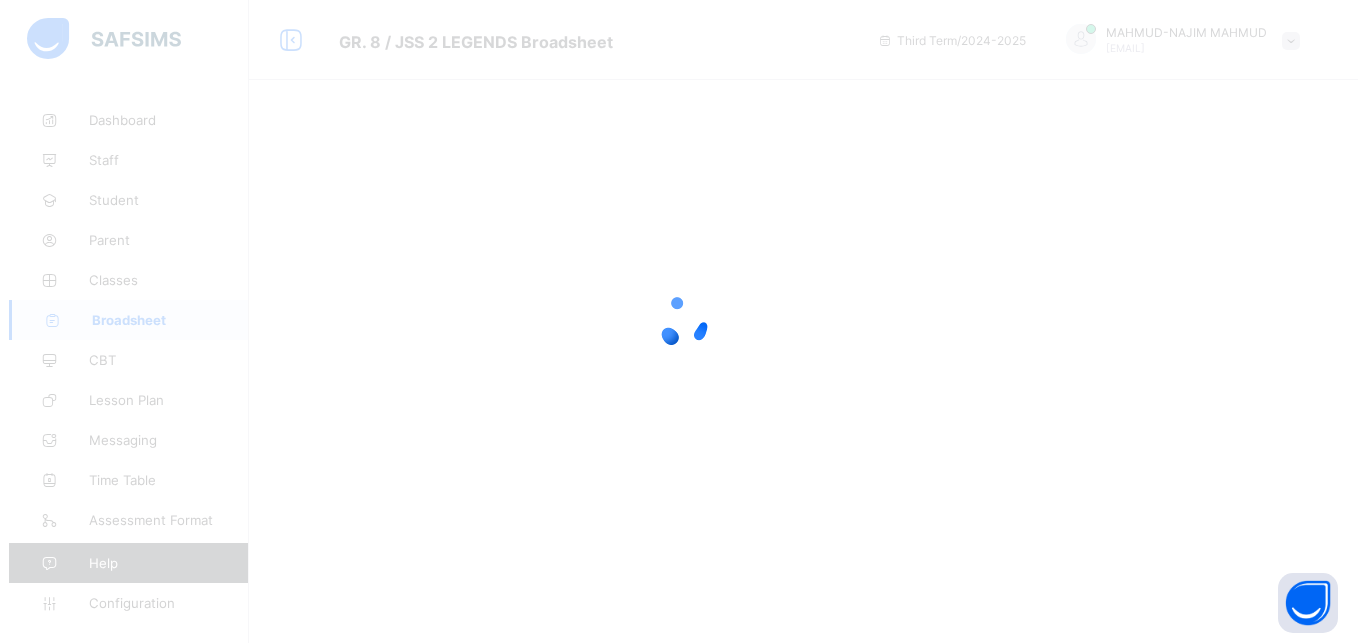 scroll, scrollTop: 0, scrollLeft: 0, axis: both 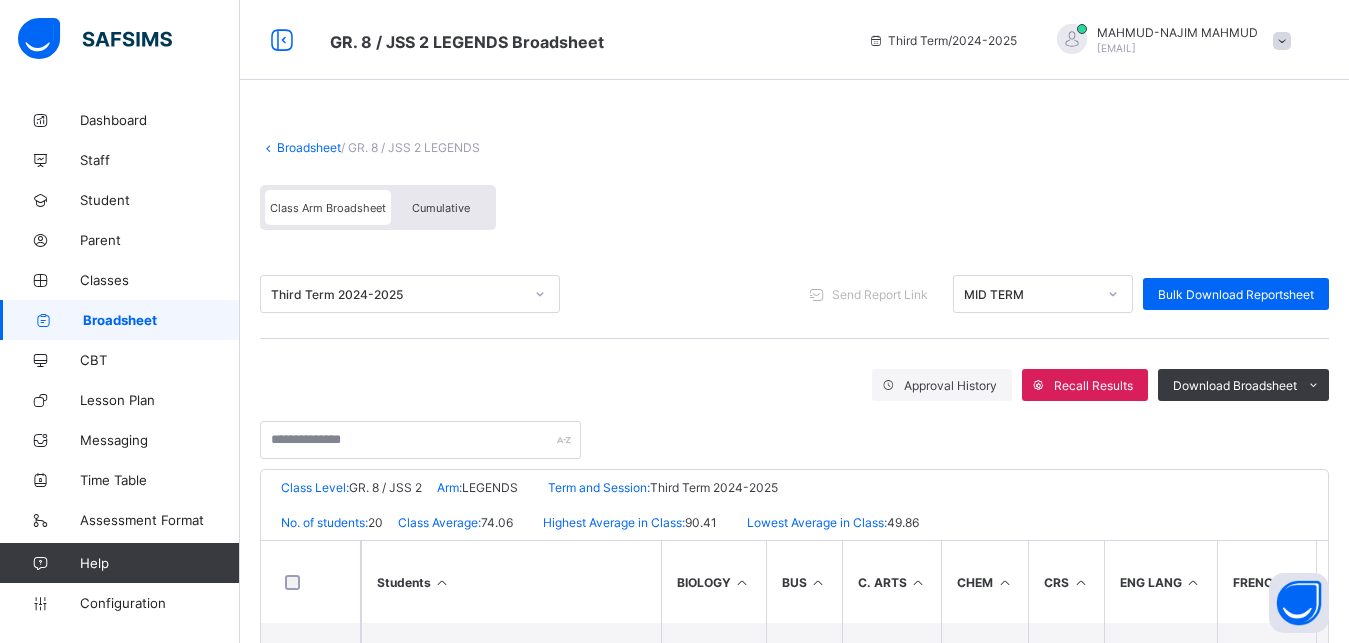 click on "Cumulative" at bounding box center (441, 207) 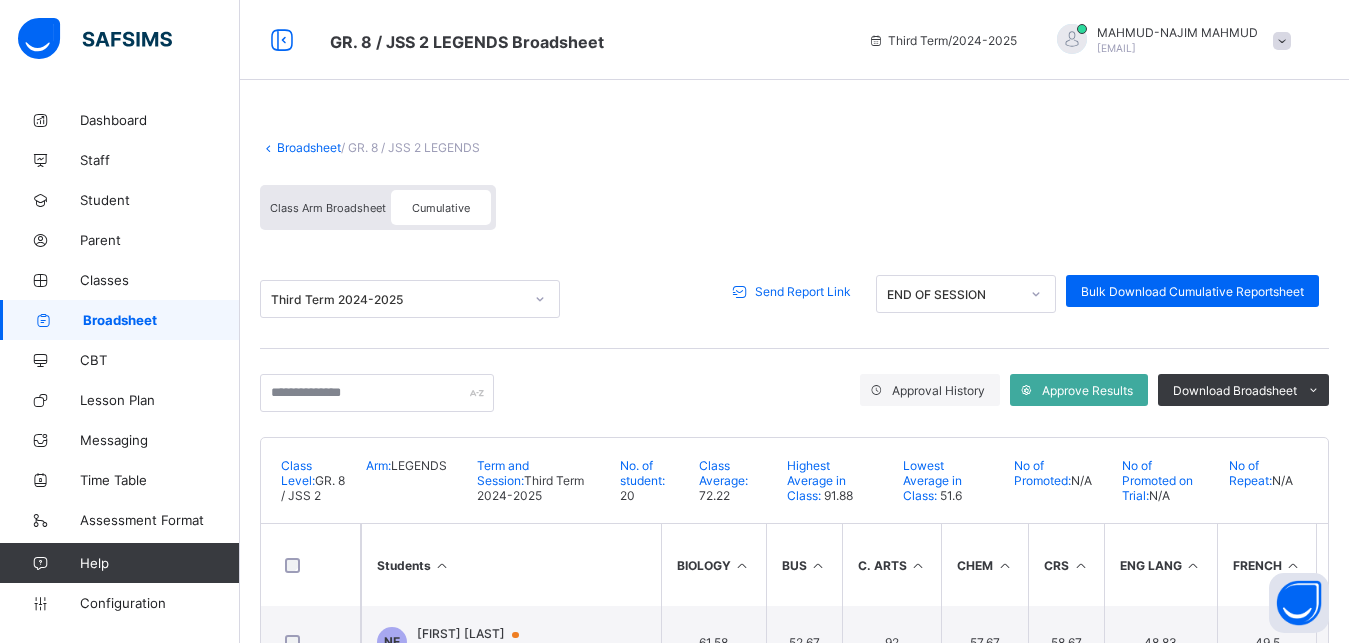 click on "Send Report Link" at bounding box center (794, 291) 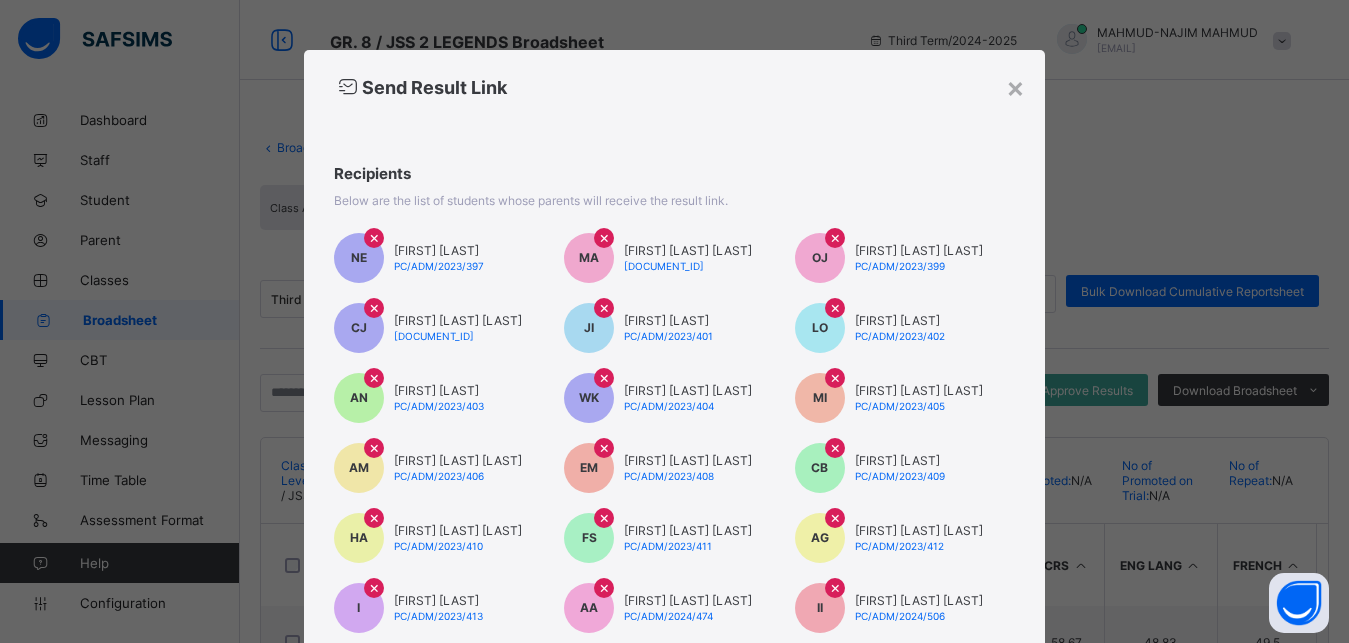 scroll, scrollTop: 403, scrollLeft: 0, axis: vertical 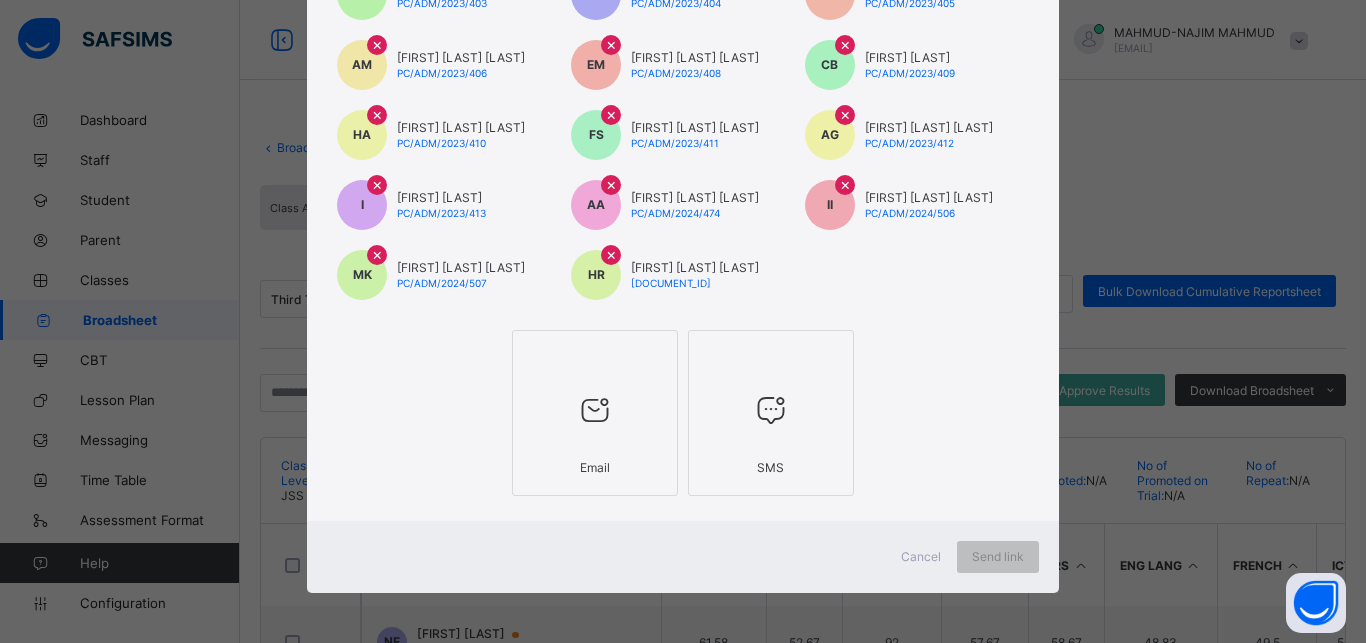 click at bounding box center [595, 410] 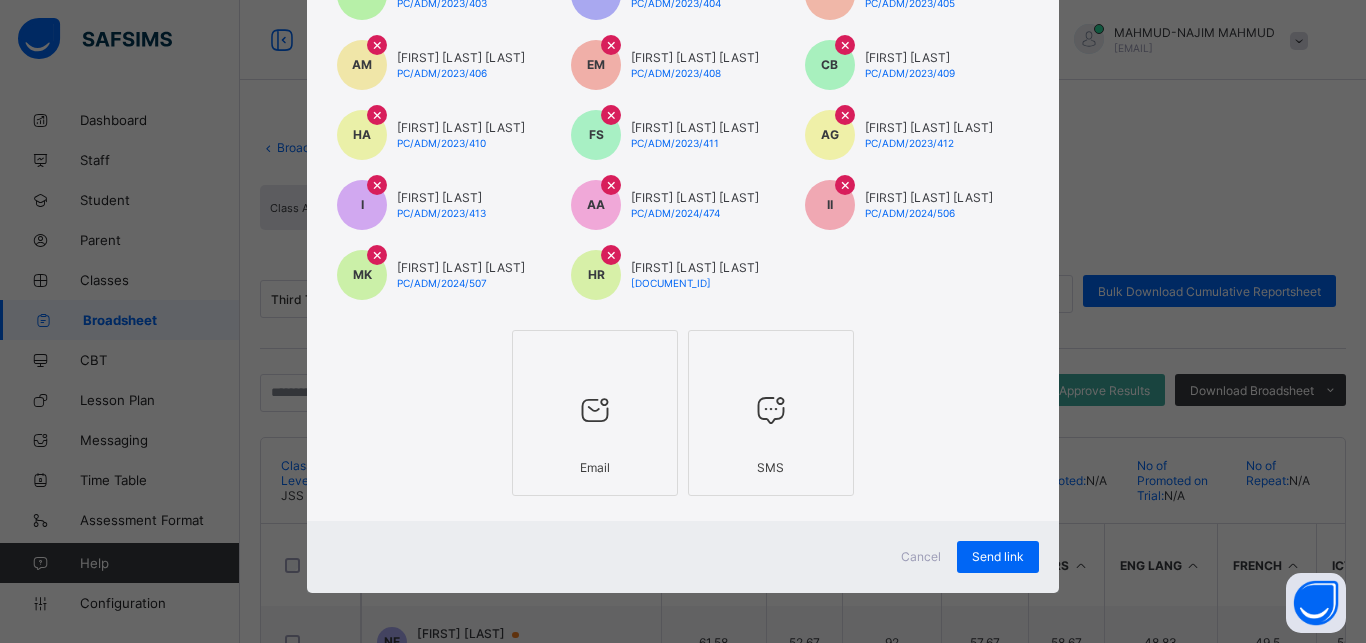 click at bounding box center (771, 410) 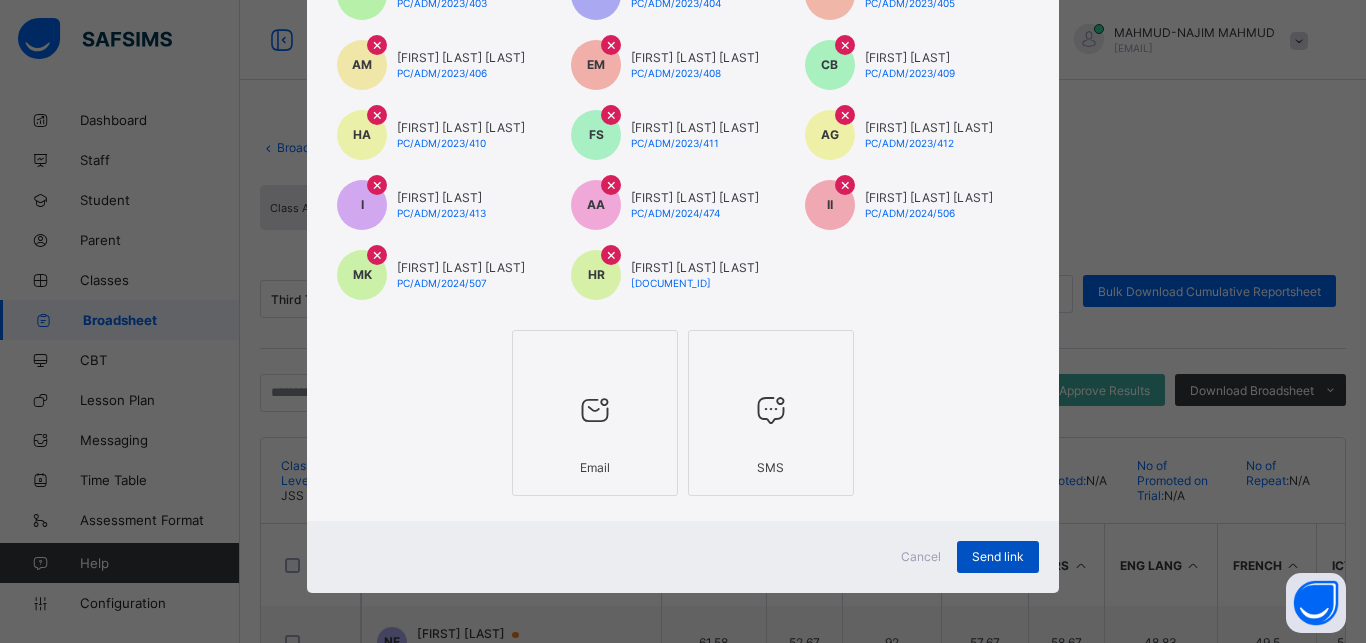 click on "Send link" at bounding box center (998, 557) 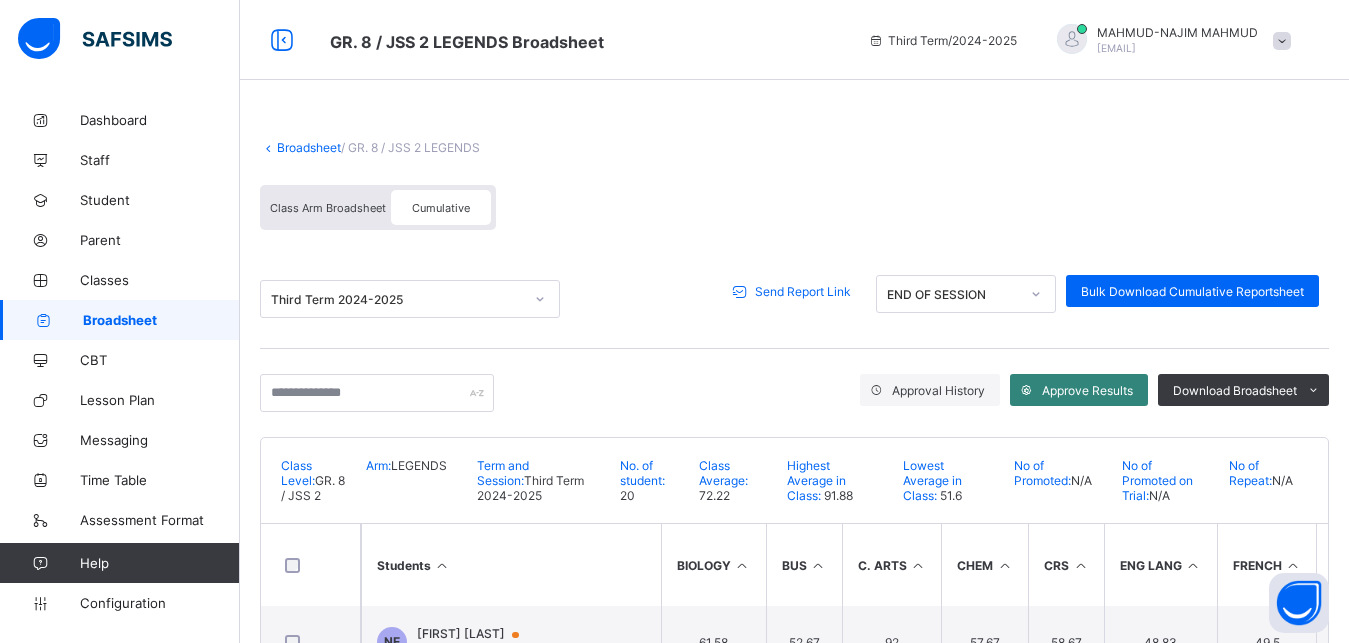 click on "Approve Results" at bounding box center (1087, 390) 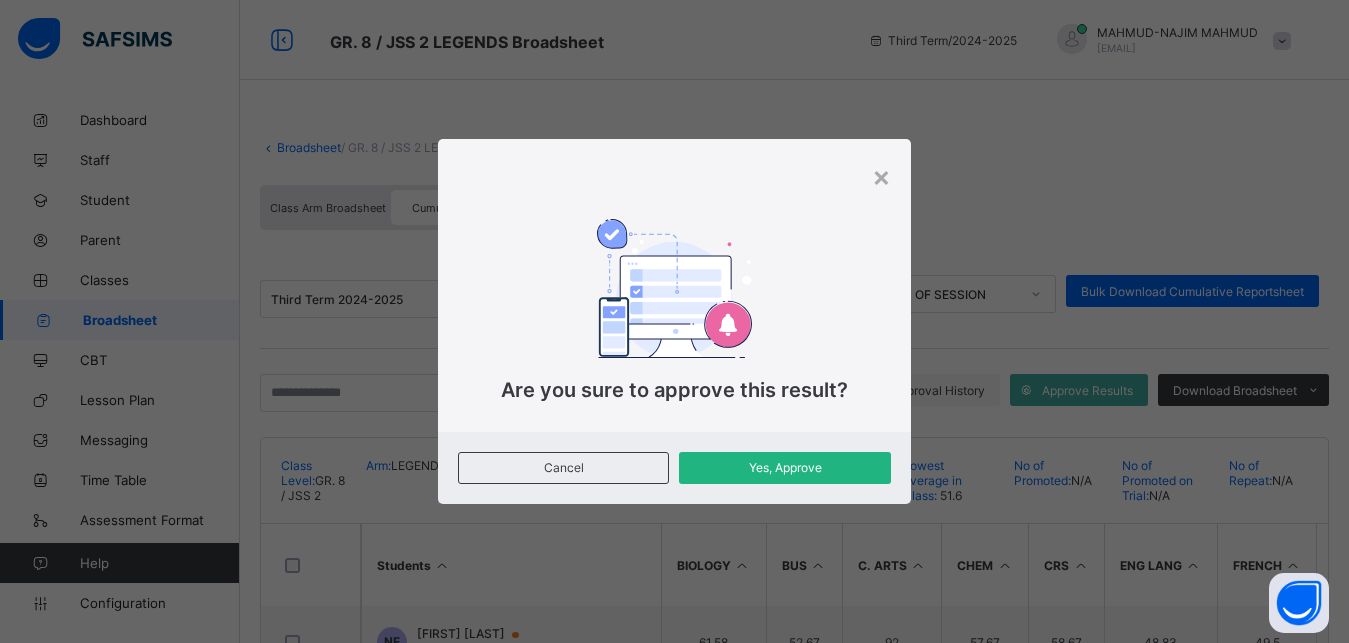 click on "Yes, Approve" at bounding box center (784, 467) 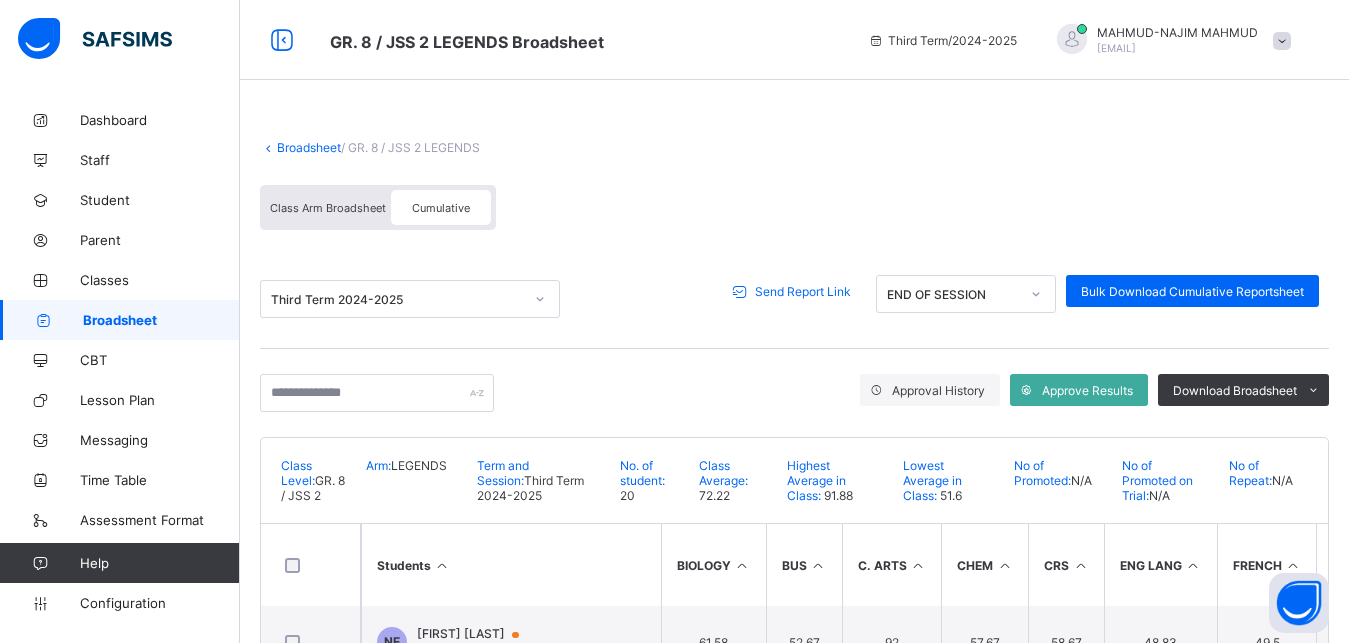 click on "Send Report Link" at bounding box center (803, 291) 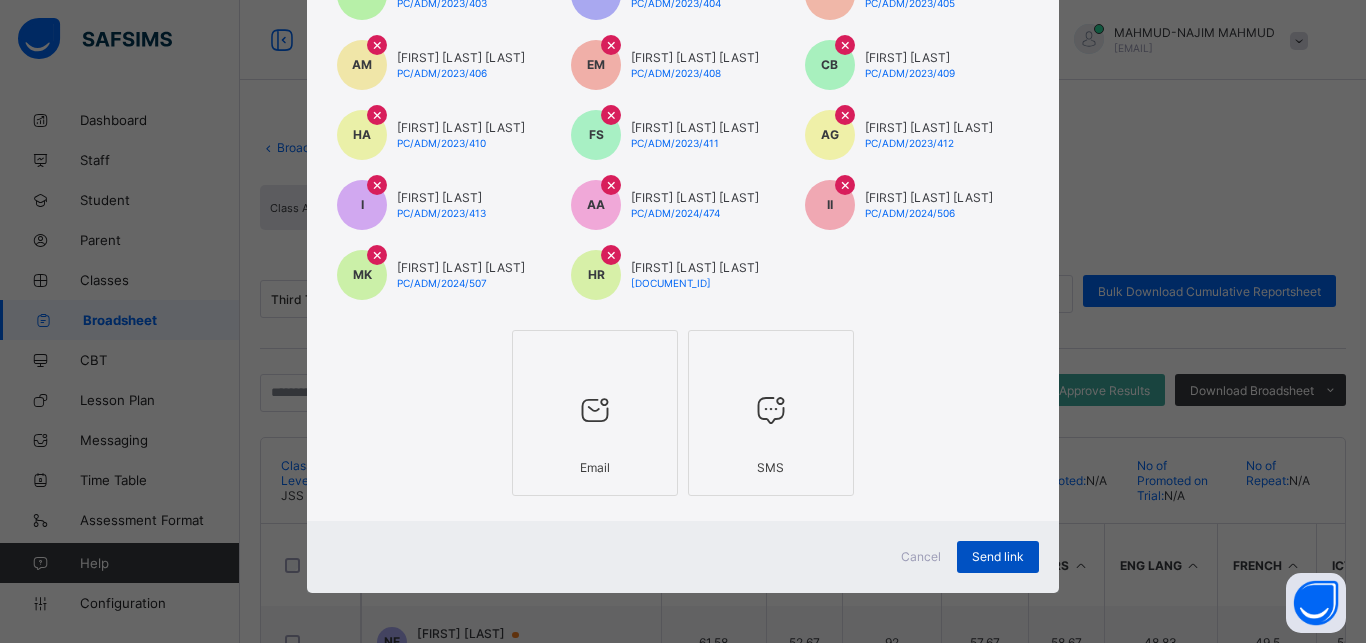click on "Send link" at bounding box center (998, 556) 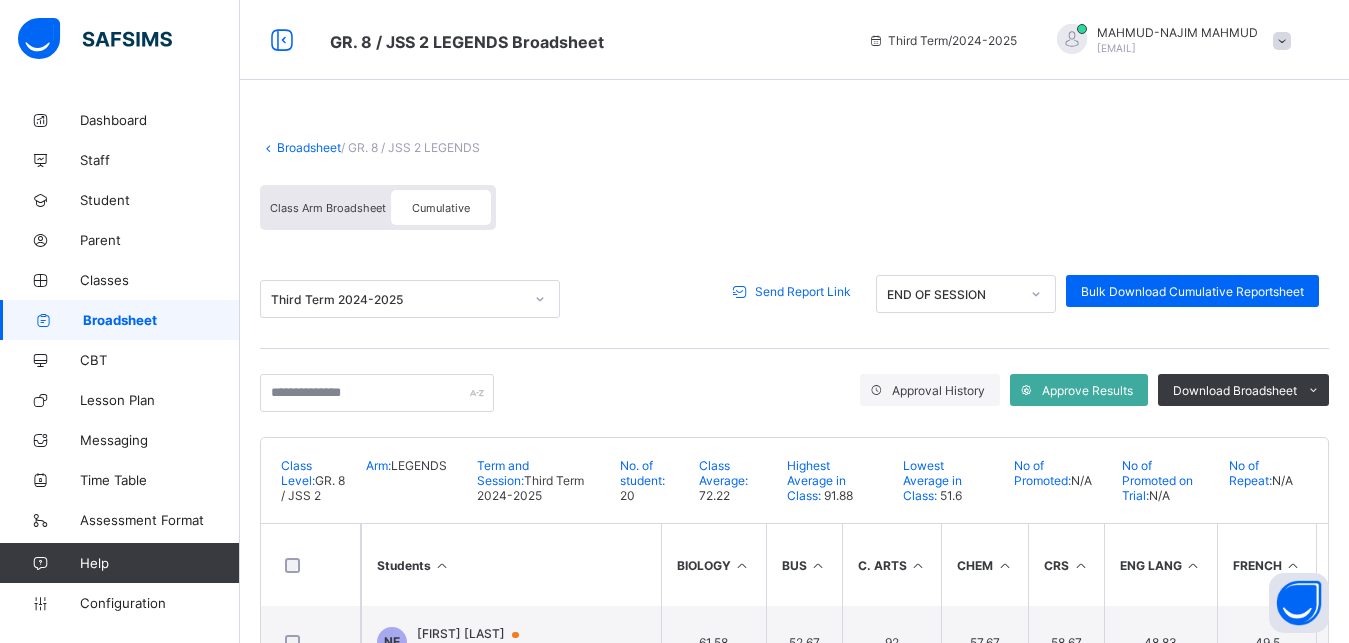 click on "Broadsheet" at bounding box center [309, 147] 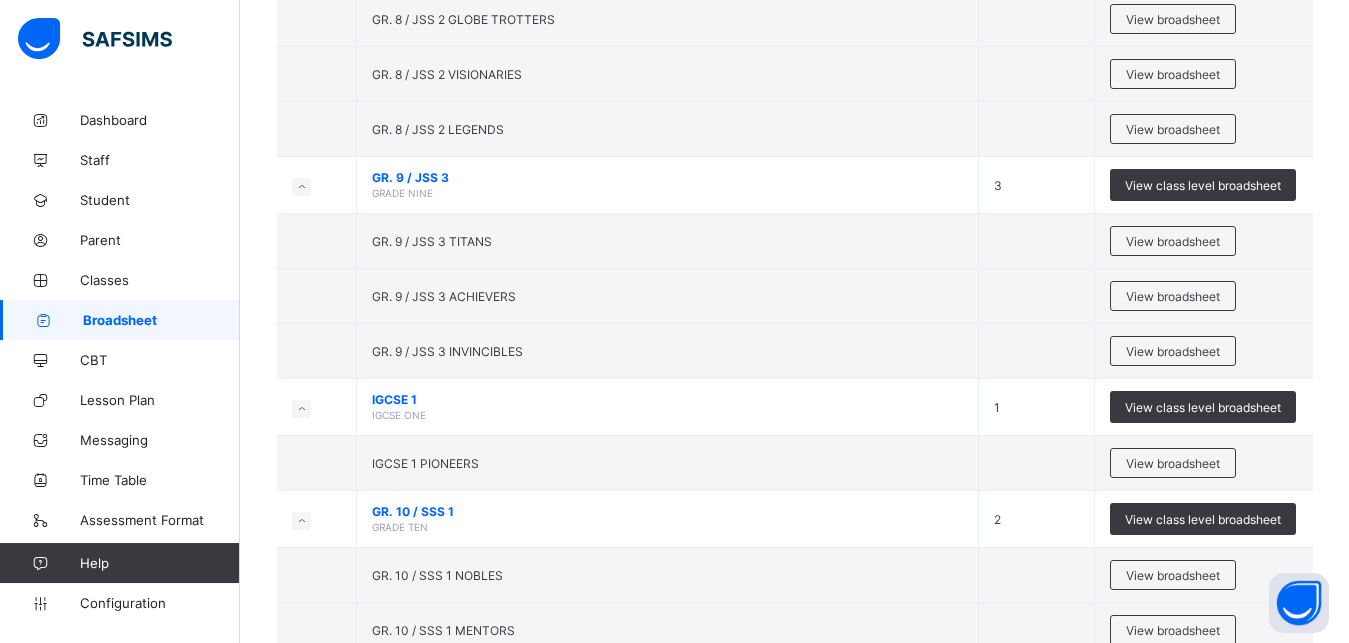 scroll, scrollTop: 558, scrollLeft: 0, axis: vertical 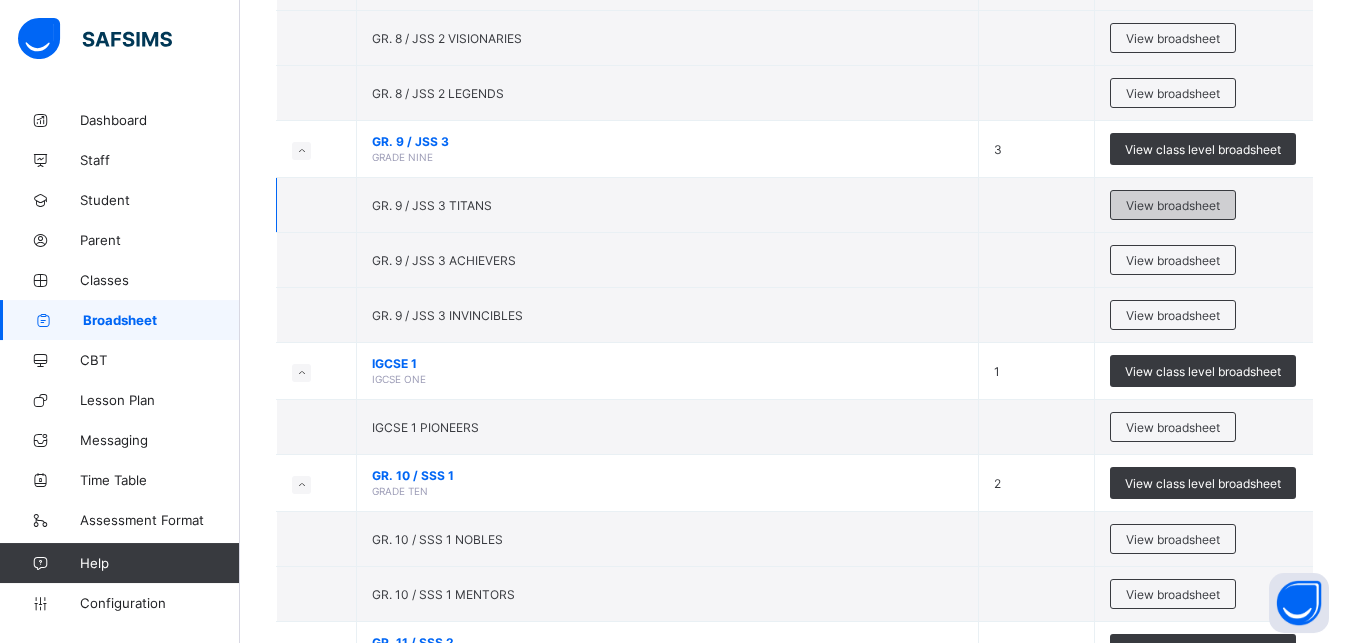 click on "View broadsheet" at bounding box center [1173, 205] 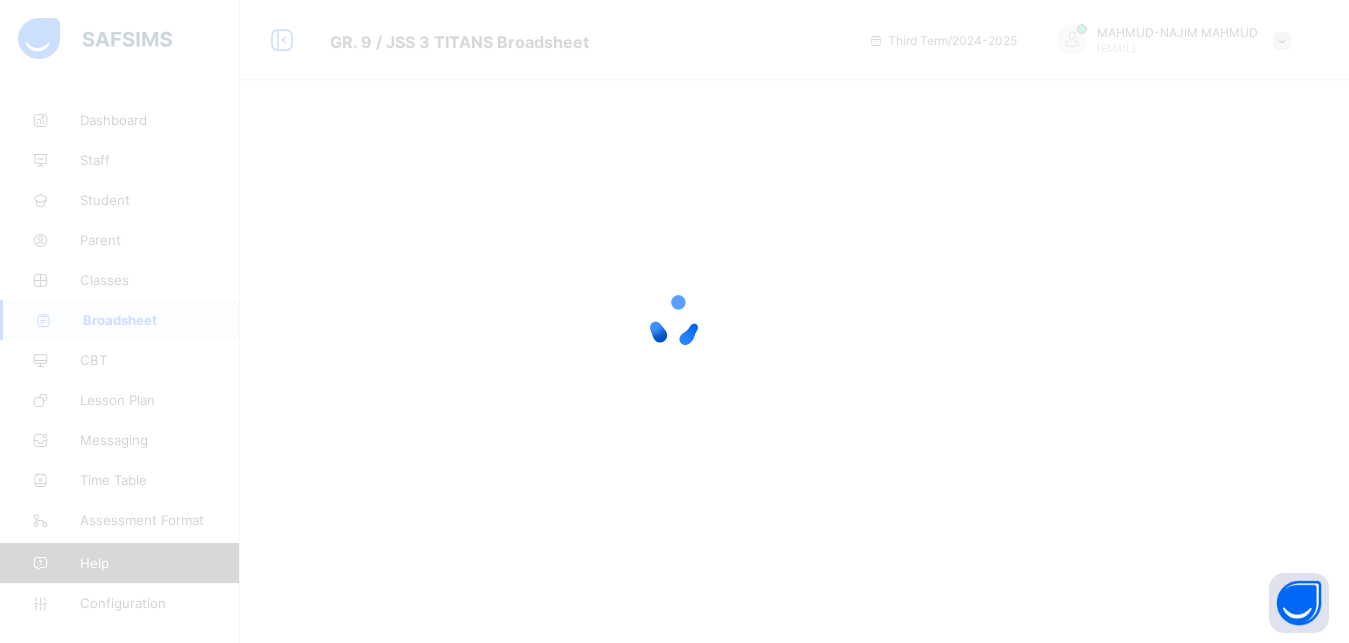 scroll, scrollTop: 0, scrollLeft: 0, axis: both 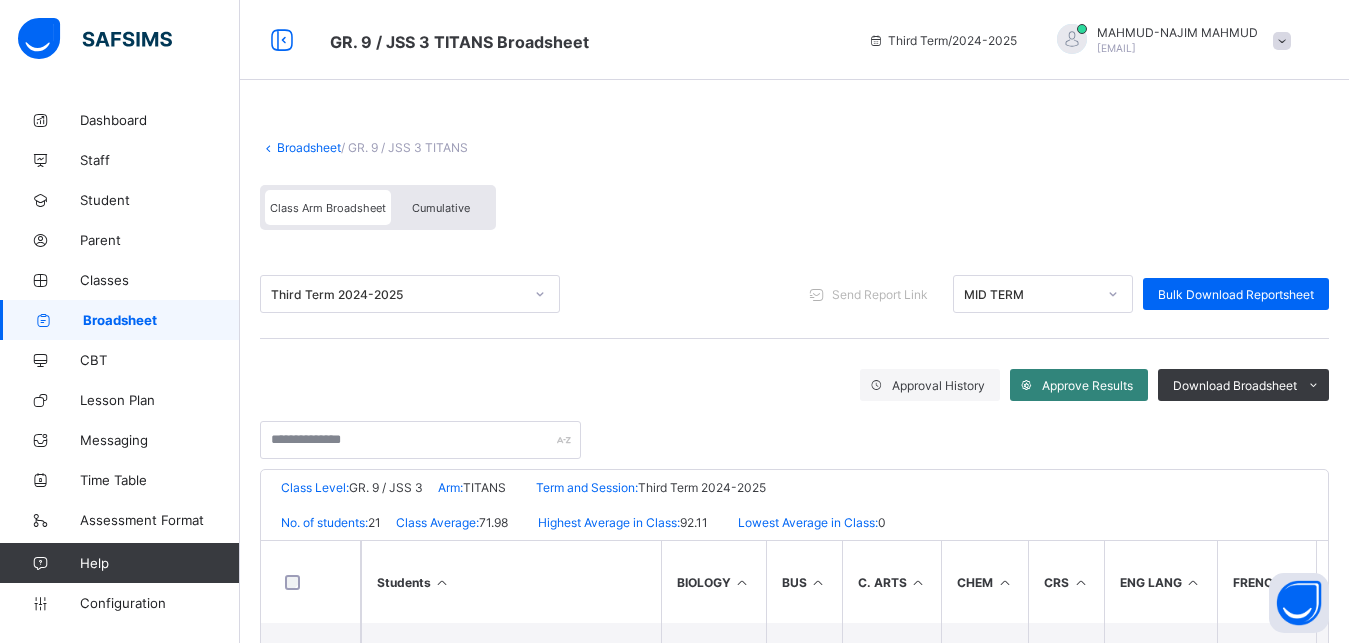 click on "Approve Results" at bounding box center (1087, 385) 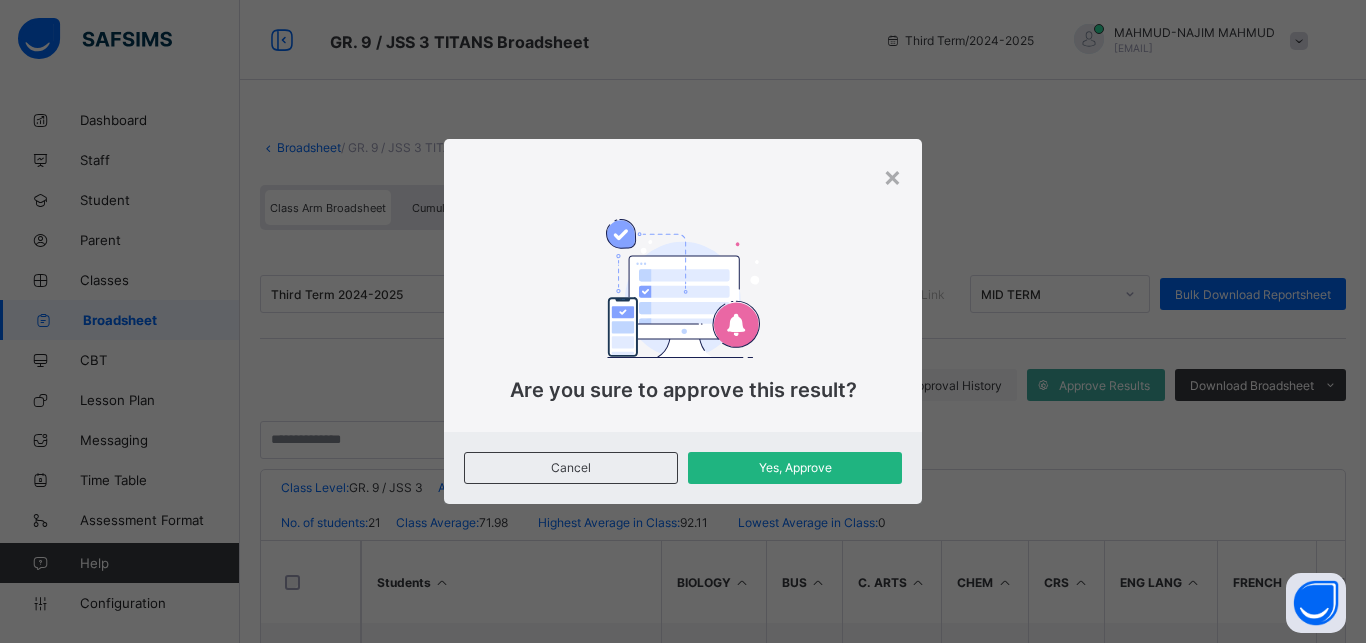 click on "Yes, Approve" at bounding box center (795, 468) 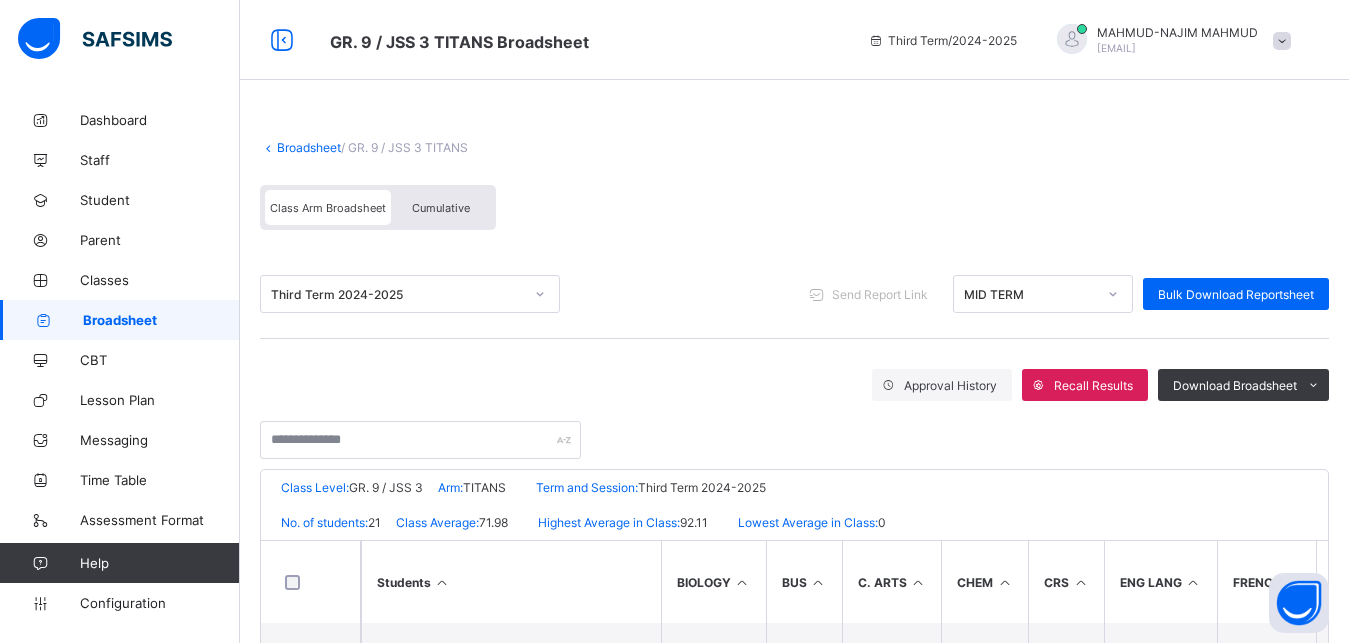 click on "Cumulative" at bounding box center (441, 208) 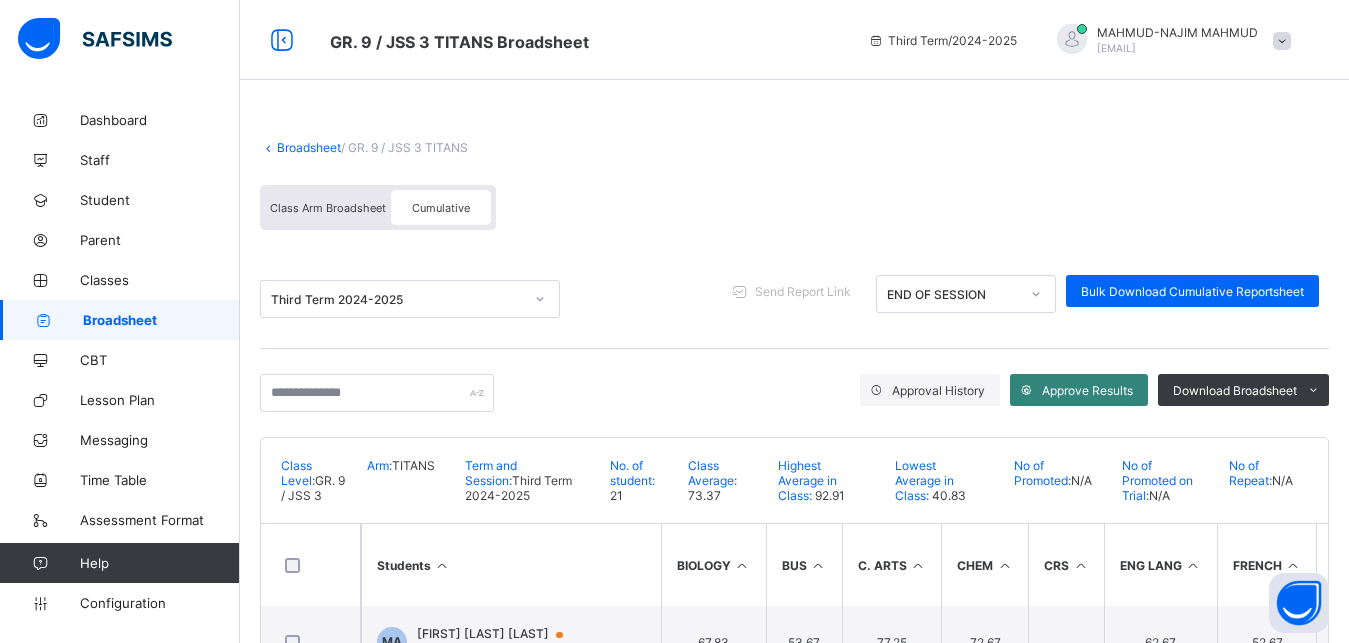 click on "Approve Results" at bounding box center [1087, 390] 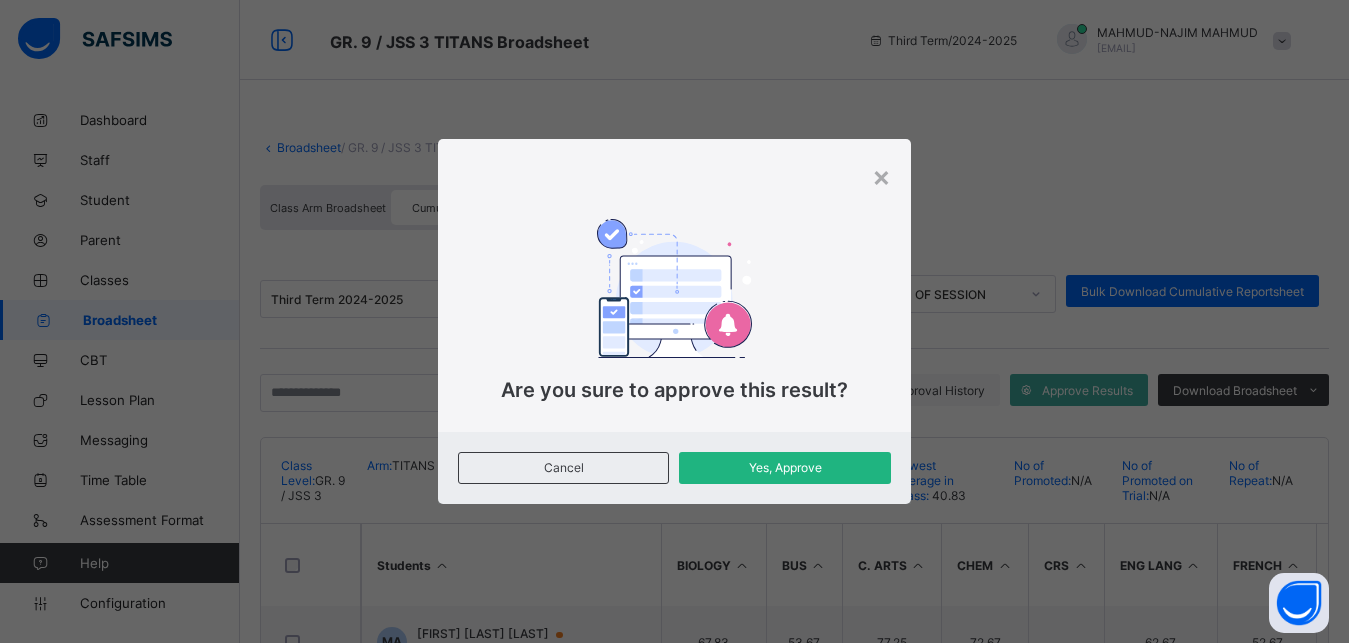 click on "Yes, Approve" at bounding box center (784, 467) 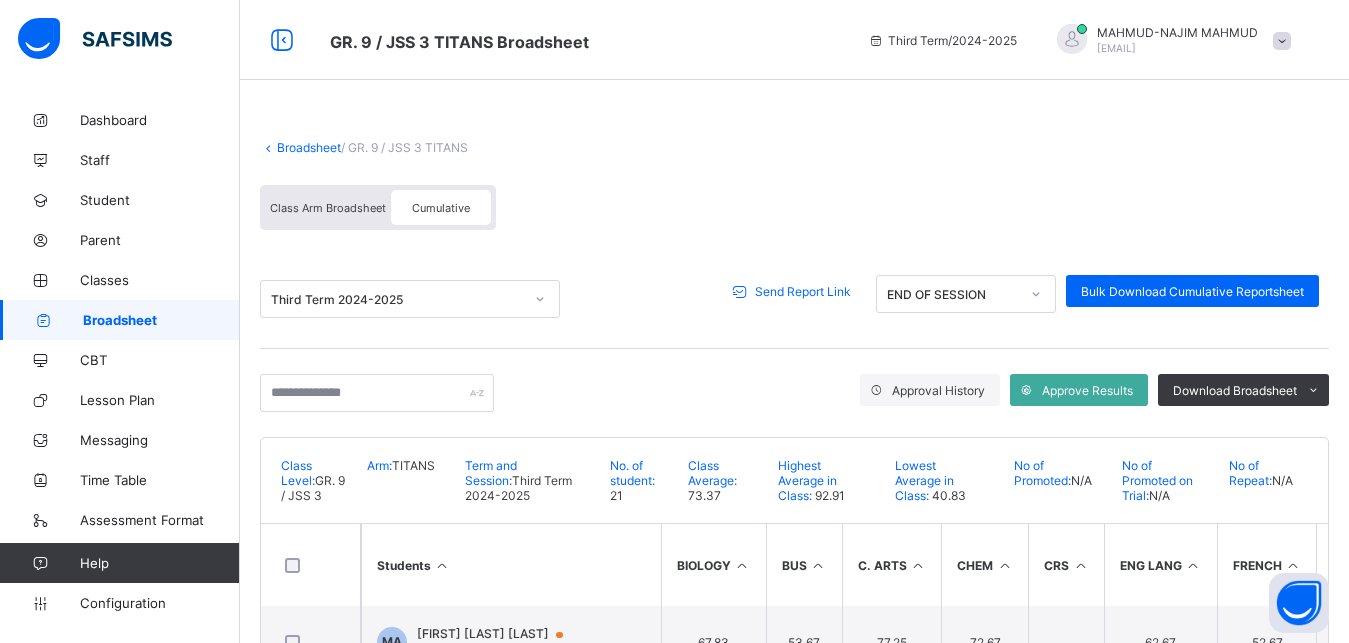 click on "Send Report Link" at bounding box center [803, 291] 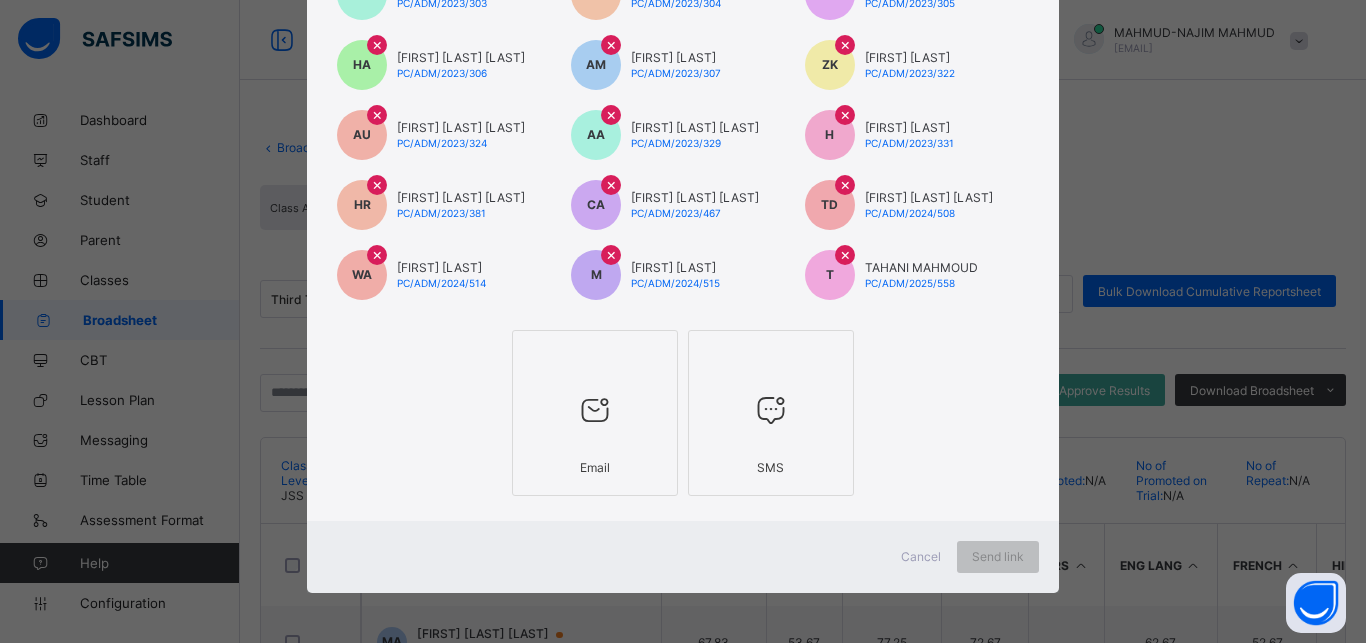 click at bounding box center (595, 410) 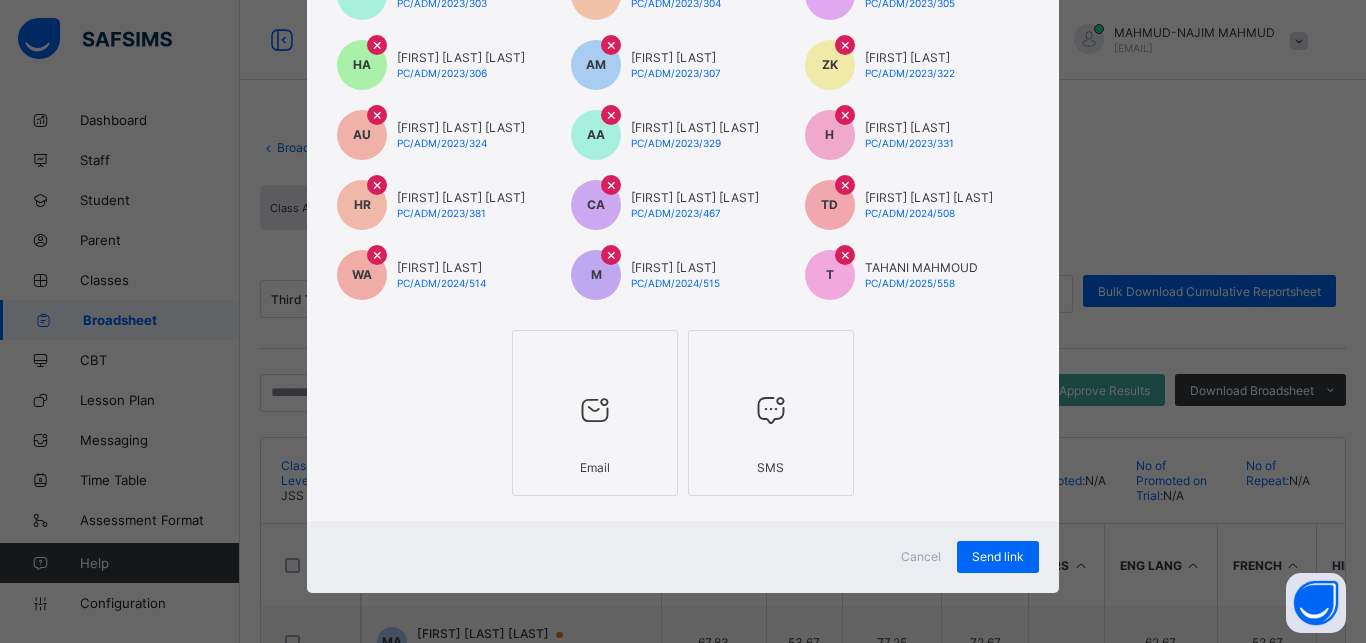 click at bounding box center [771, 410] 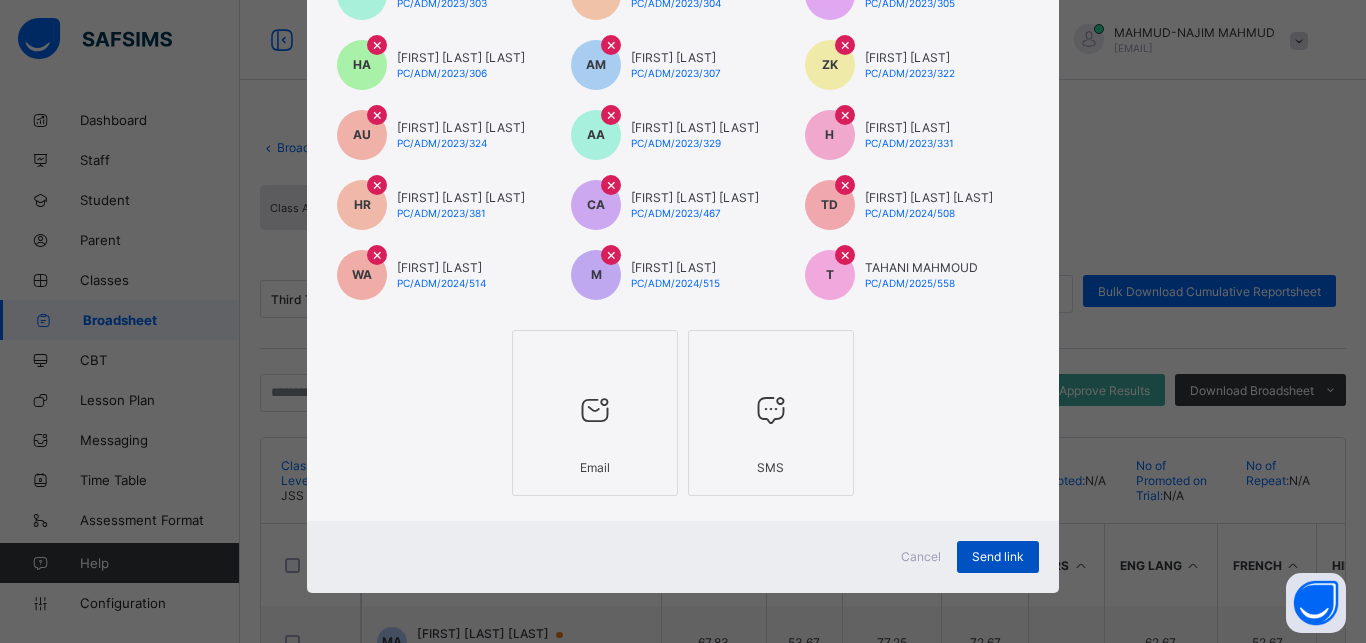 click on "Send link" at bounding box center [998, 556] 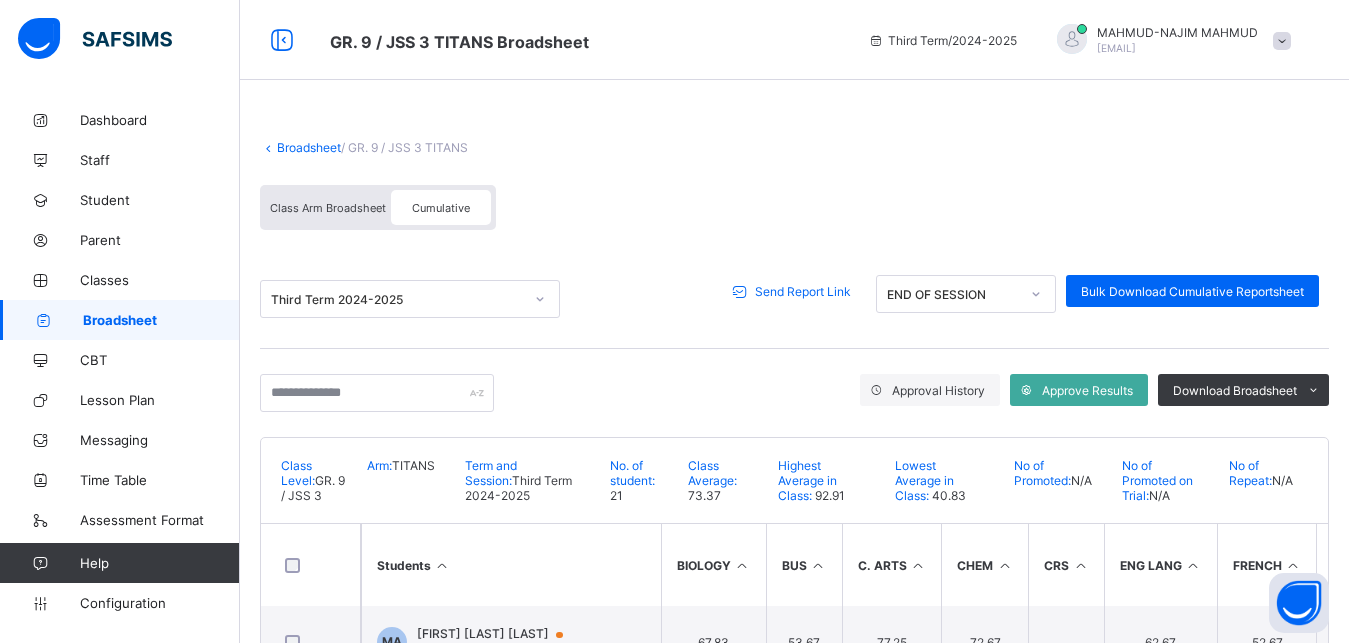 click on "Broadsheet" at bounding box center [309, 147] 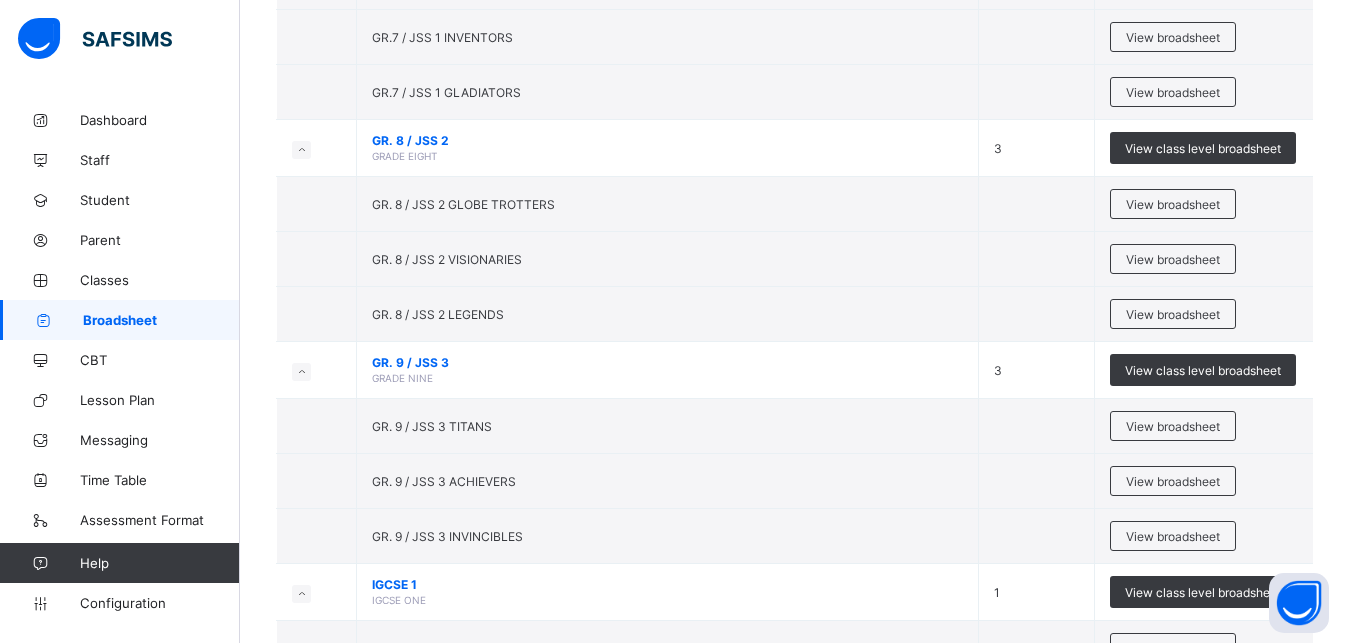 scroll, scrollTop: 366, scrollLeft: 0, axis: vertical 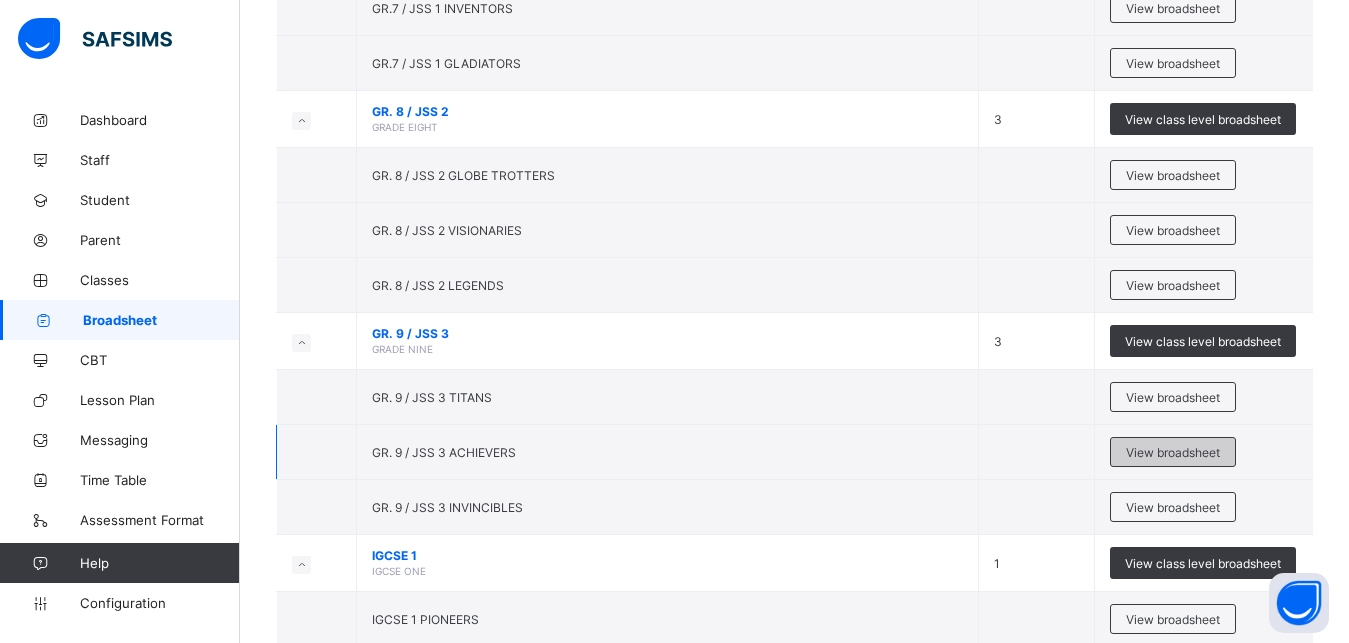 click on "View broadsheet" at bounding box center [1173, 452] 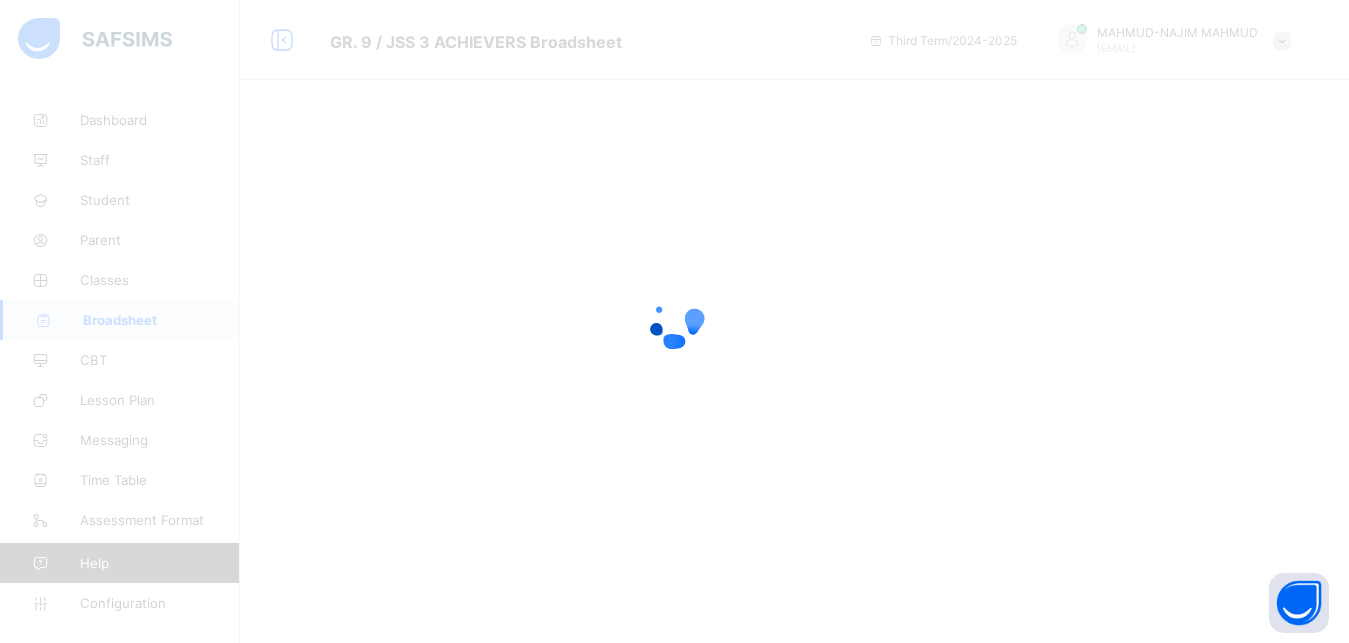 scroll, scrollTop: 0, scrollLeft: 0, axis: both 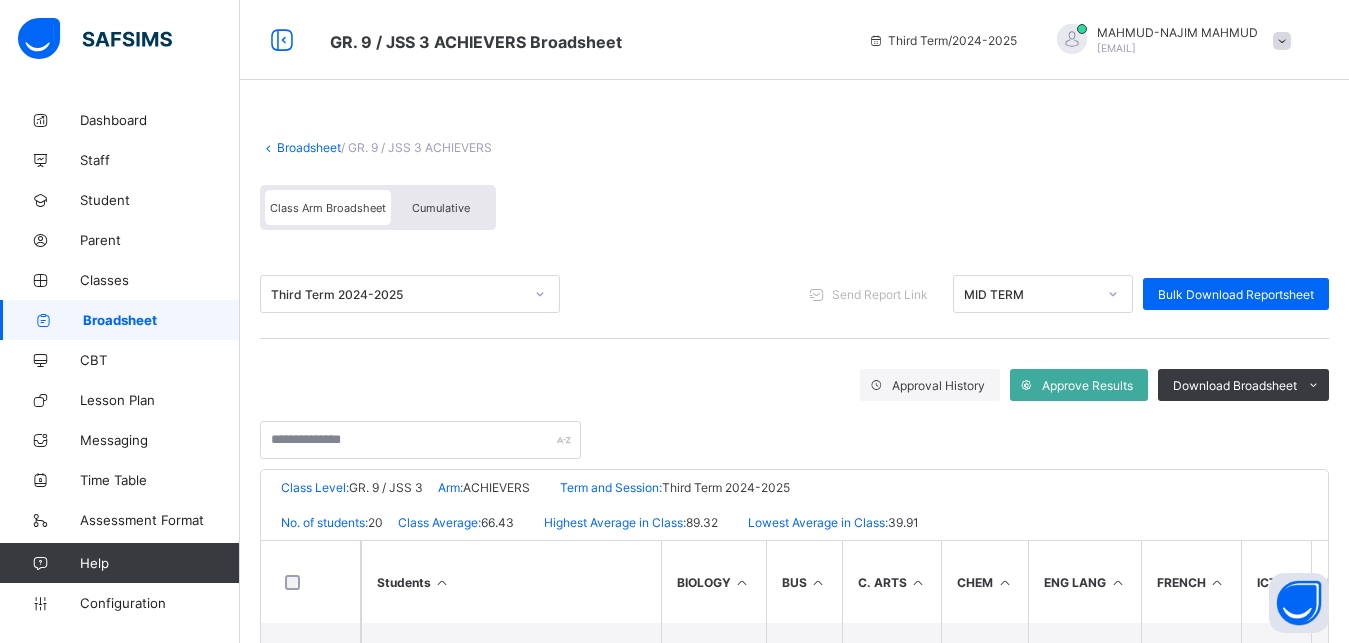 click on "Cumulative" at bounding box center [441, 208] 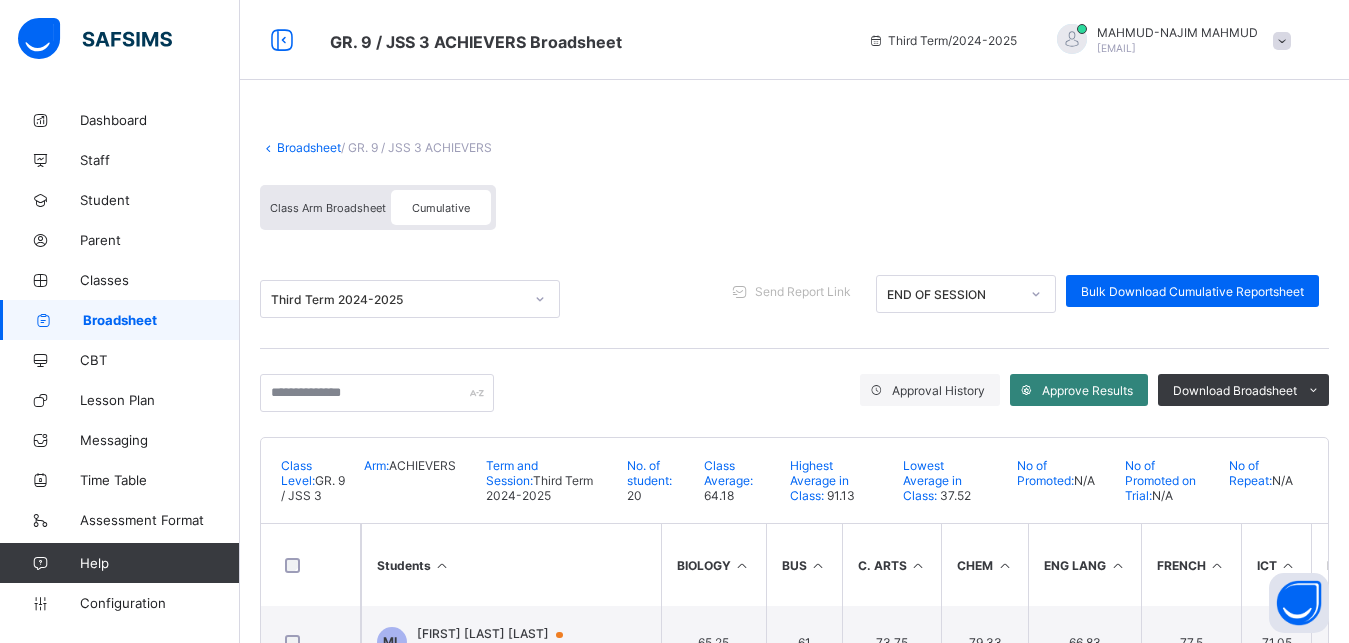 click on "Approve Results" at bounding box center (1087, 390) 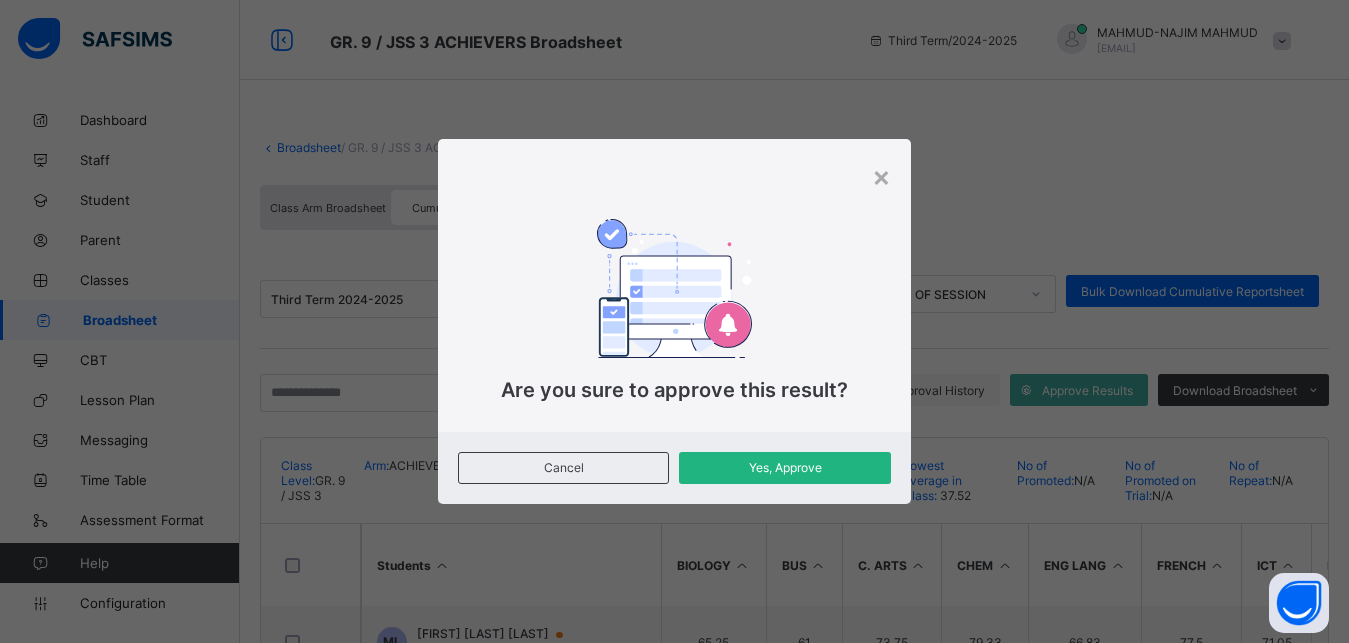 click on "Yes, Approve" at bounding box center [784, 467] 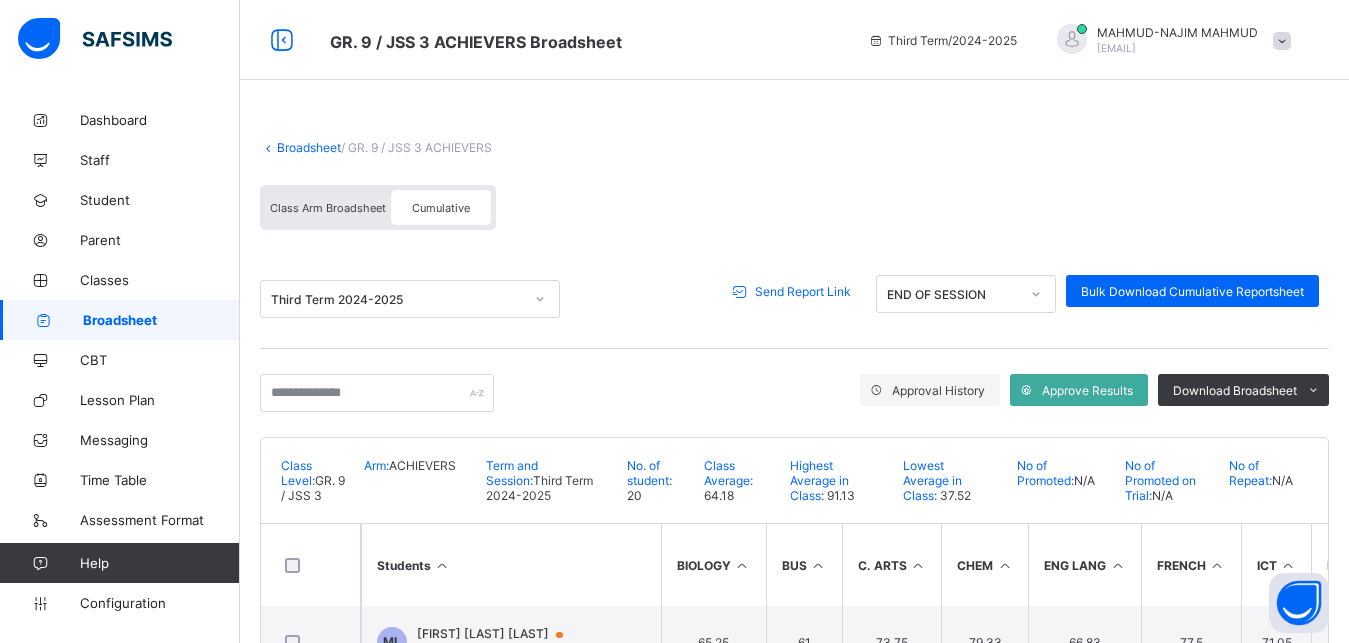 click on "Send Report Link" at bounding box center (794, 291) 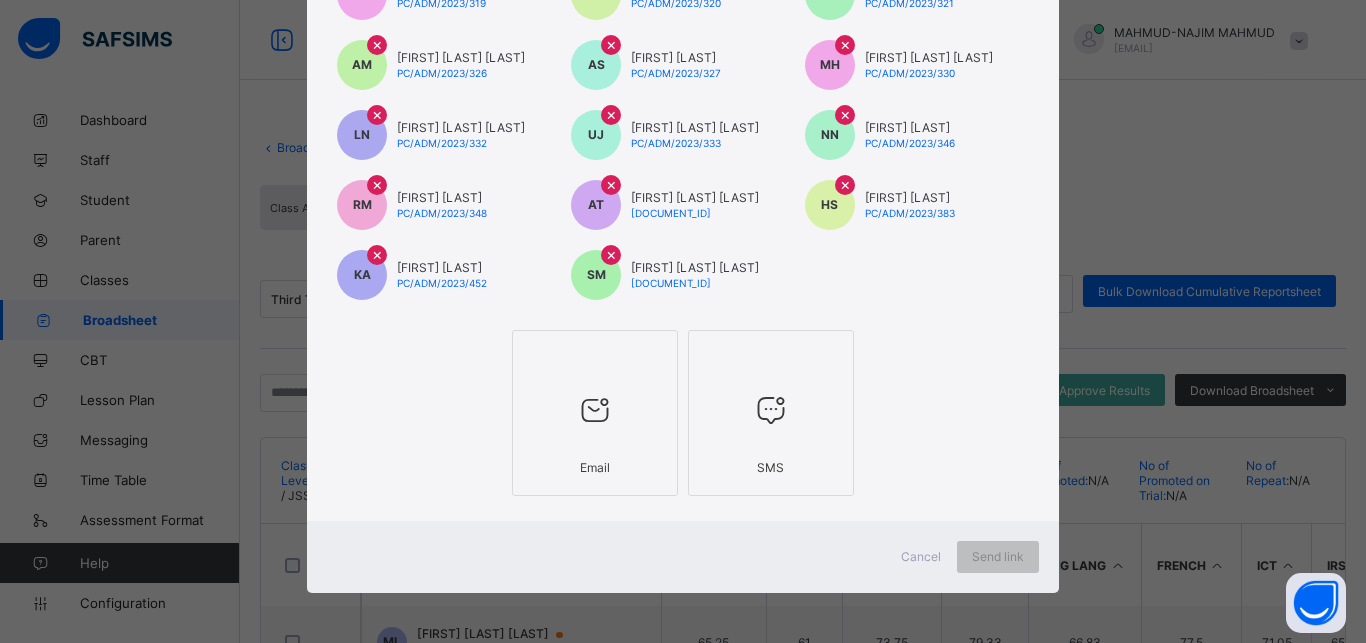 click at bounding box center (595, 410) 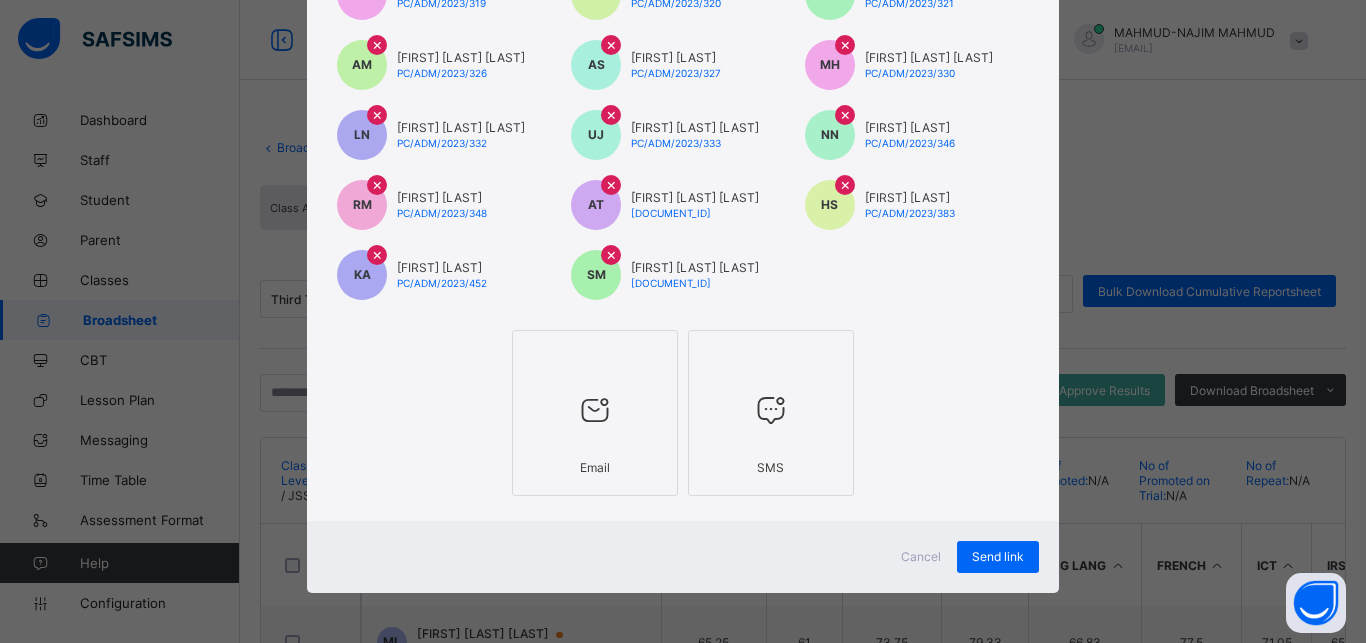 click at bounding box center (771, 410) 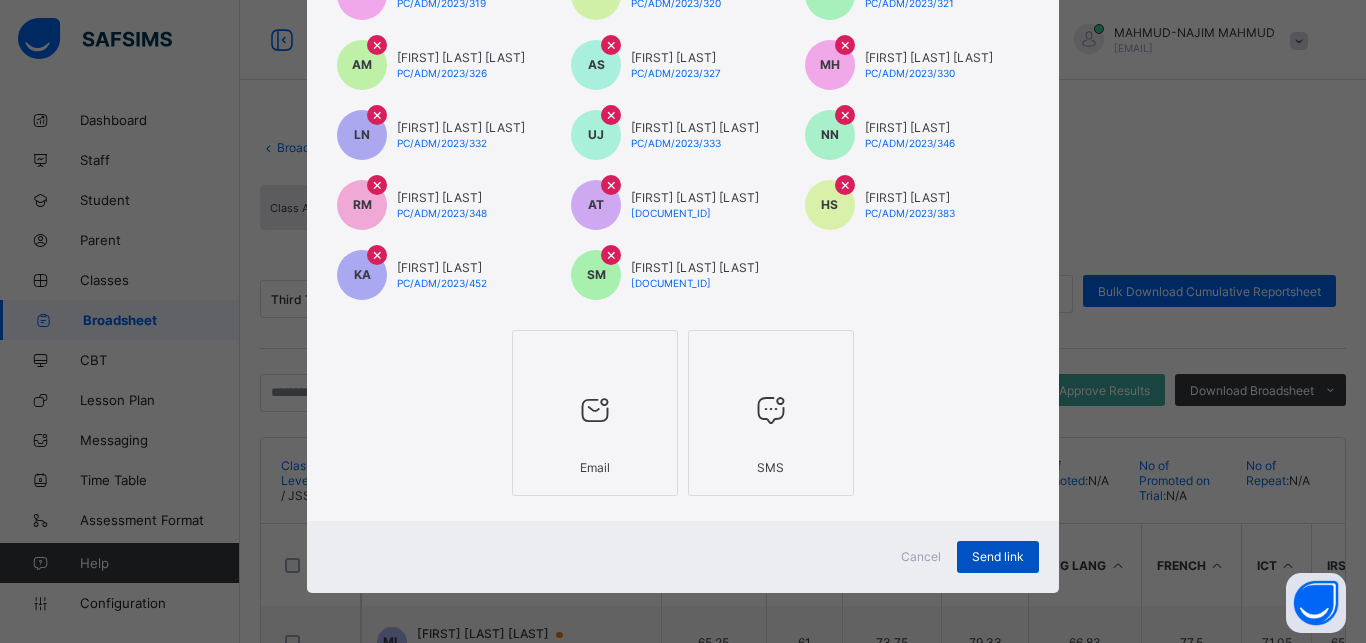click on "Send link" at bounding box center (998, 556) 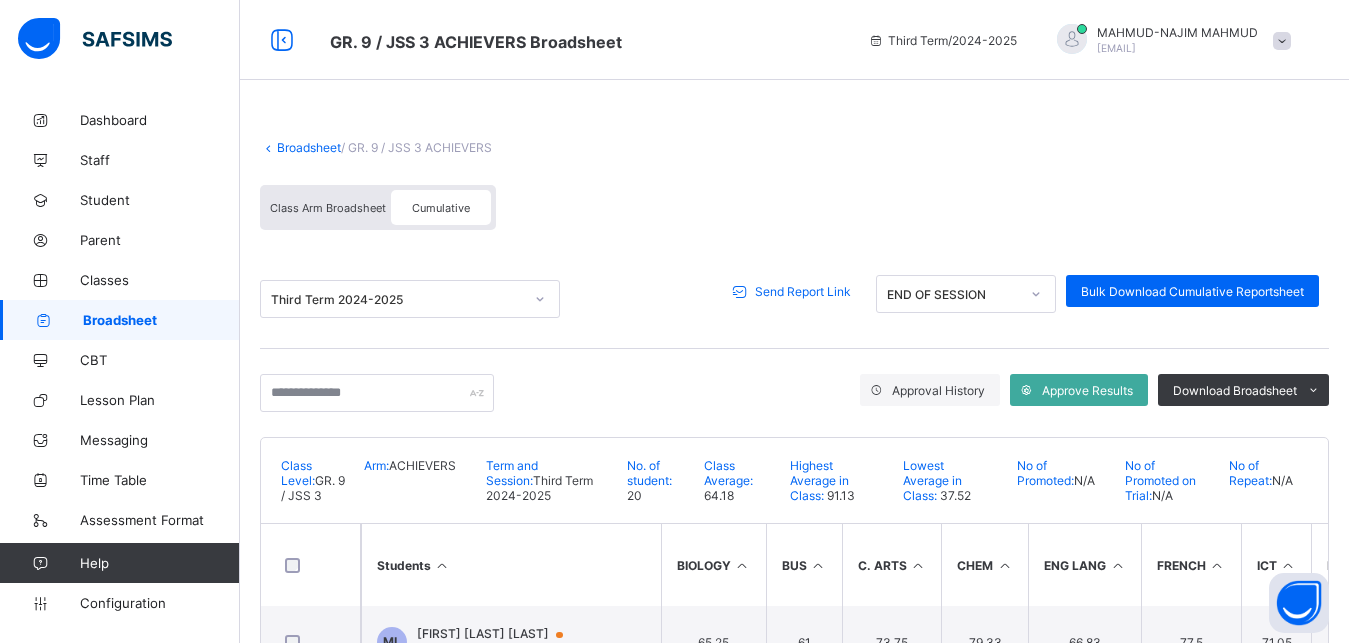click on "Broadsheet" at bounding box center (309, 147) 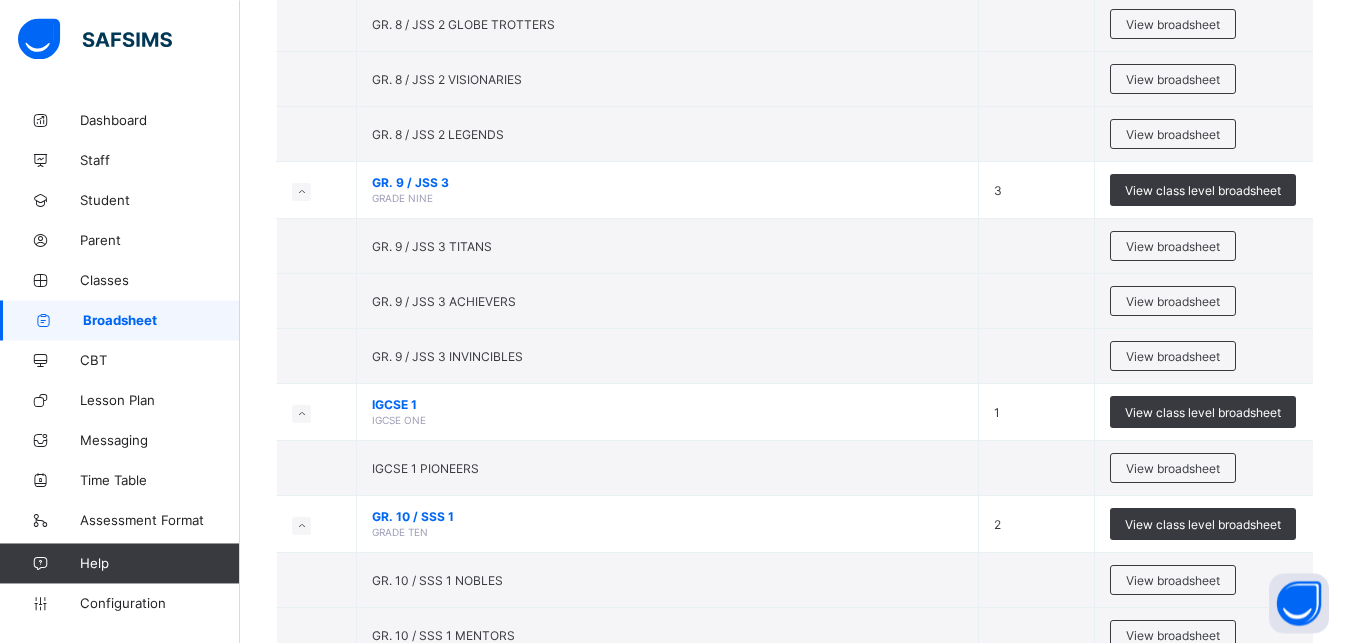scroll, scrollTop: 546, scrollLeft: 0, axis: vertical 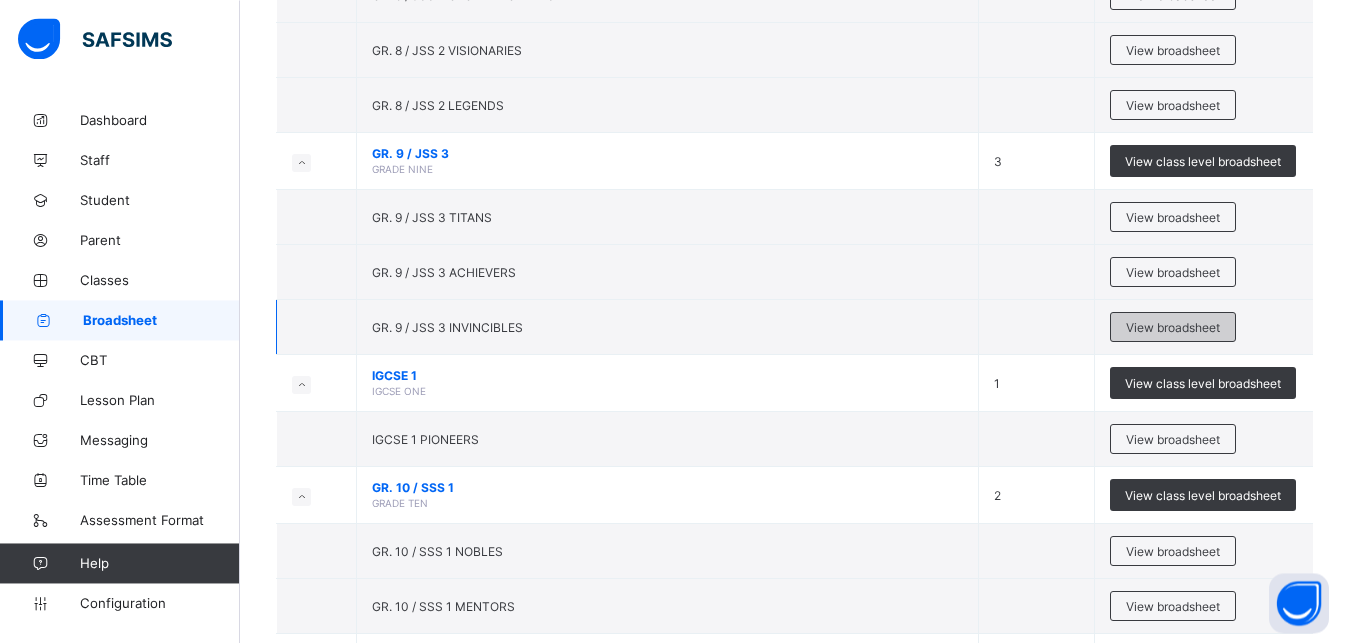 click on "View broadsheet" at bounding box center (1173, 327) 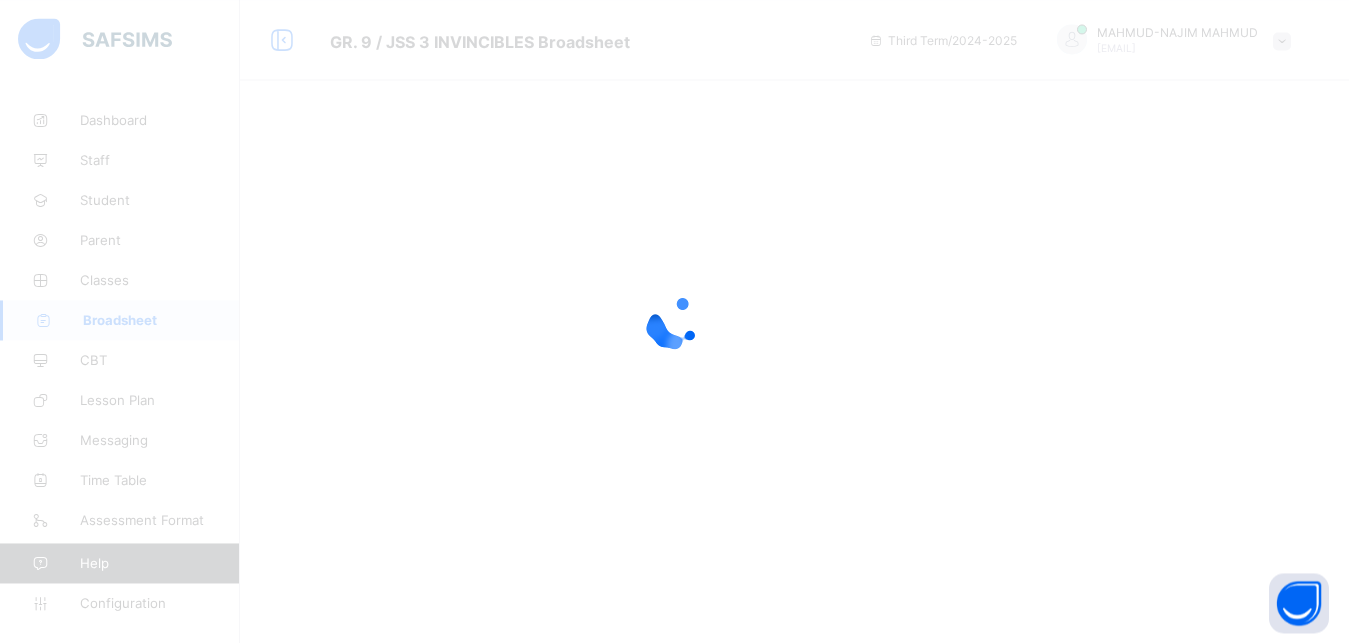 scroll, scrollTop: 0, scrollLeft: 0, axis: both 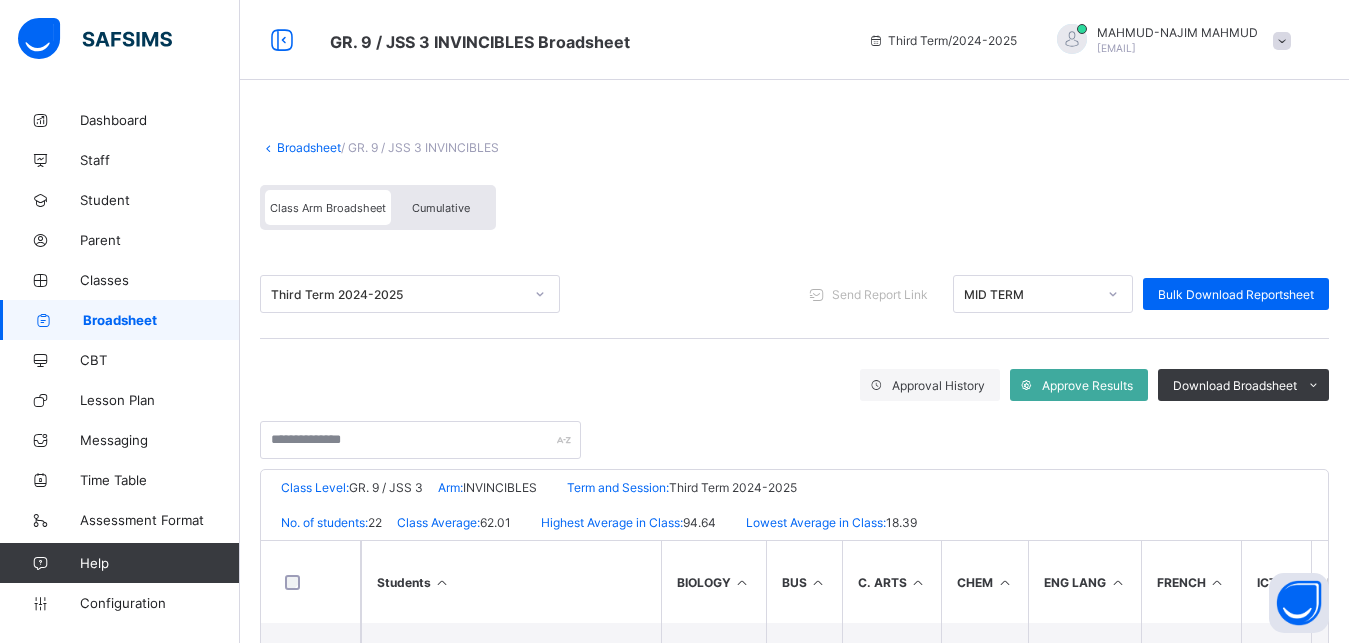 click on "Cumulative" at bounding box center [441, 208] 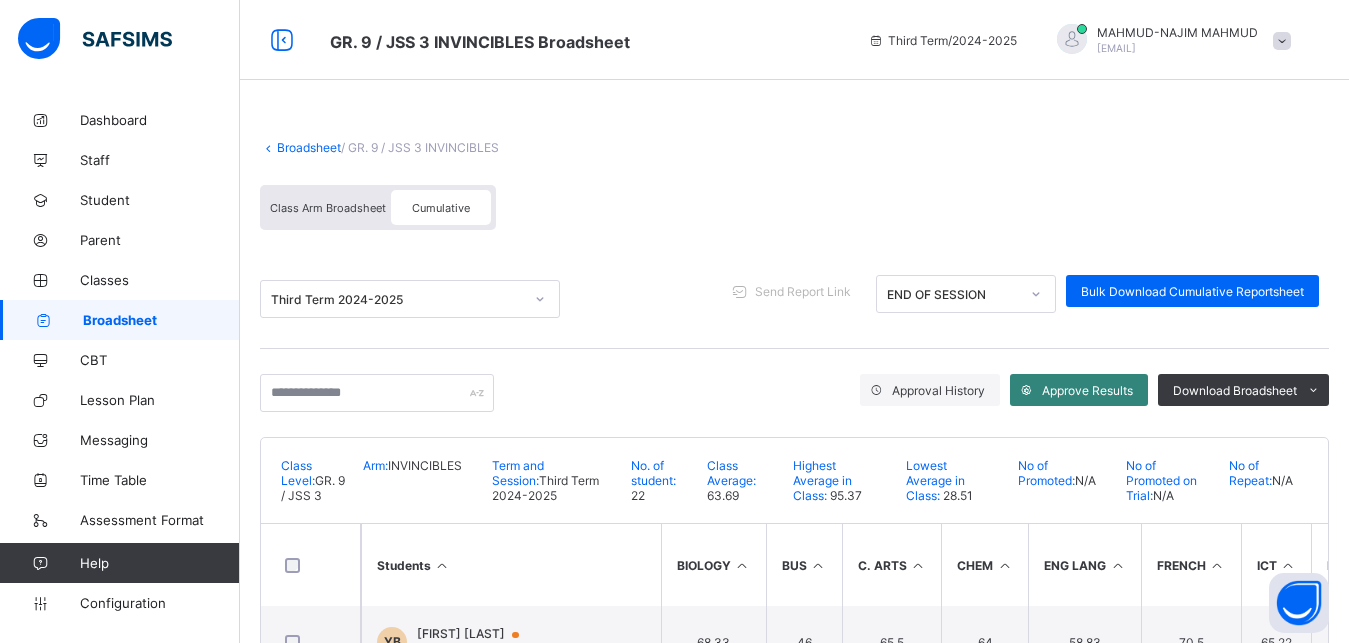click on "Approve Results" at bounding box center (1079, 390) 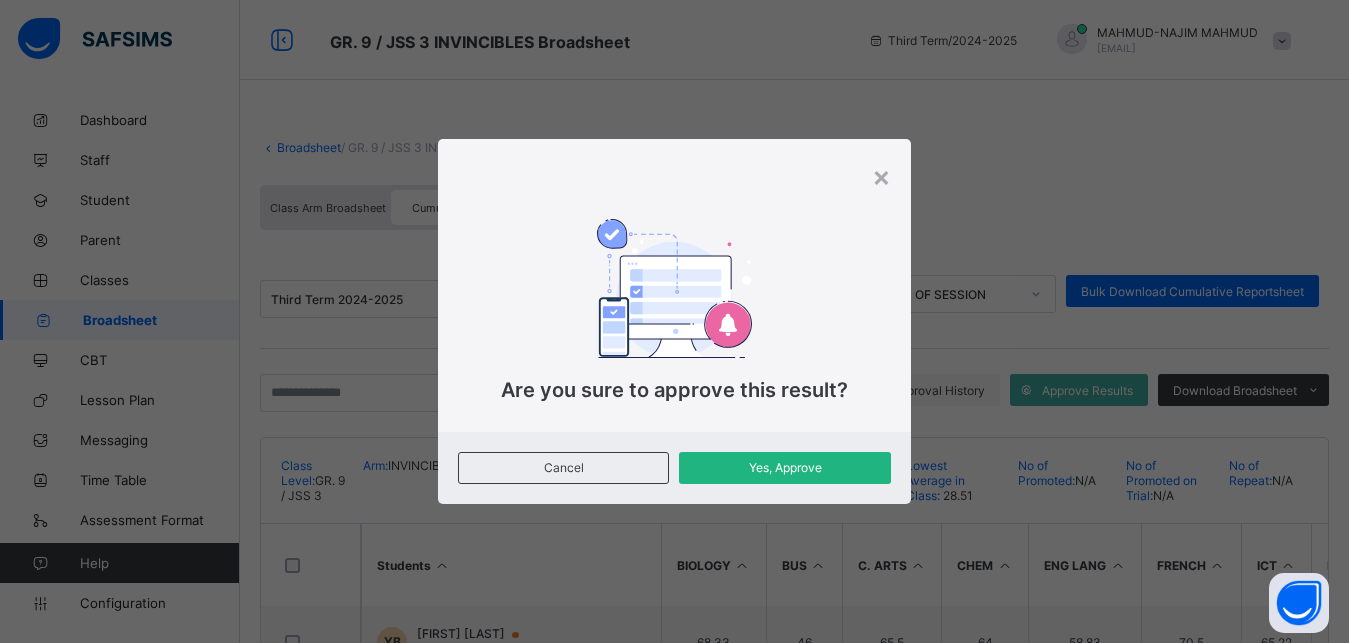 click on "Yes, Approve" at bounding box center (784, 467) 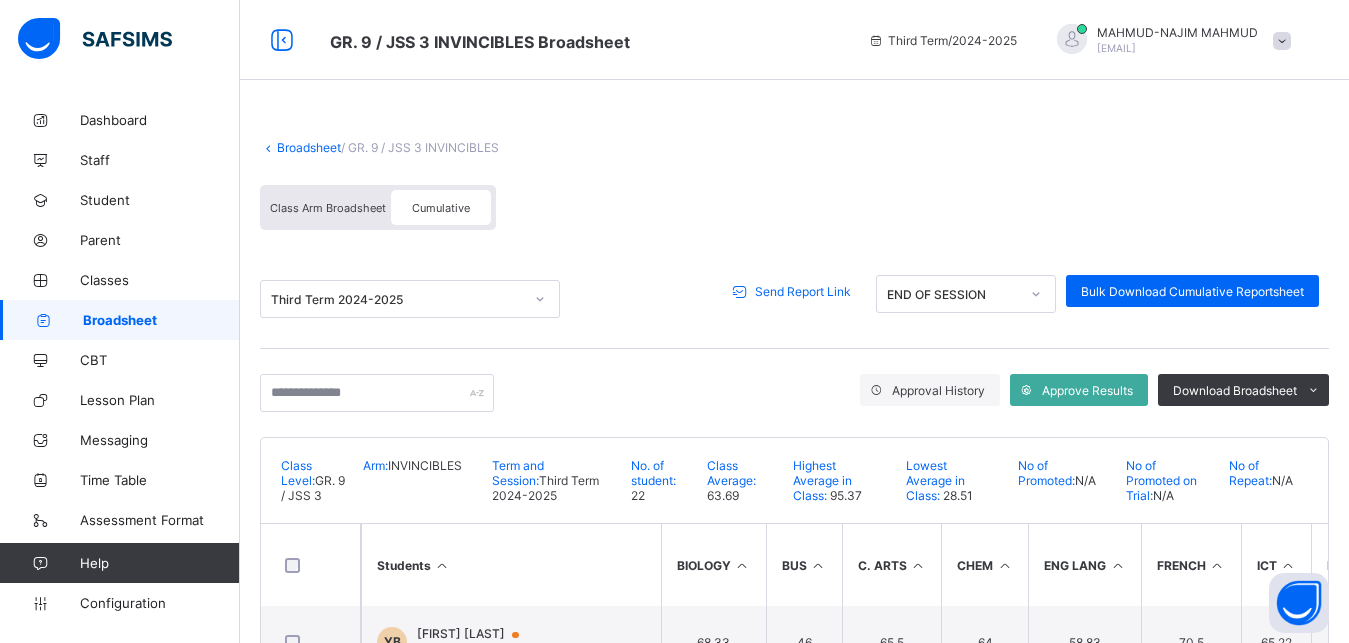 click on "Send Report Link" at bounding box center (803, 291) 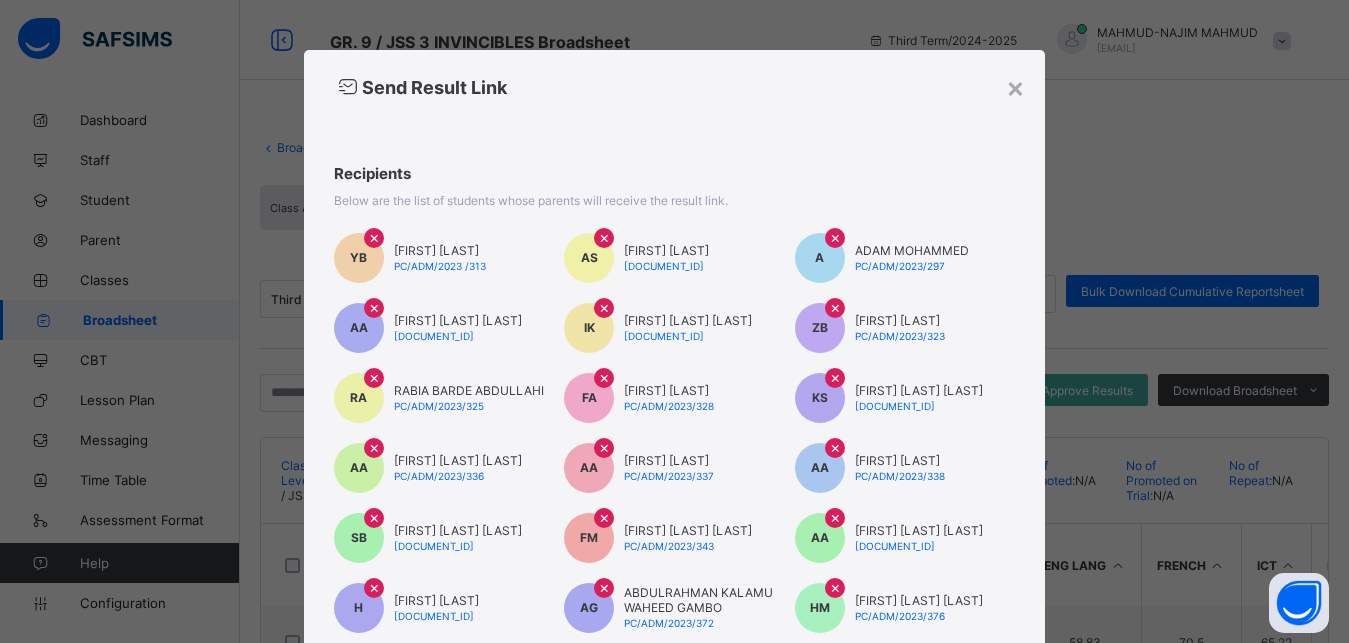 scroll, scrollTop: 403, scrollLeft: 0, axis: vertical 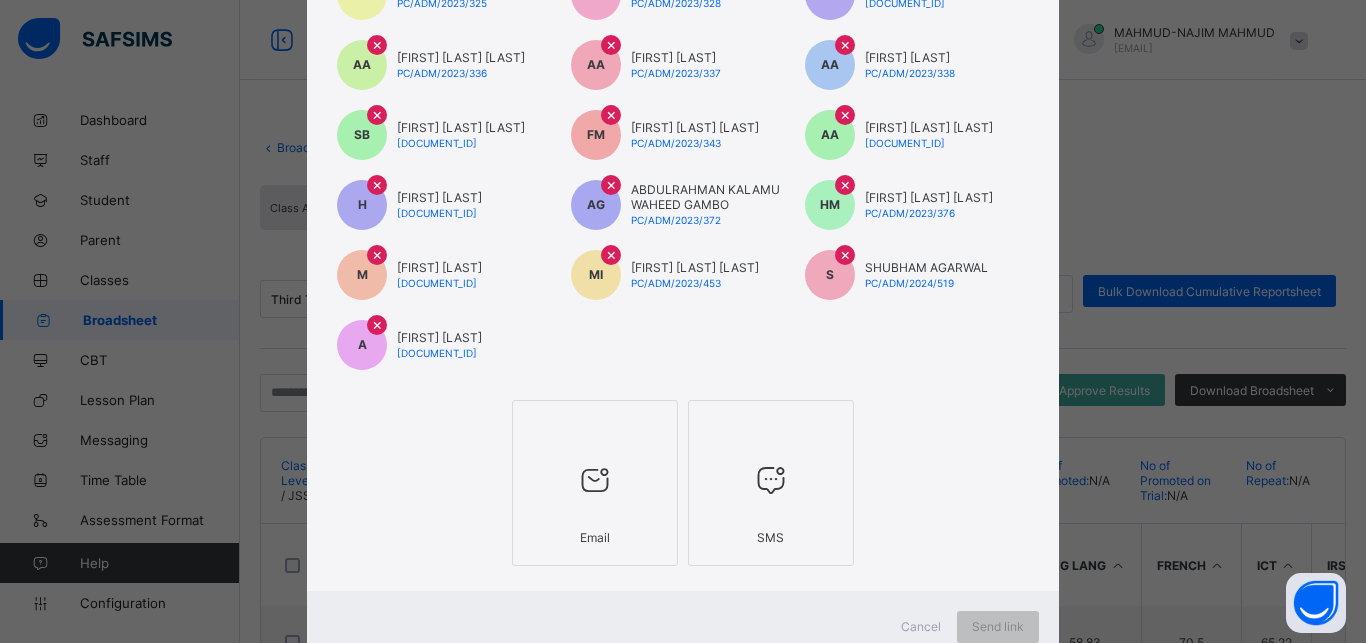 click at bounding box center (595, 426) 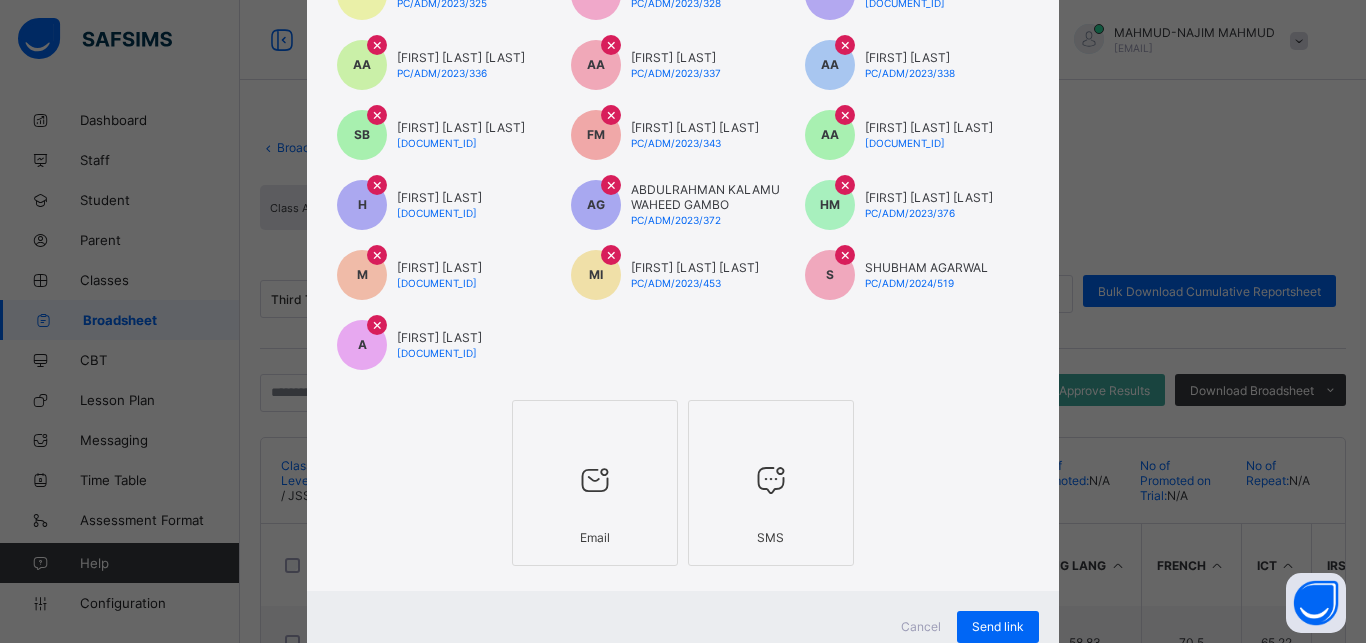 click at bounding box center (771, 480) 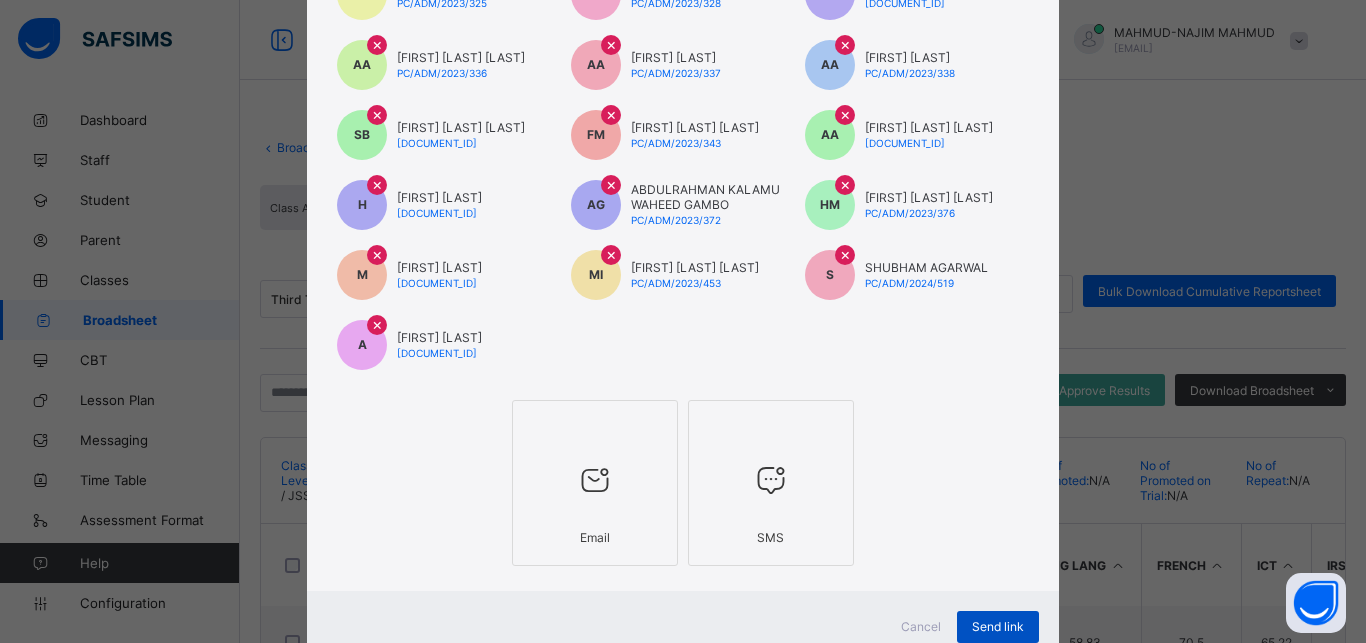 click on "Send link" at bounding box center (998, 626) 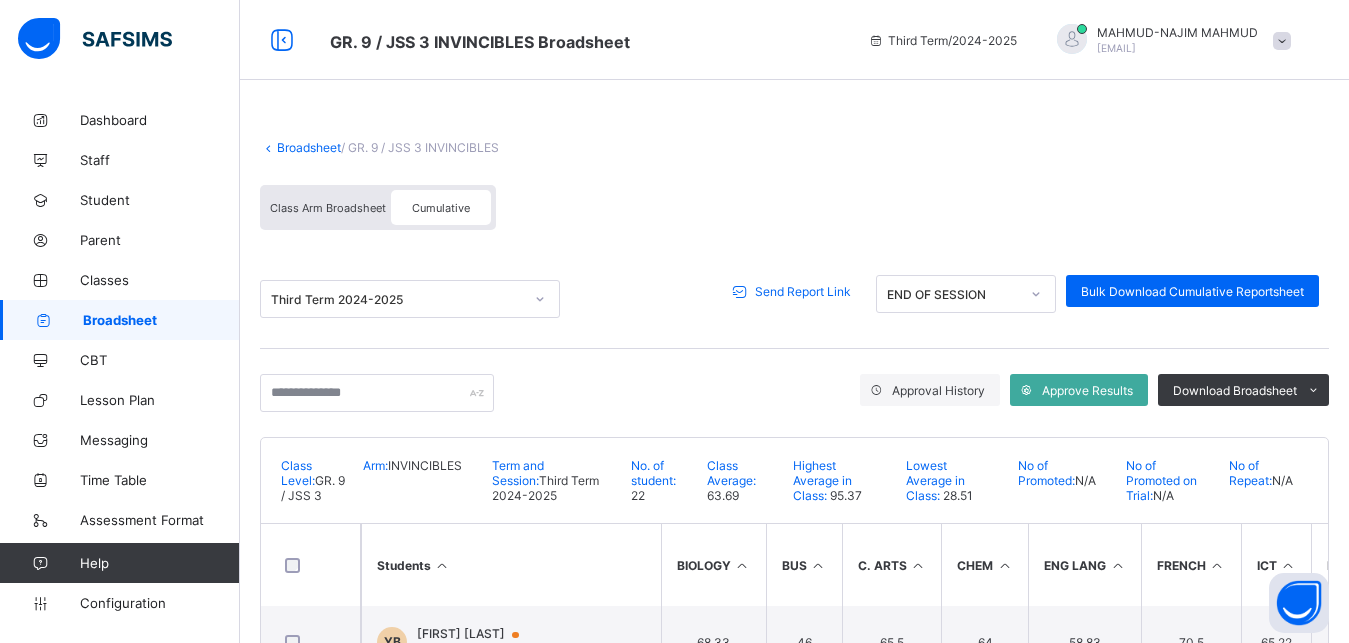 click on "Broadsheet" at bounding box center (309, 147) 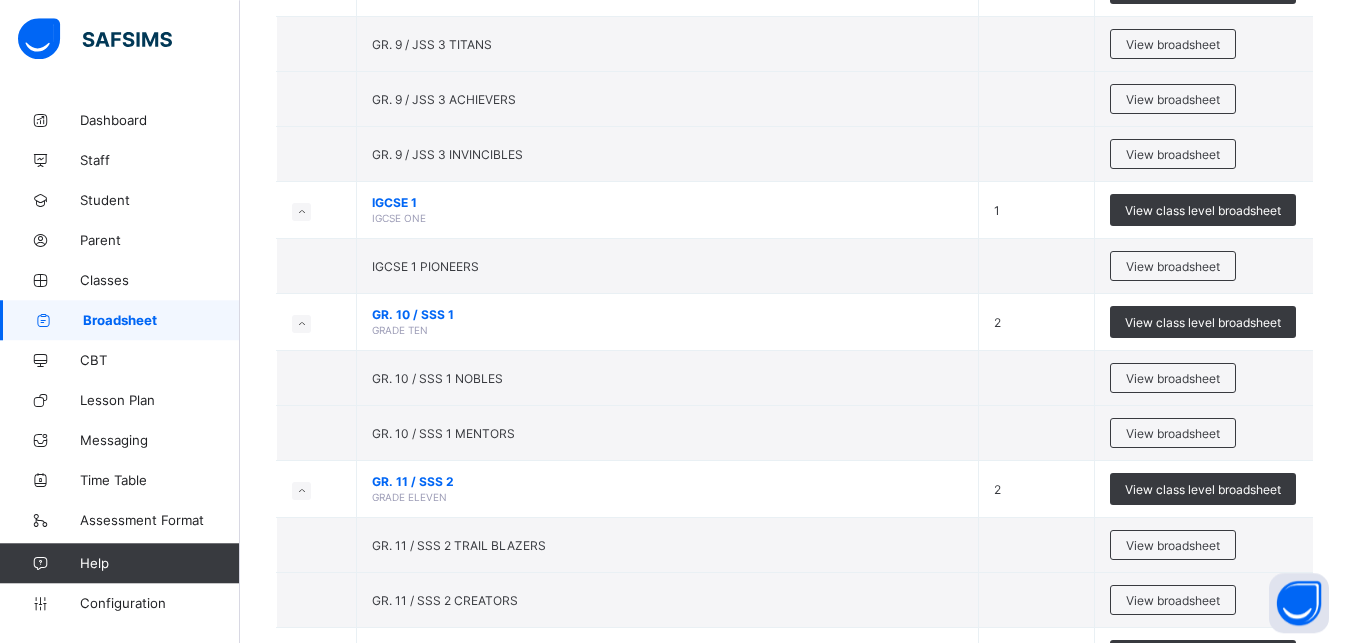 scroll, scrollTop: 720, scrollLeft: 0, axis: vertical 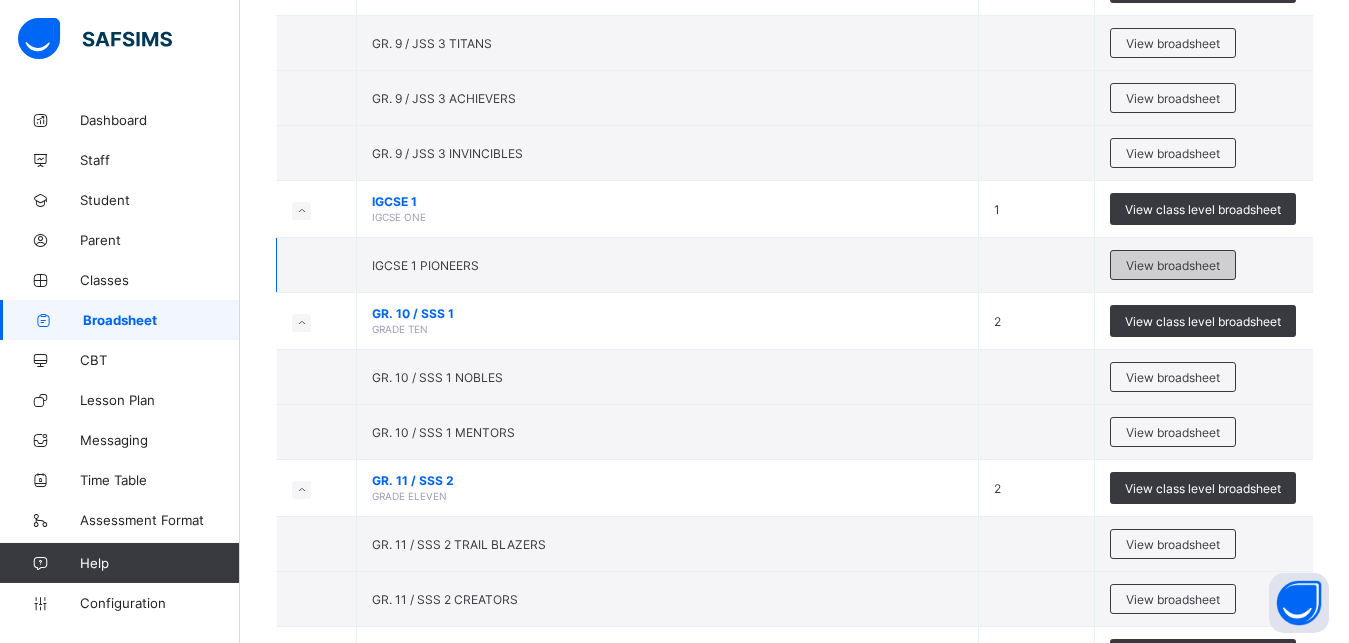 click on "View broadsheet" at bounding box center (1173, 265) 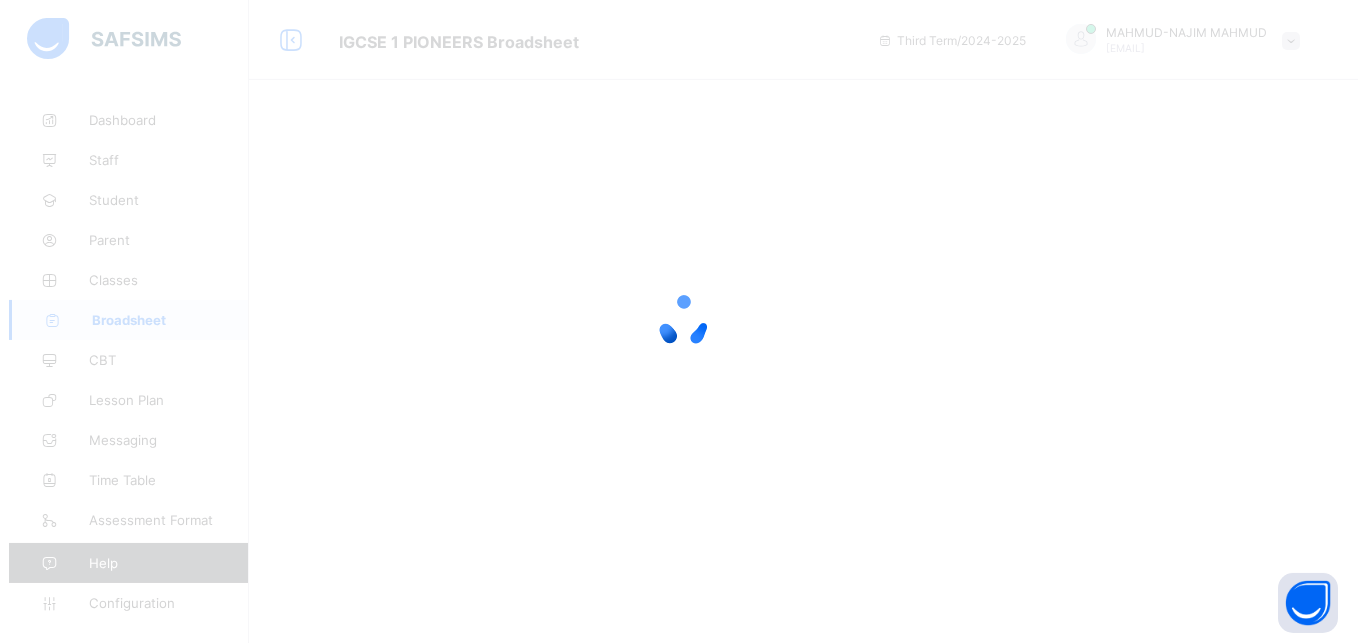 scroll, scrollTop: 0, scrollLeft: 0, axis: both 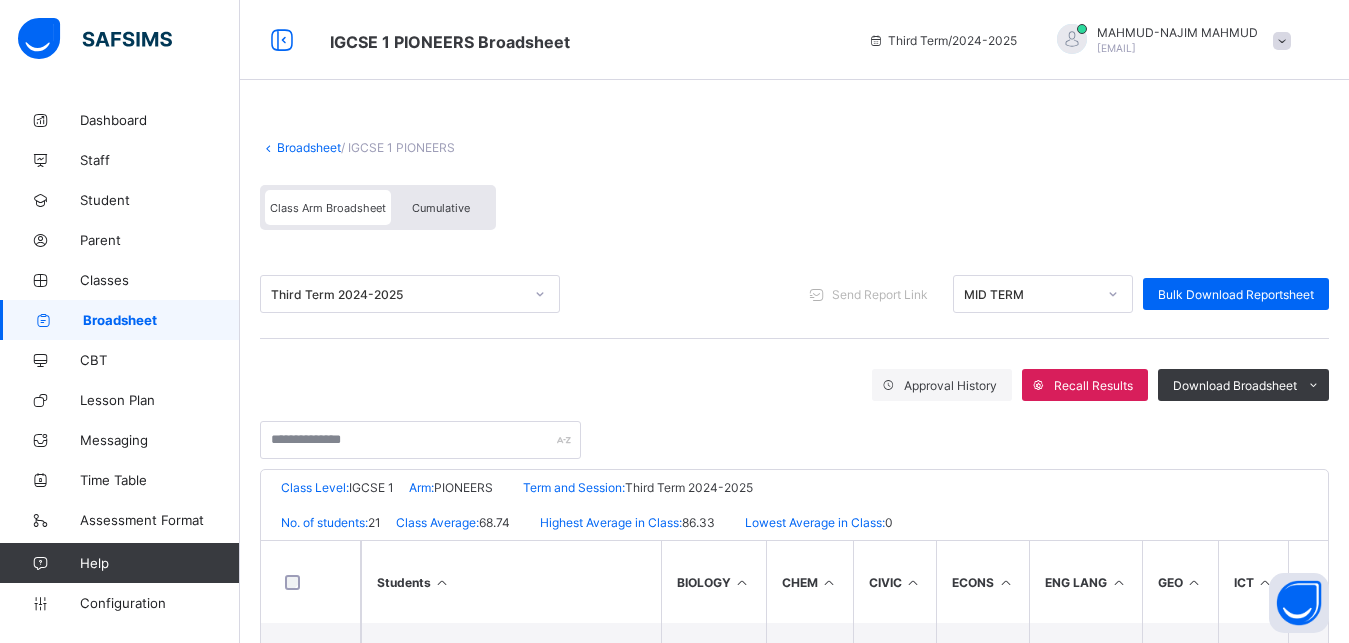 click on "Cumulative" at bounding box center [441, 208] 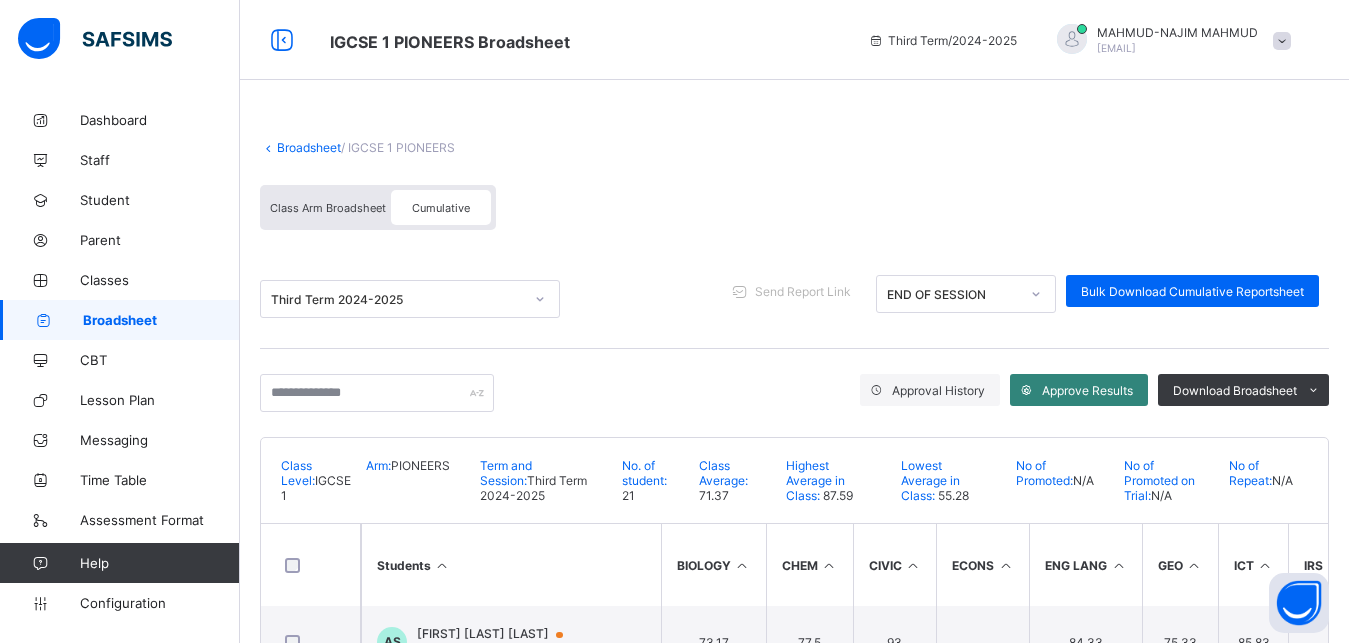 click on "Approve Results" at bounding box center (1087, 390) 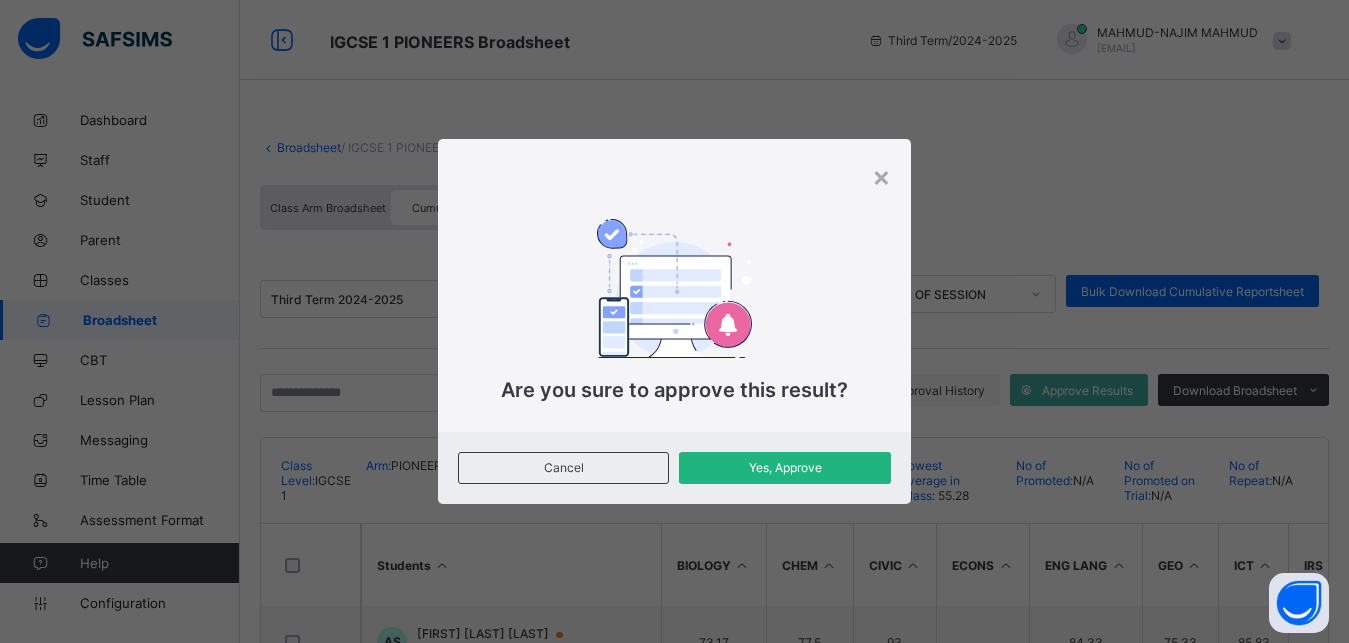 click on "Yes, Approve" at bounding box center [784, 467] 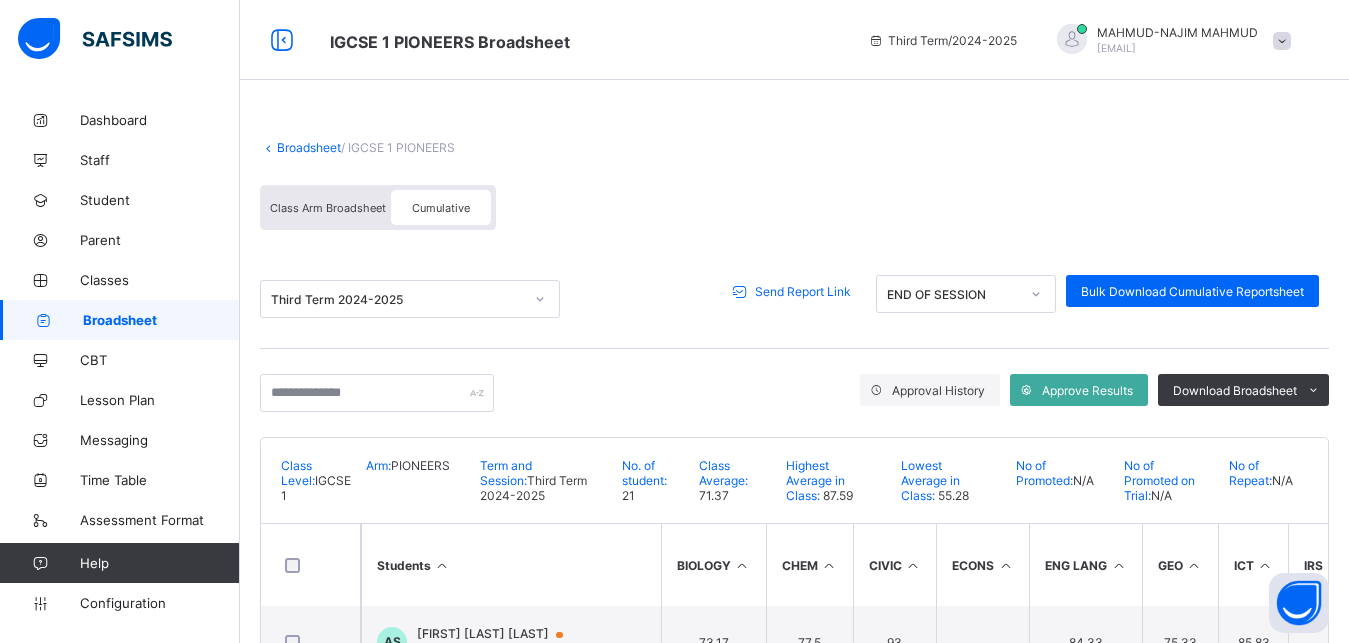 click on "Send Report Link" at bounding box center [803, 291] 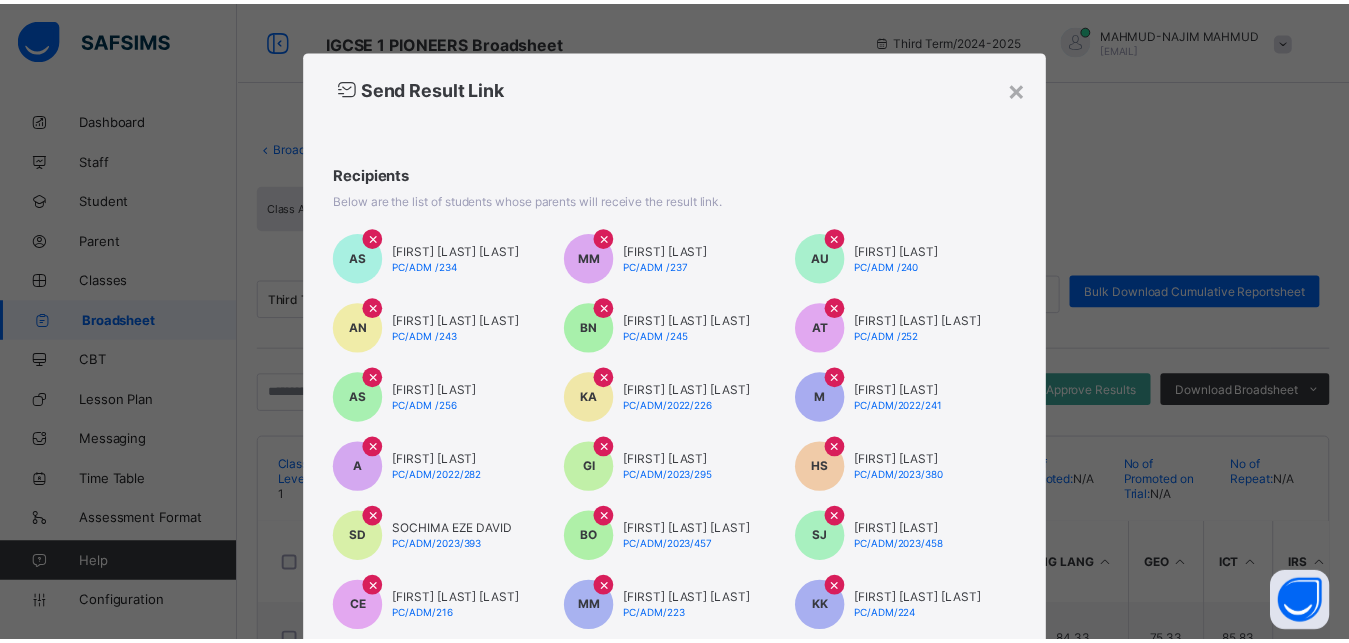 scroll, scrollTop: 403, scrollLeft: 0, axis: vertical 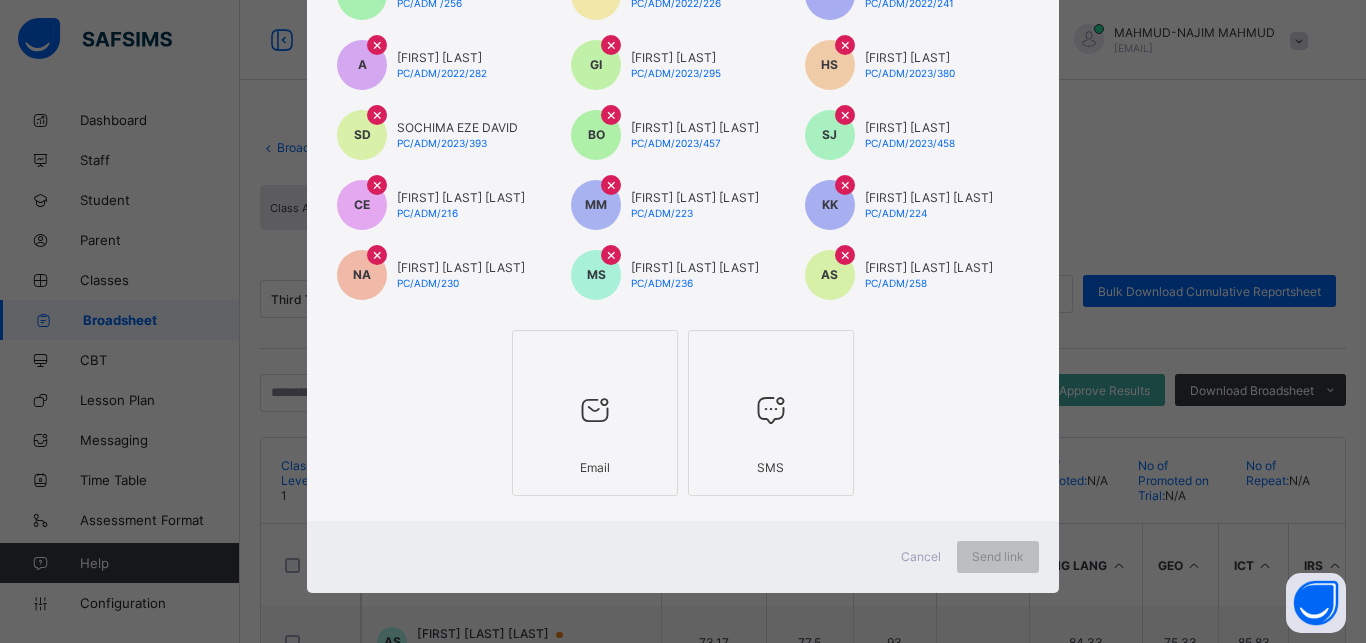 click at bounding box center [595, 410] 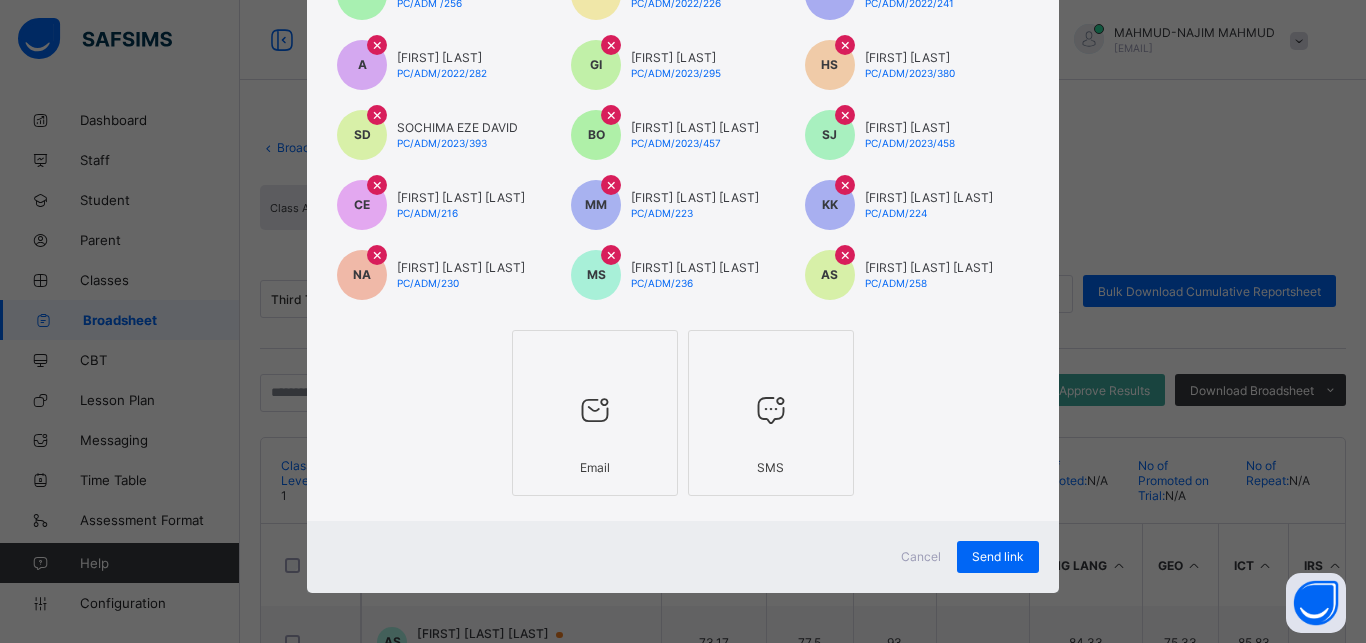 click at bounding box center (771, 410) 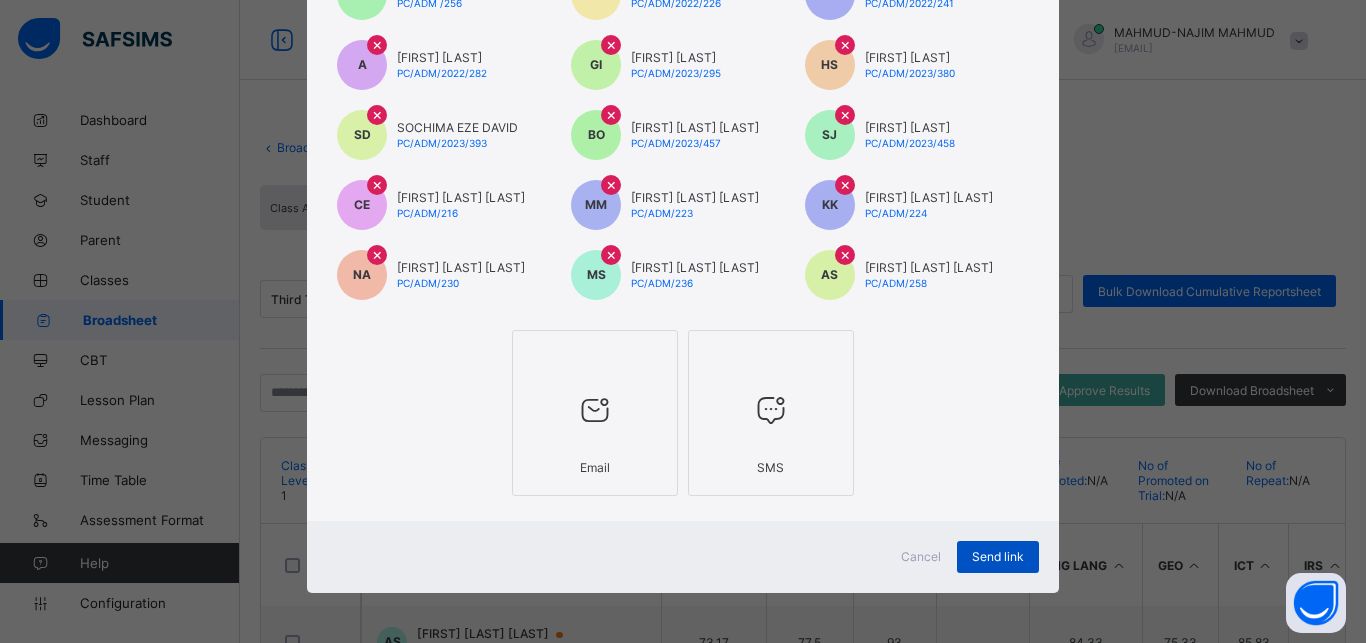 click on "Send link" at bounding box center (998, 556) 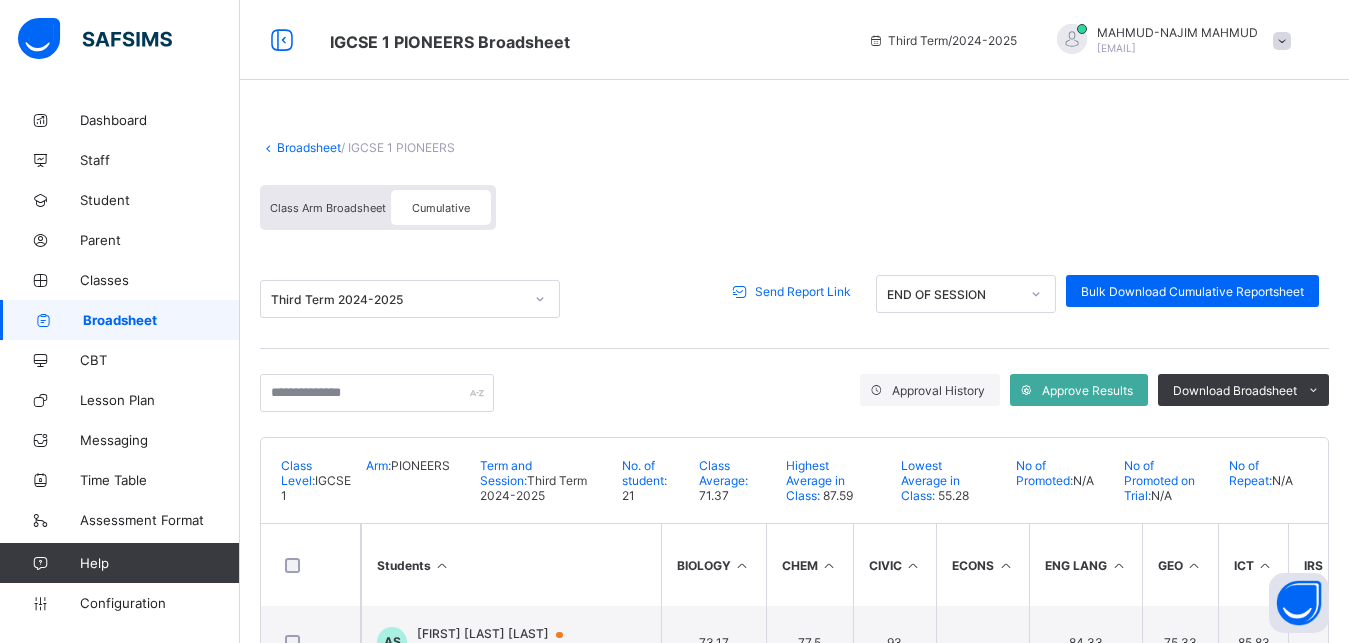click on "Broadsheet" at bounding box center [309, 147] 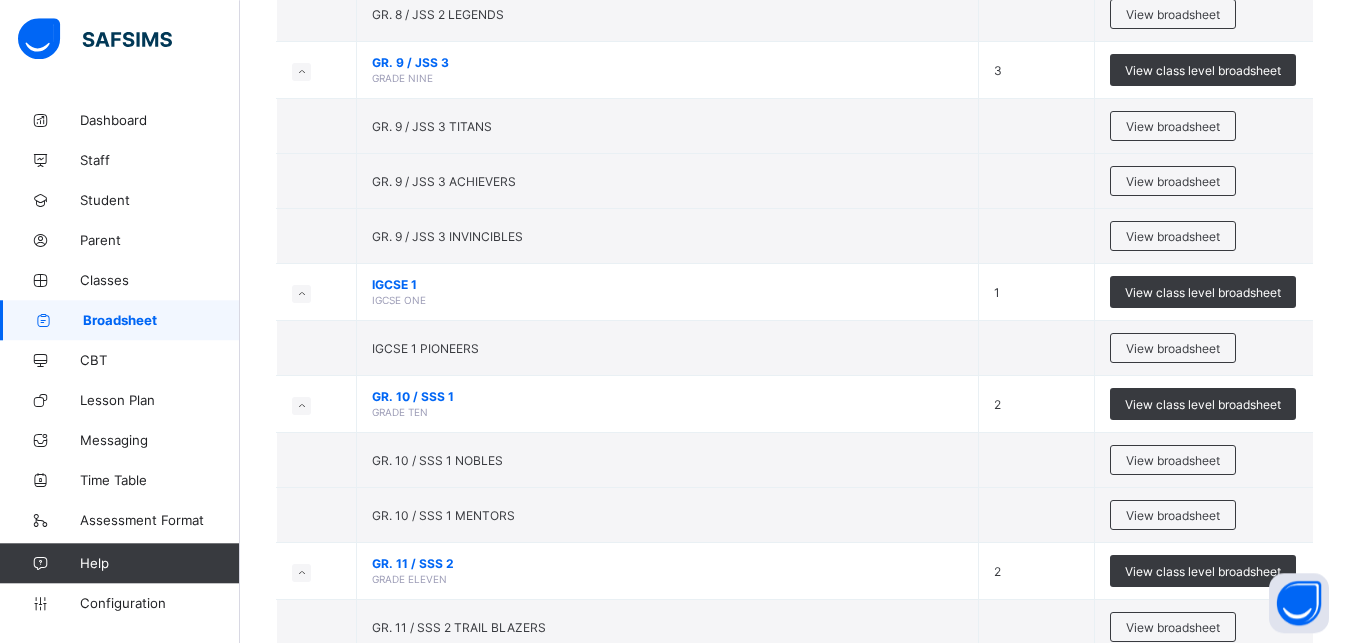 scroll, scrollTop: 720, scrollLeft: 0, axis: vertical 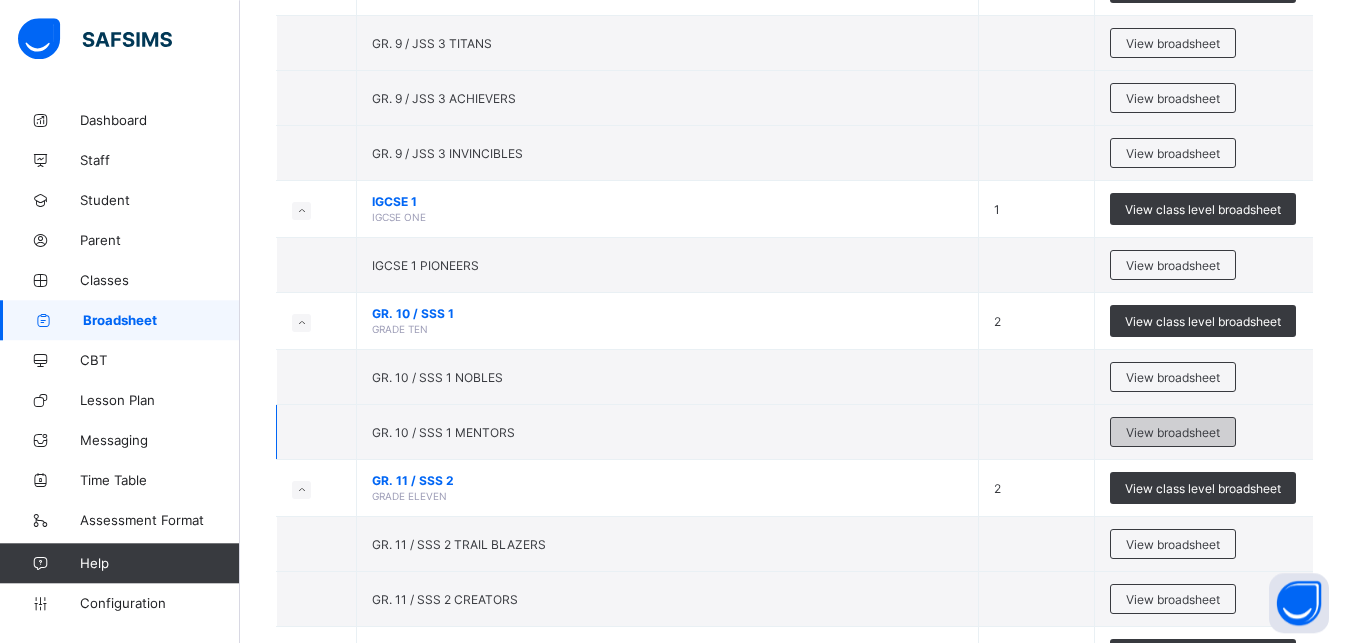 click on "View broadsheet" at bounding box center [1173, 432] 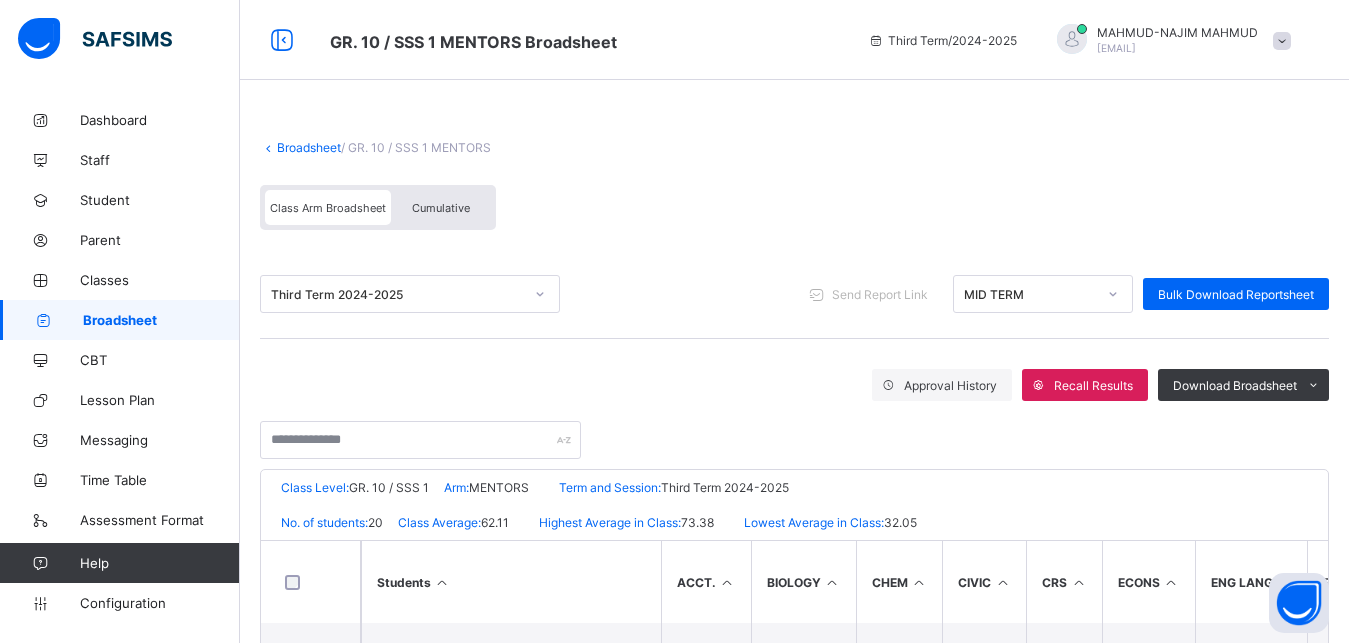 click on "Cumulative" at bounding box center (441, 208) 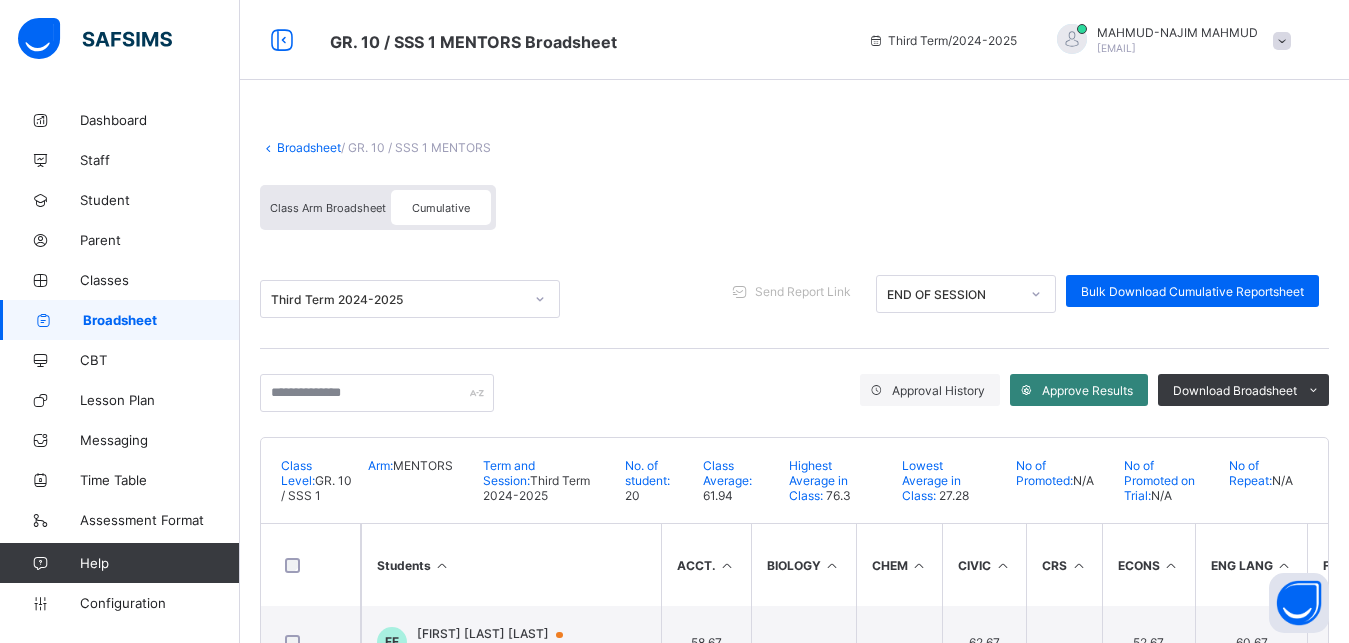 click on "Approve Results" at bounding box center (1087, 390) 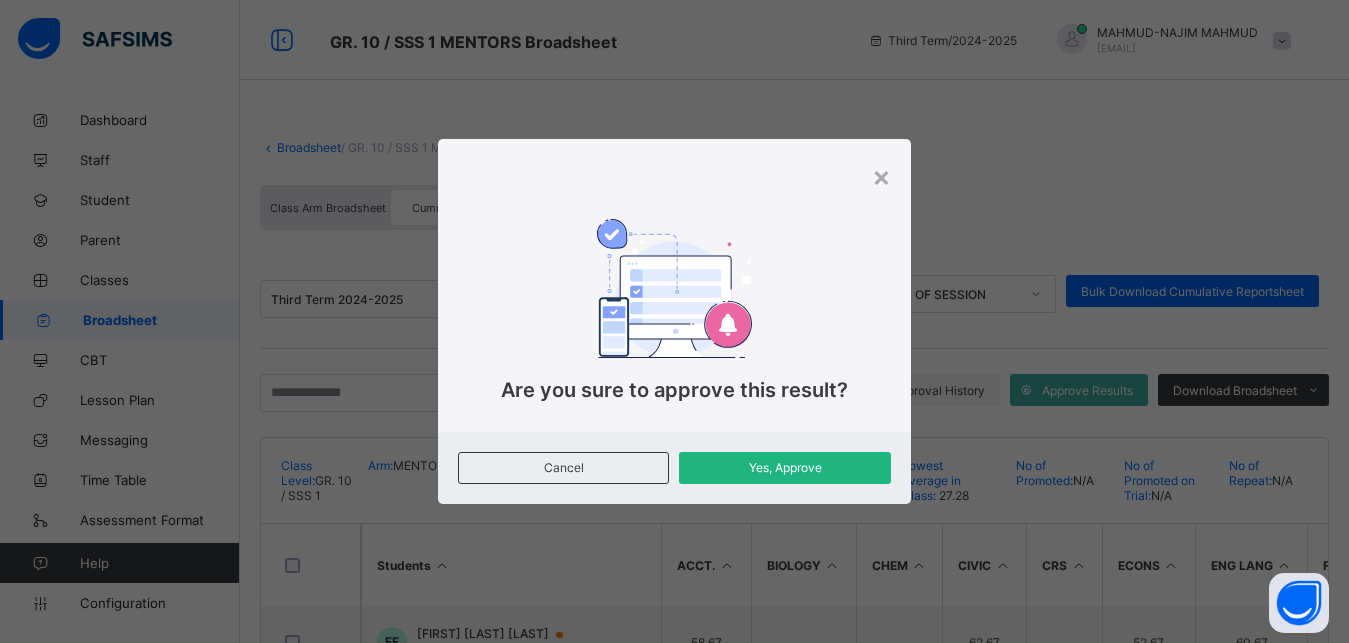 click on "Yes, Approve" at bounding box center [784, 467] 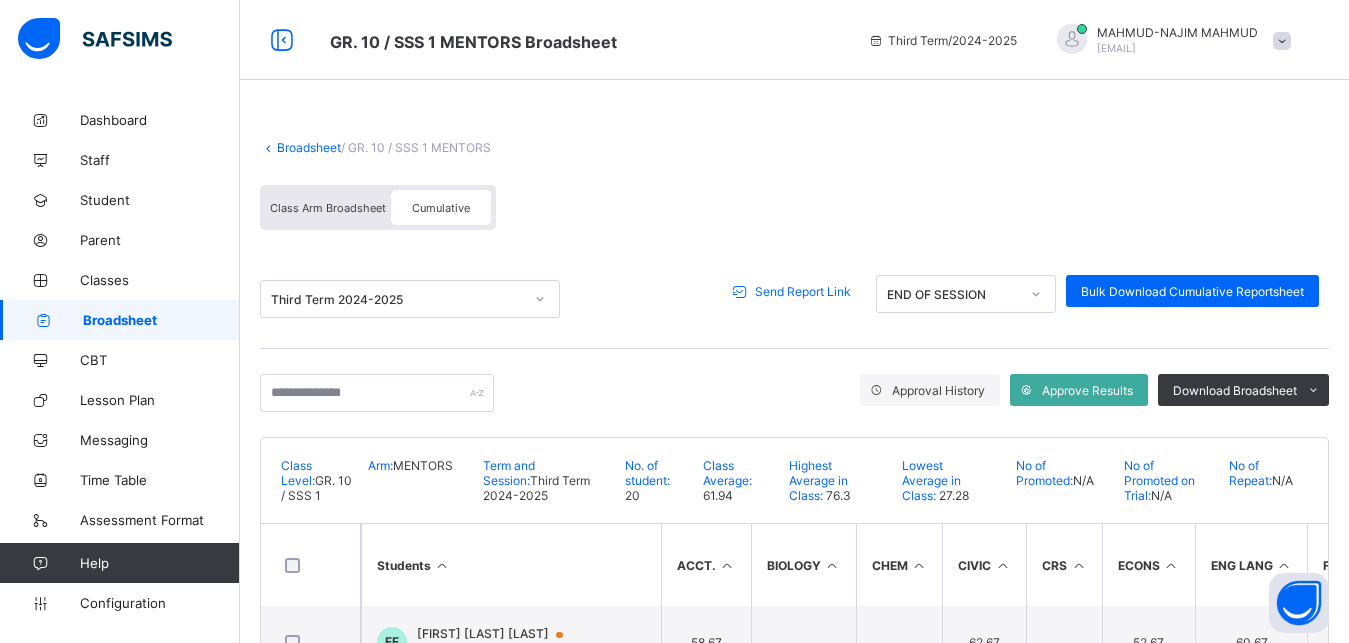 click on "Send Report Link" at bounding box center (803, 291) 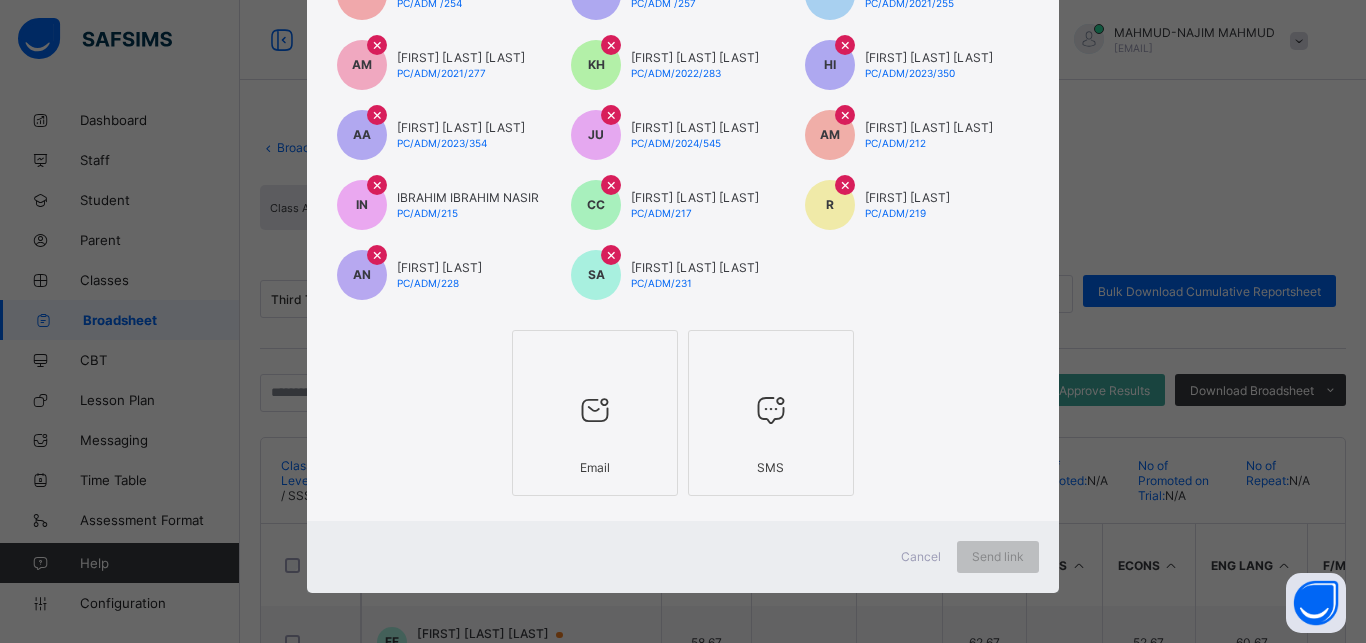 click at bounding box center [595, 410] 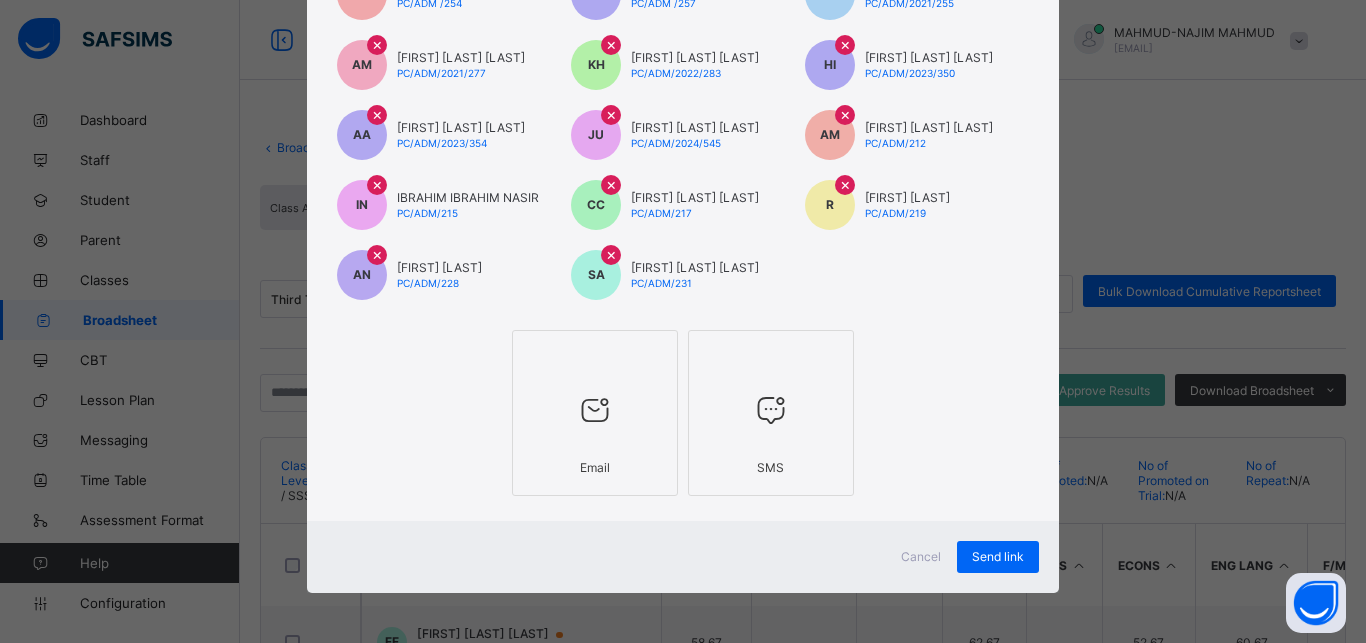 click at bounding box center [771, 410] 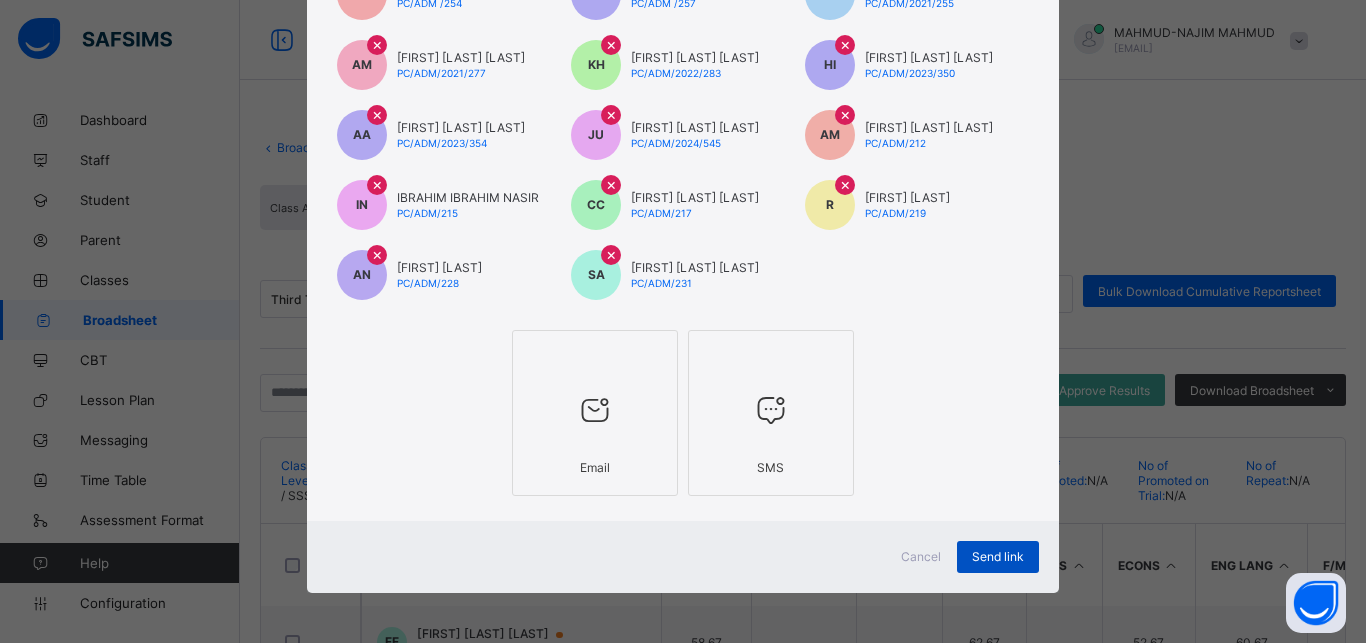 click on "Send link" at bounding box center [998, 556] 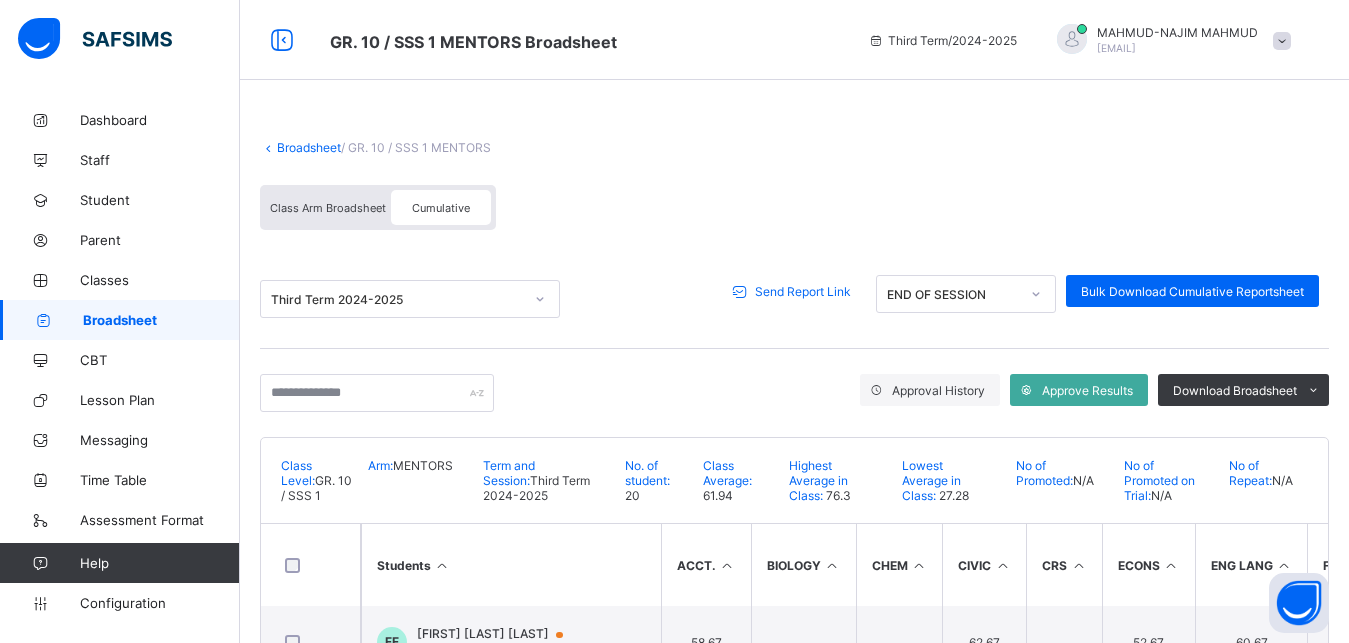 click on "Broadsheet  / GR. 10 / SSS 1 MENTORS Class Arm Broadsheet Cumulative" at bounding box center [794, 185] 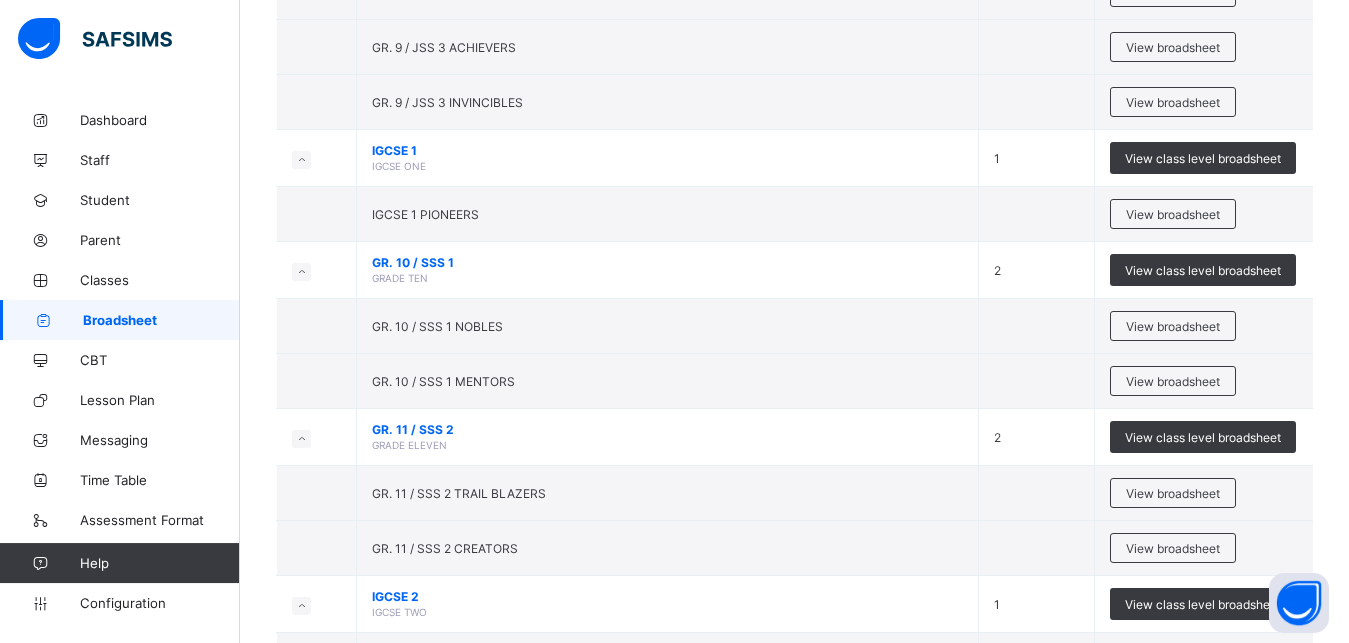 scroll, scrollTop: 770, scrollLeft: 0, axis: vertical 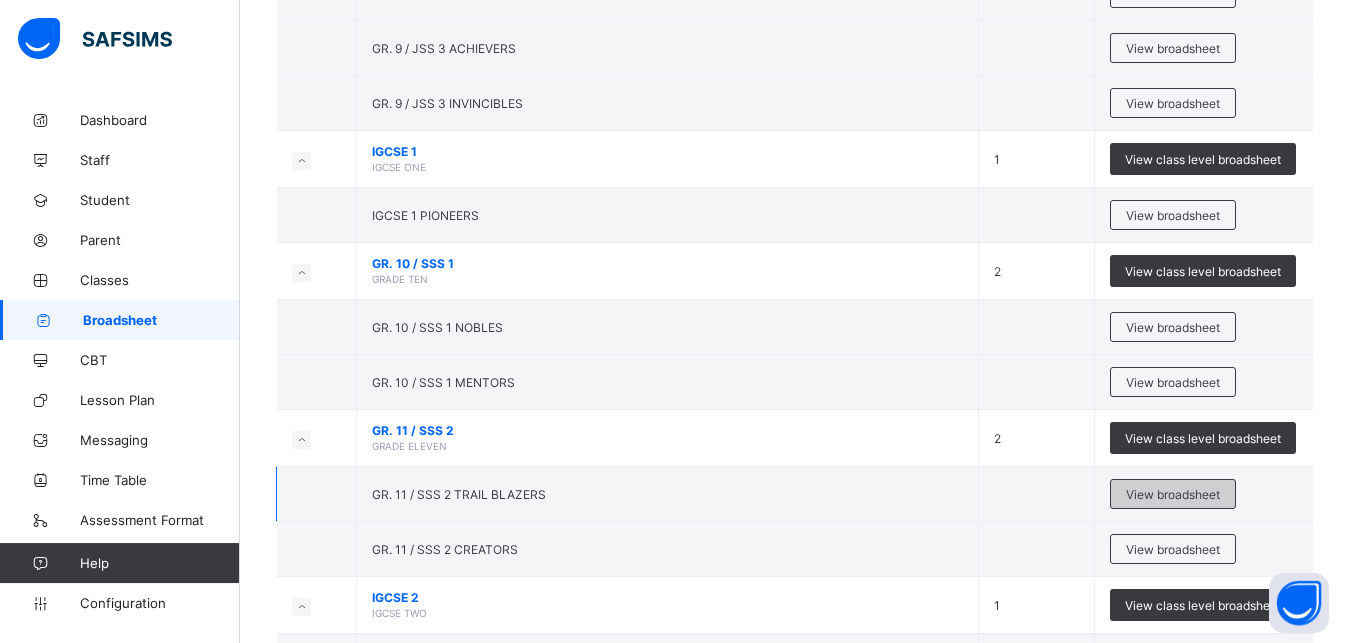 click on "View broadsheet" at bounding box center (1173, 494) 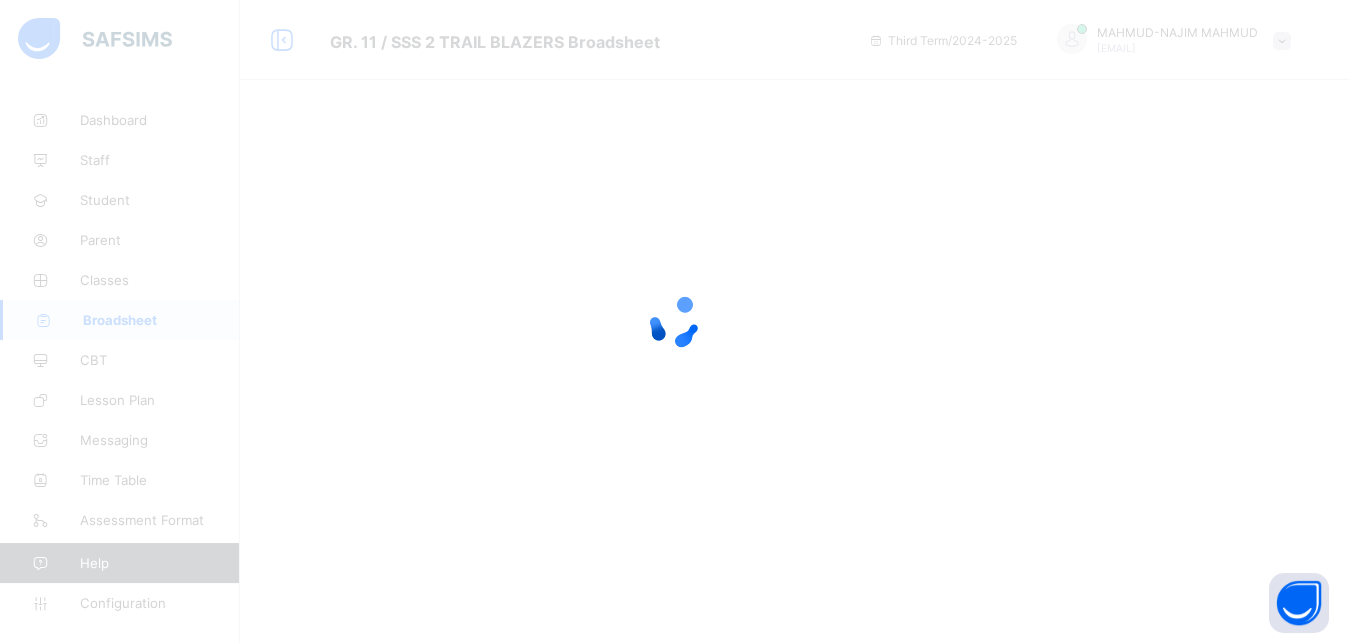 scroll, scrollTop: 0, scrollLeft: 0, axis: both 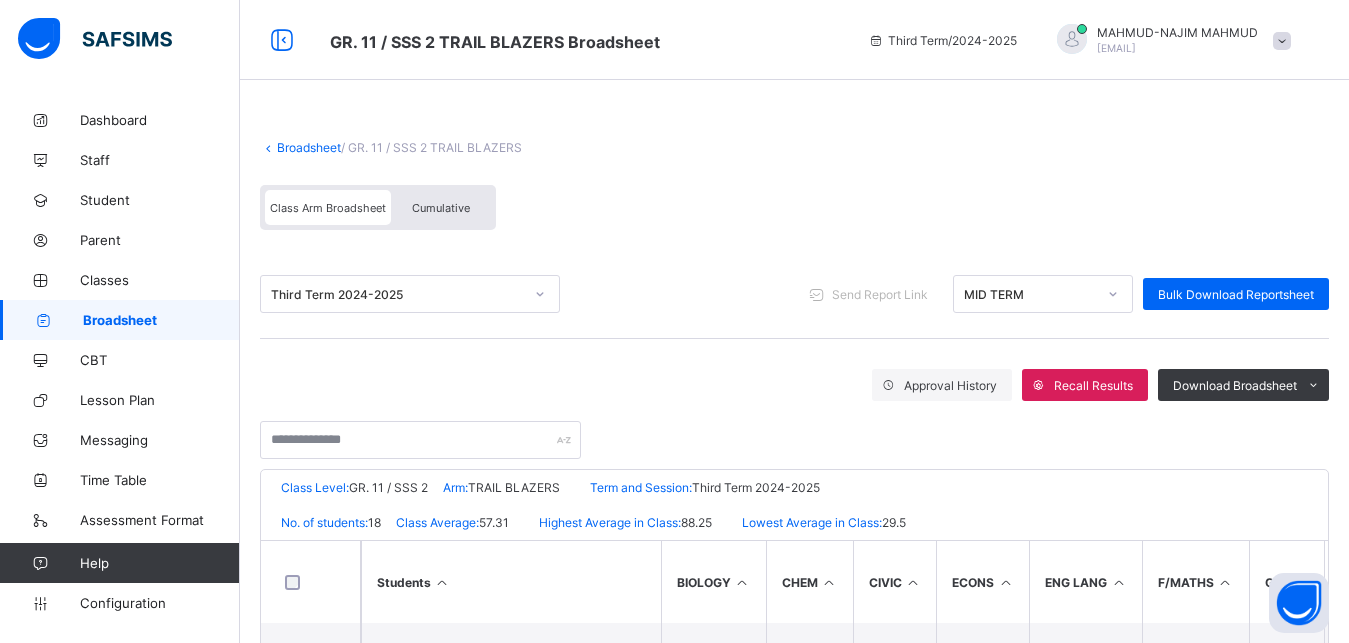 click on "Cumulative" at bounding box center (441, 208) 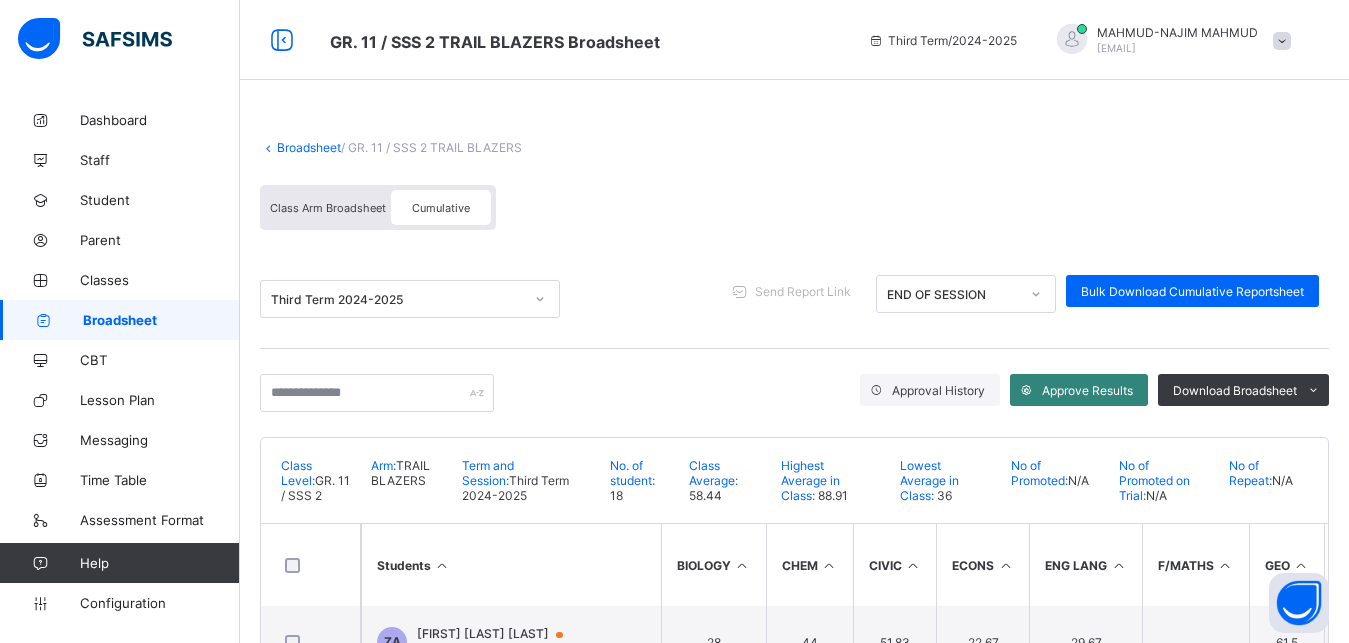 click at bounding box center [1026, 390] 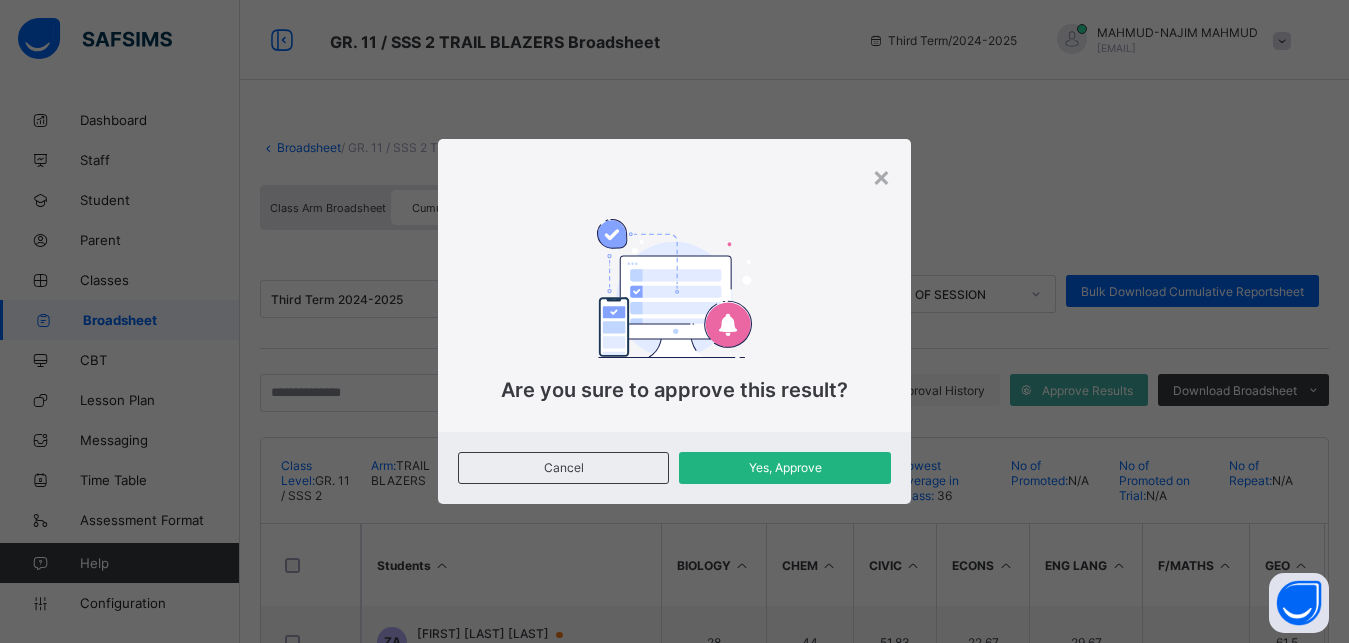 click on "Yes, Approve" at bounding box center [784, 467] 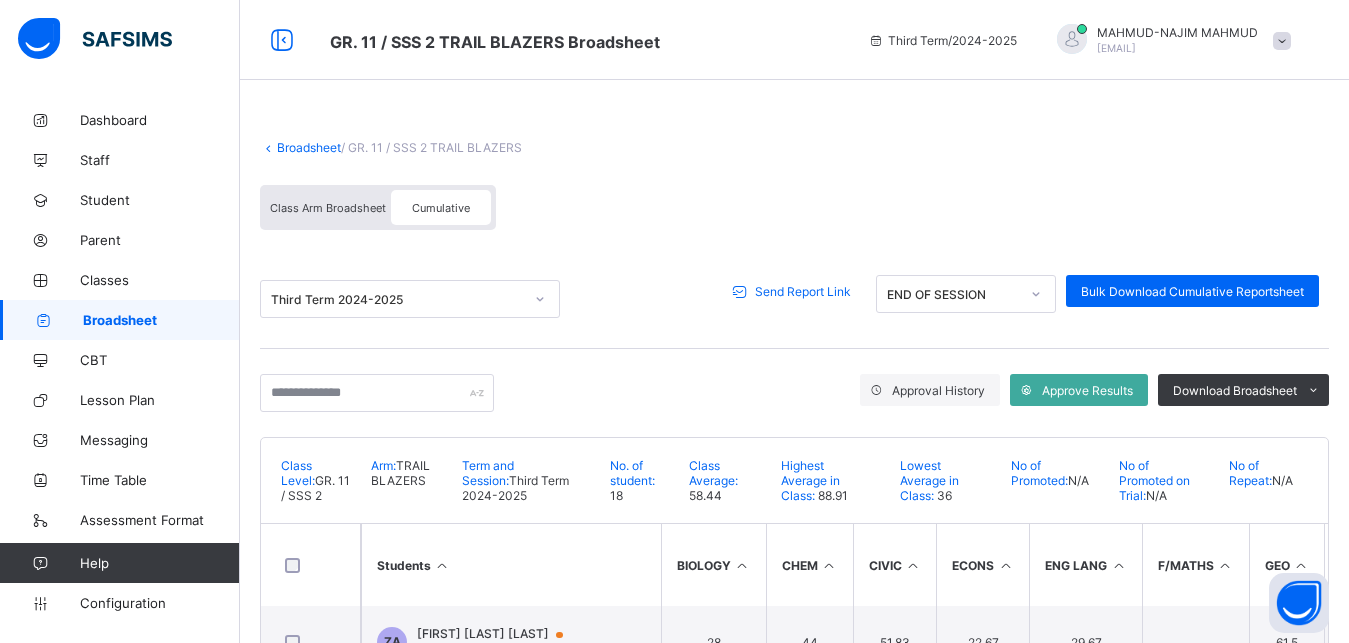 click on "Send Report Link" at bounding box center (803, 291) 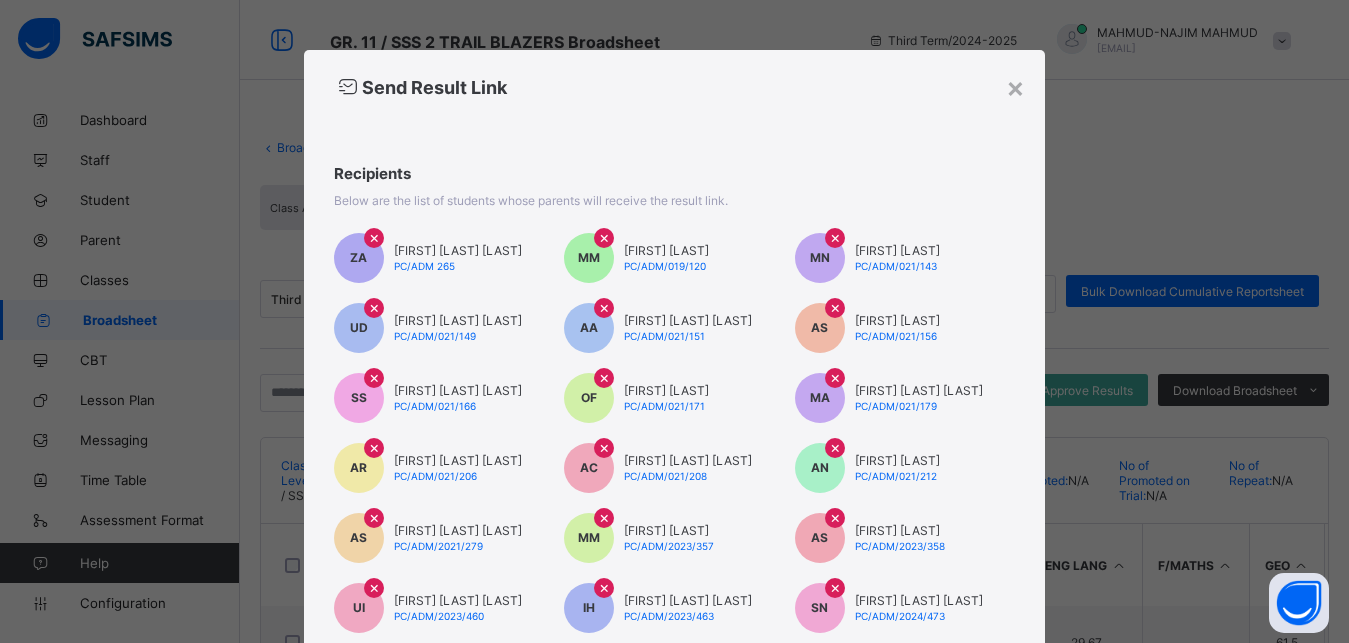 scroll, scrollTop: 333, scrollLeft: 0, axis: vertical 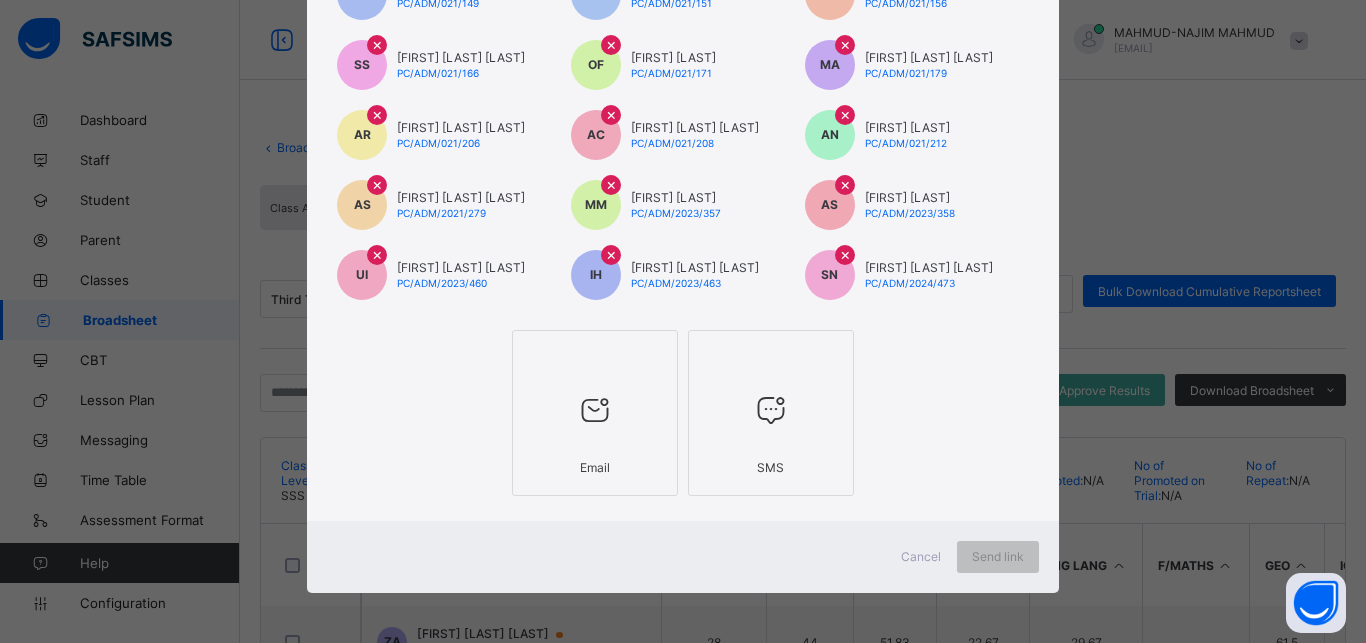 click at bounding box center [595, 410] 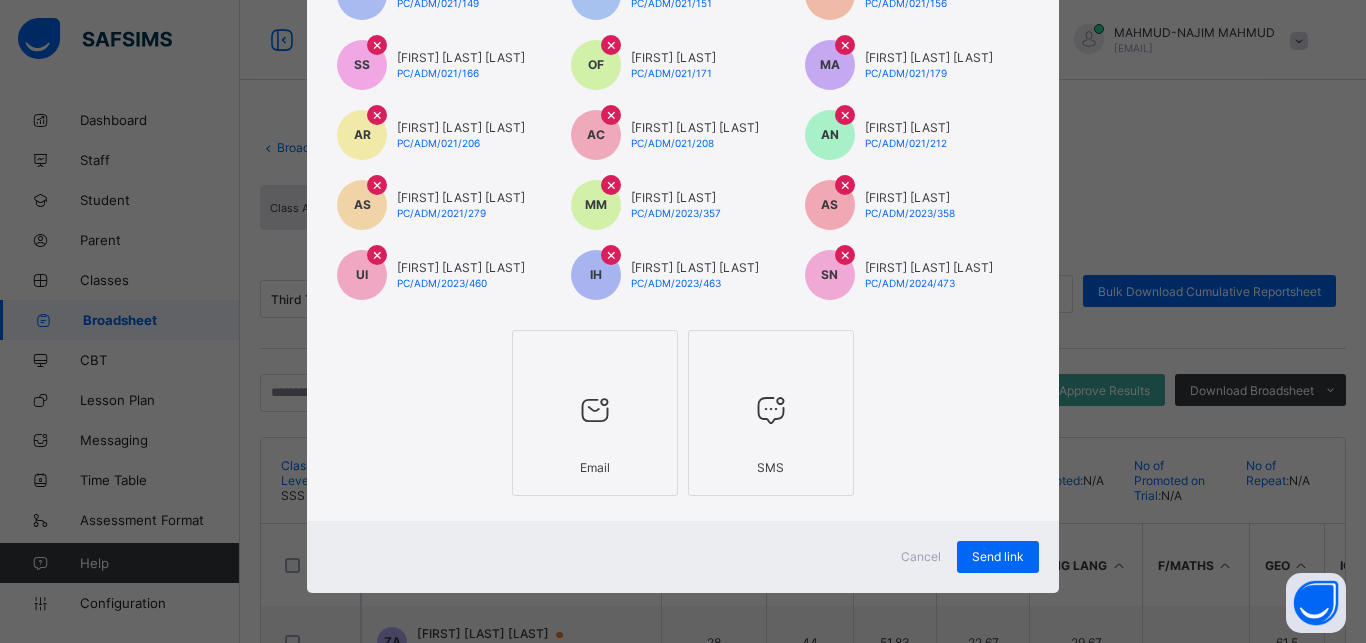 click at bounding box center [771, 410] 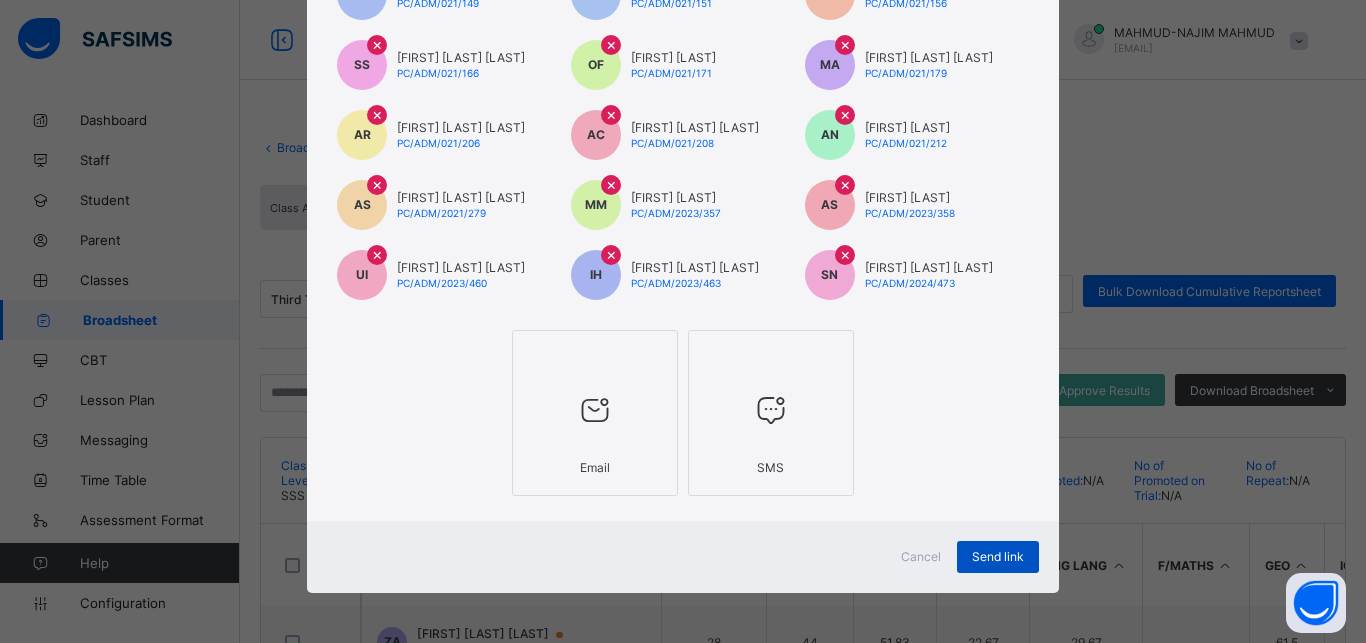 click on "Send link" at bounding box center (998, 556) 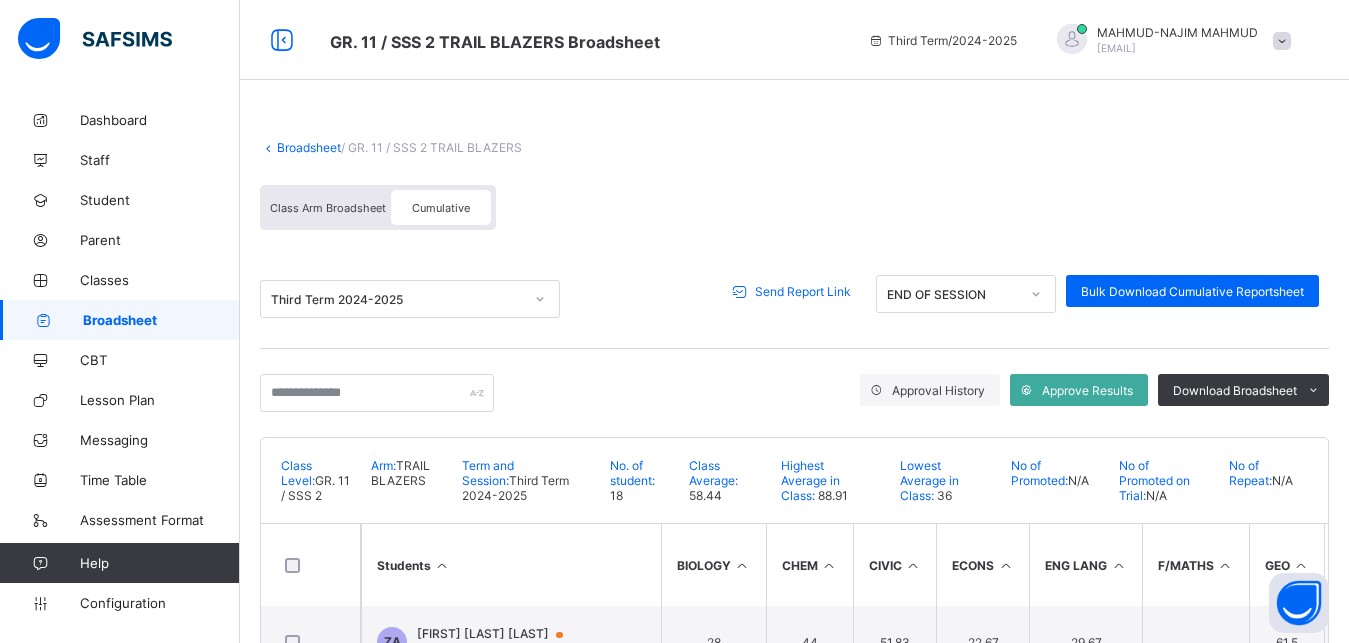 click on "Broadsheet" at bounding box center [309, 147] 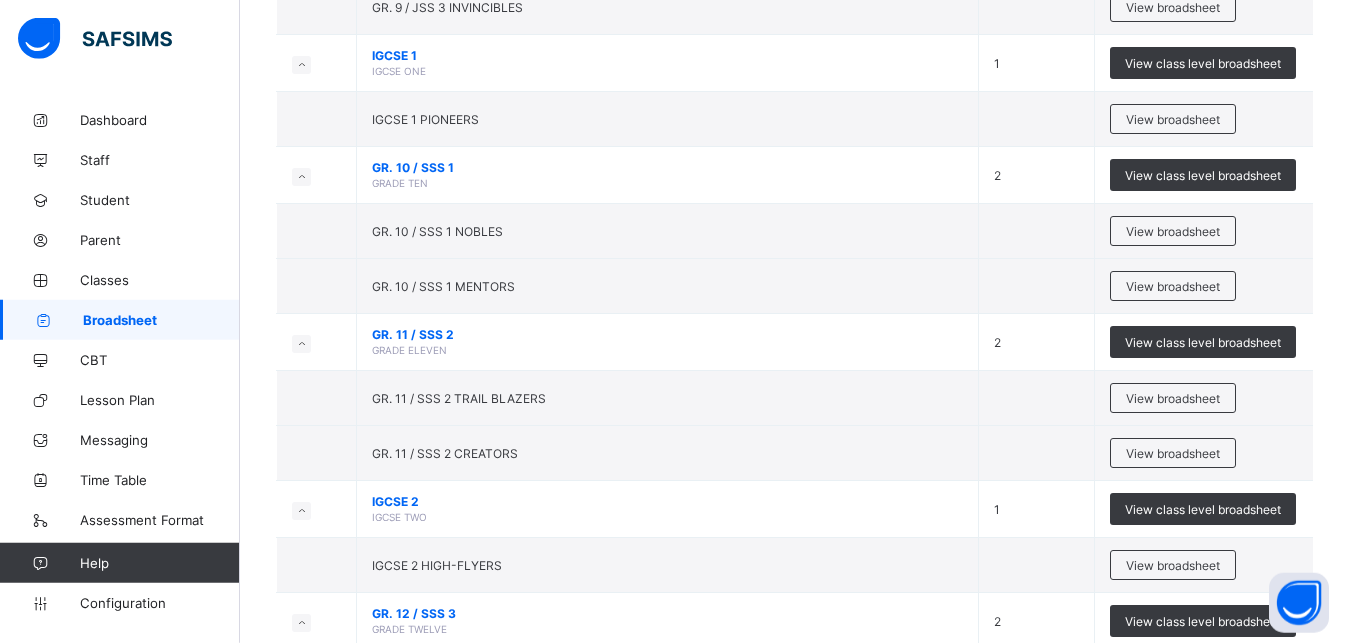 scroll, scrollTop: 1033, scrollLeft: 0, axis: vertical 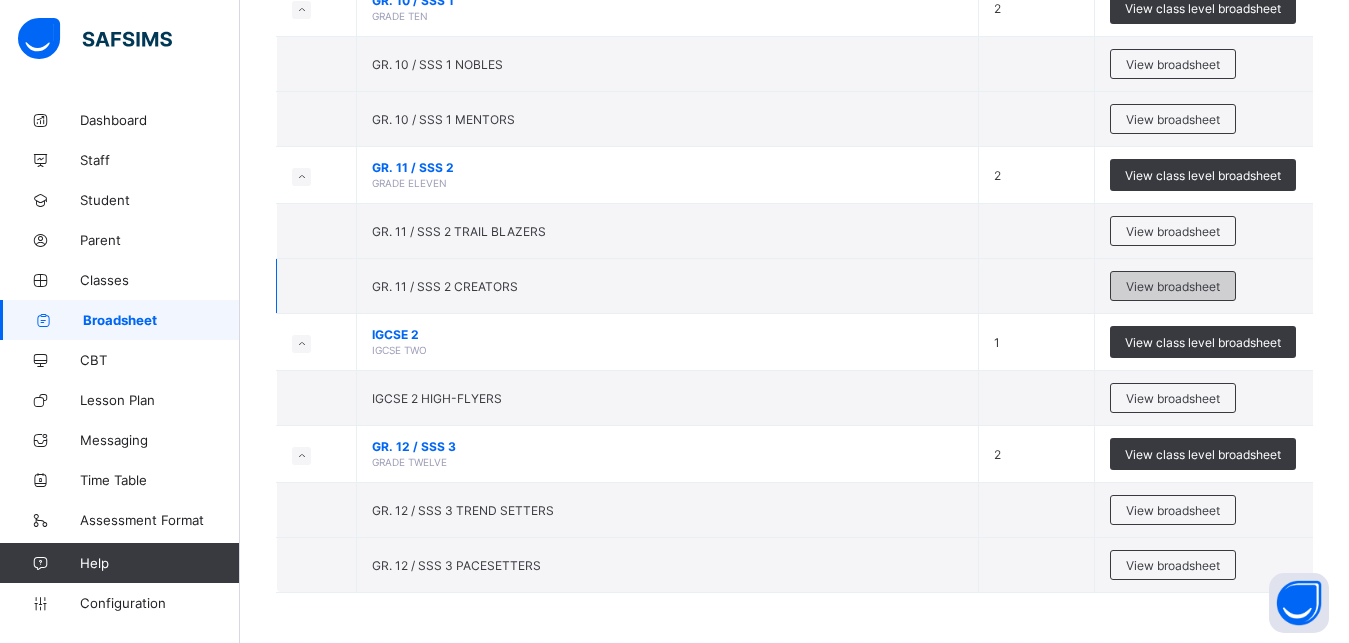 click on "View broadsheet" at bounding box center (1173, 286) 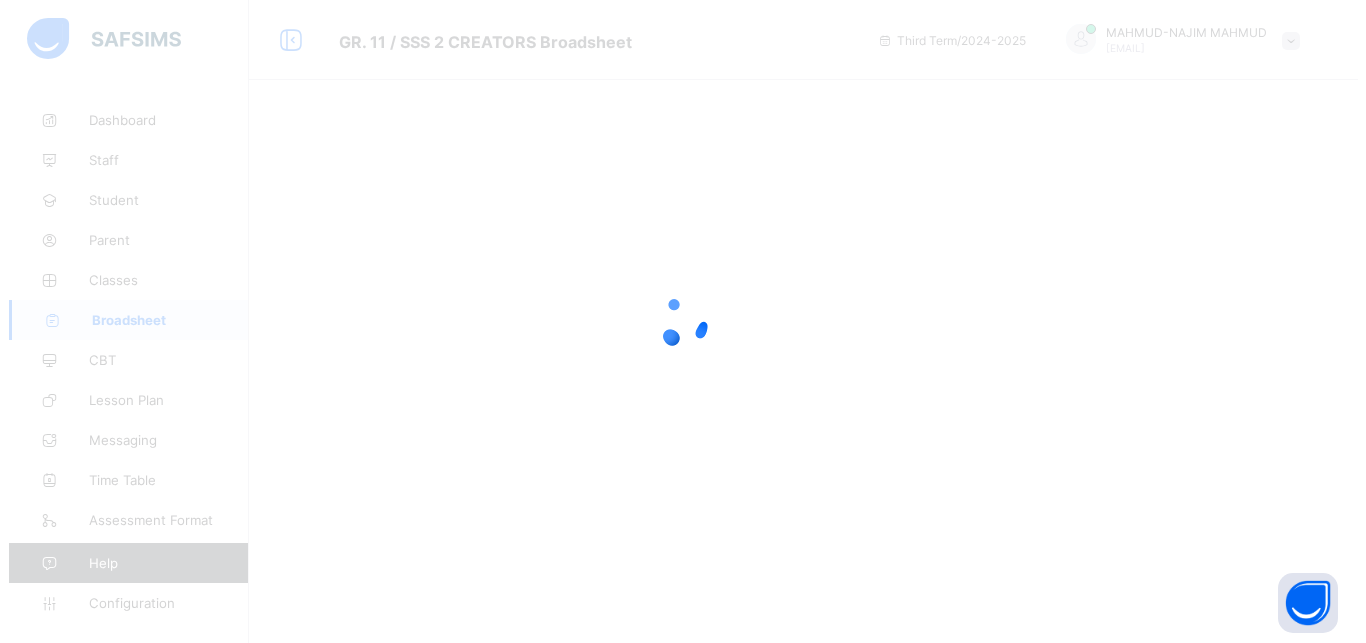 scroll, scrollTop: 0, scrollLeft: 0, axis: both 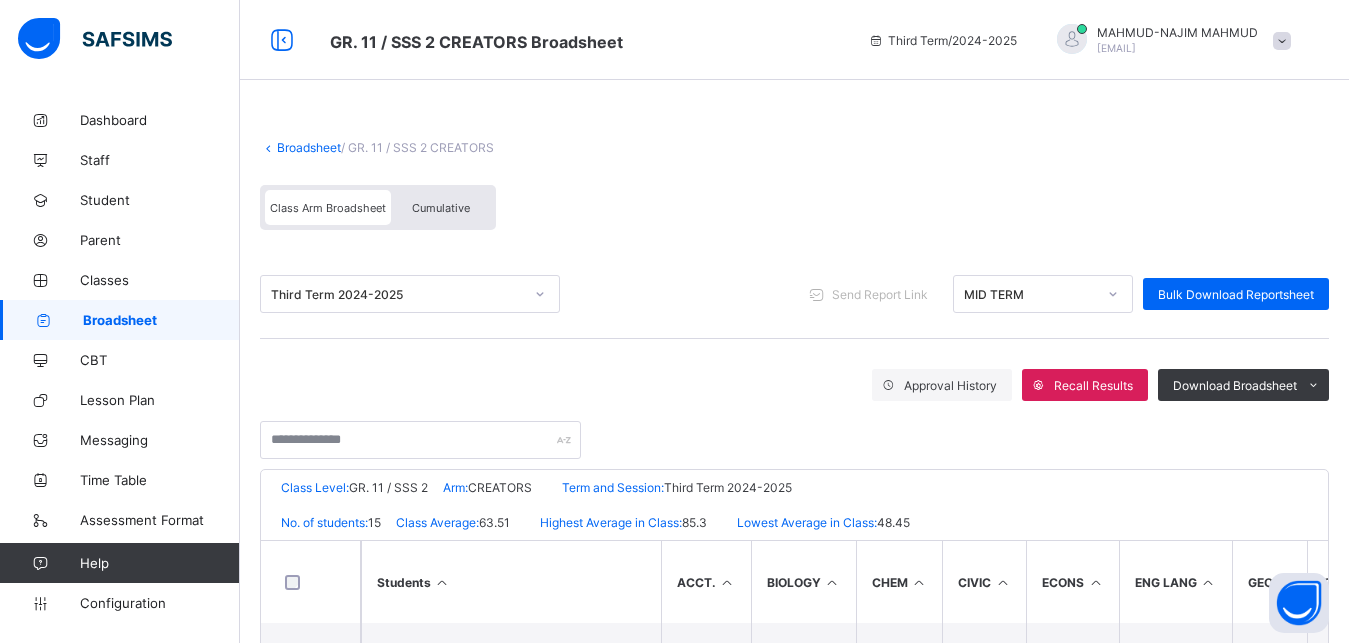 click on "Cumulative" at bounding box center (441, 207) 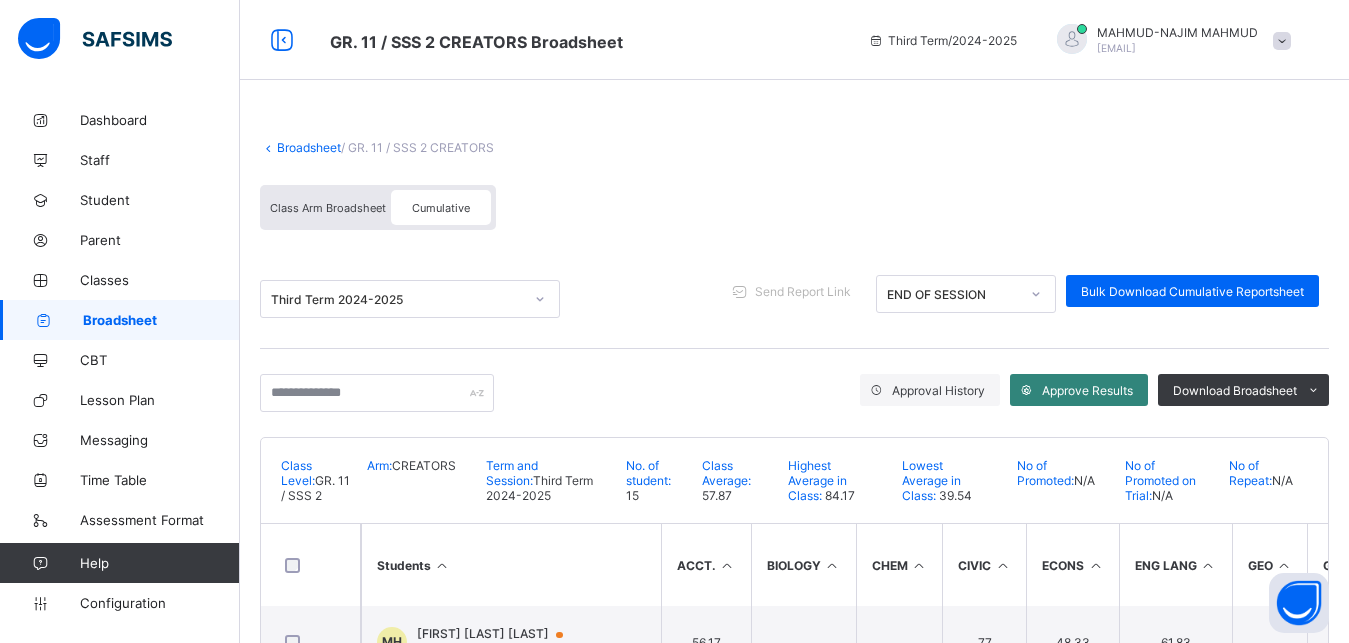 click on "Approve Results" at bounding box center [1087, 390] 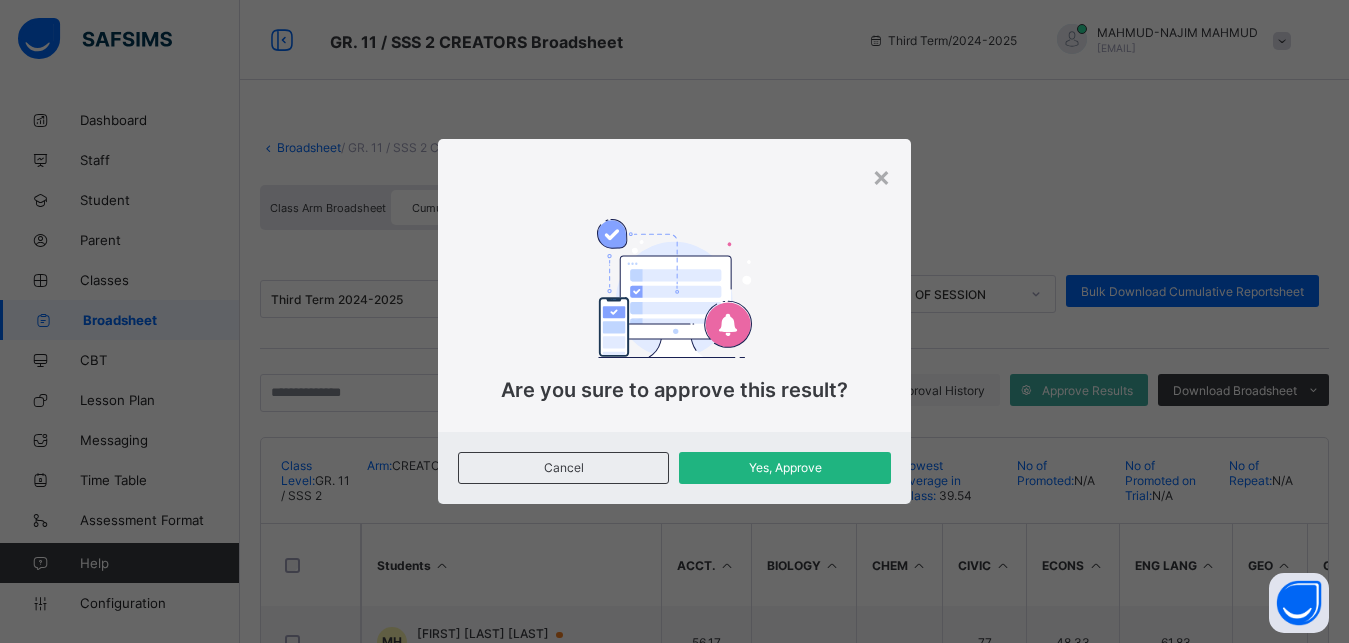 click on "Yes, Approve" at bounding box center (784, 467) 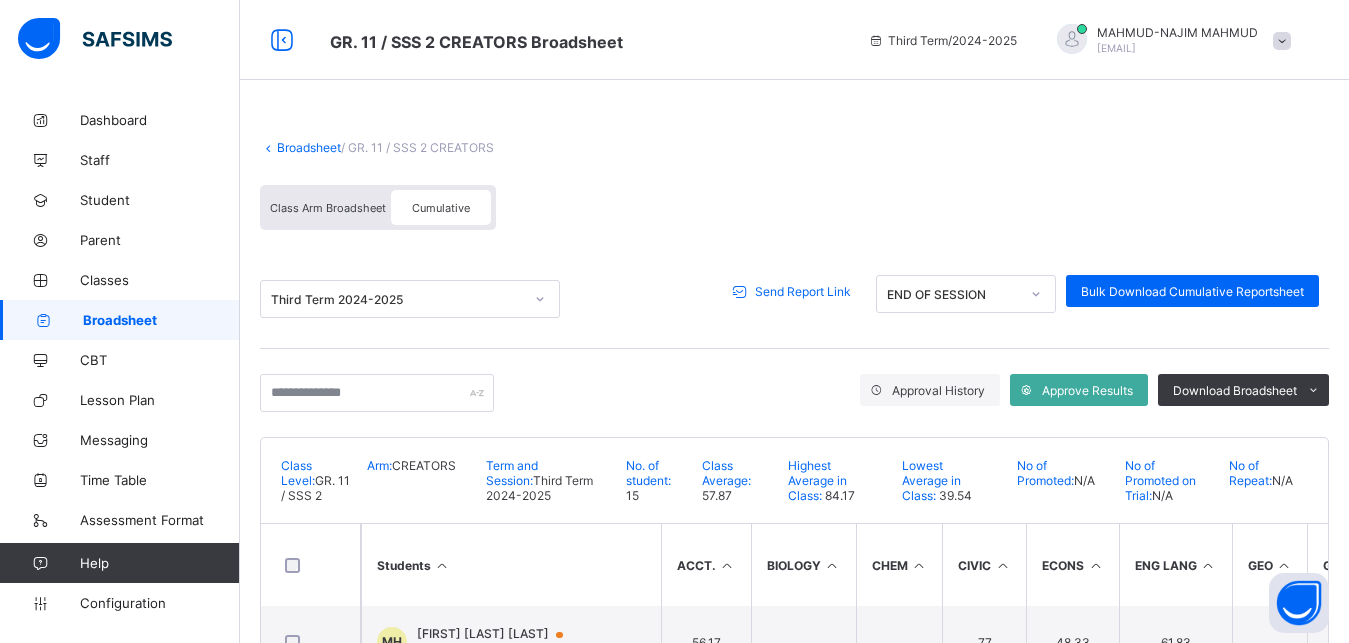 click on "Send Report Link" at bounding box center (803, 291) 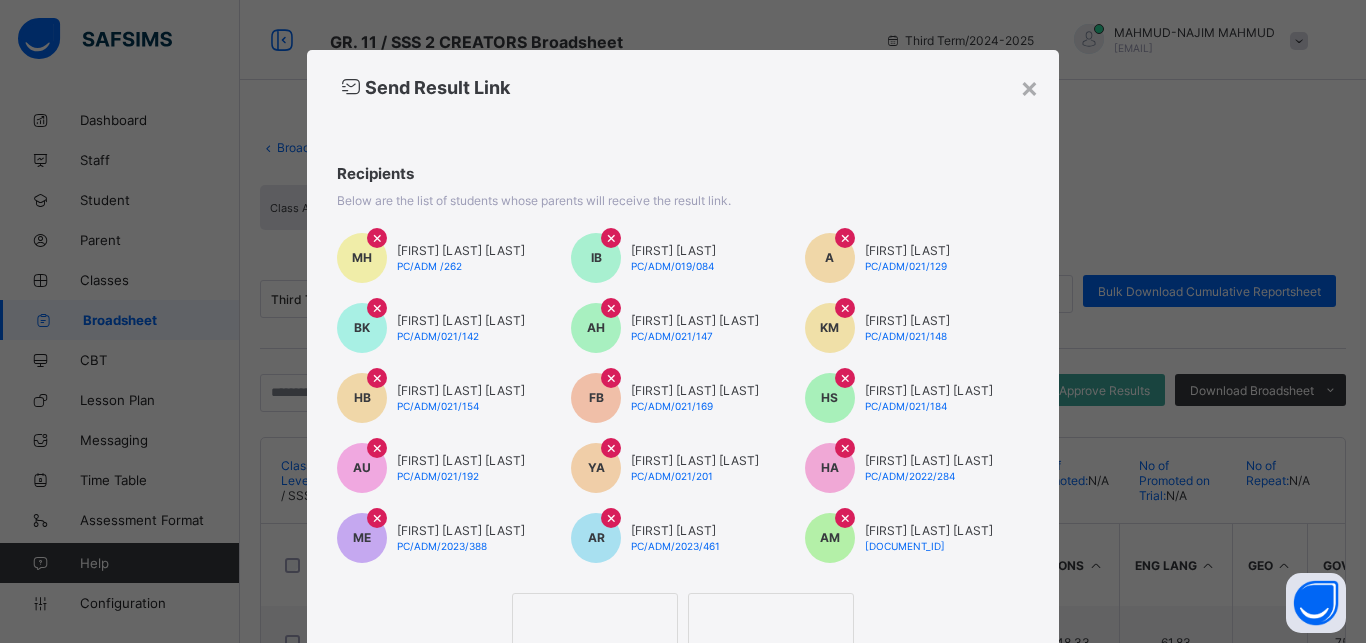 scroll, scrollTop: 263, scrollLeft: 0, axis: vertical 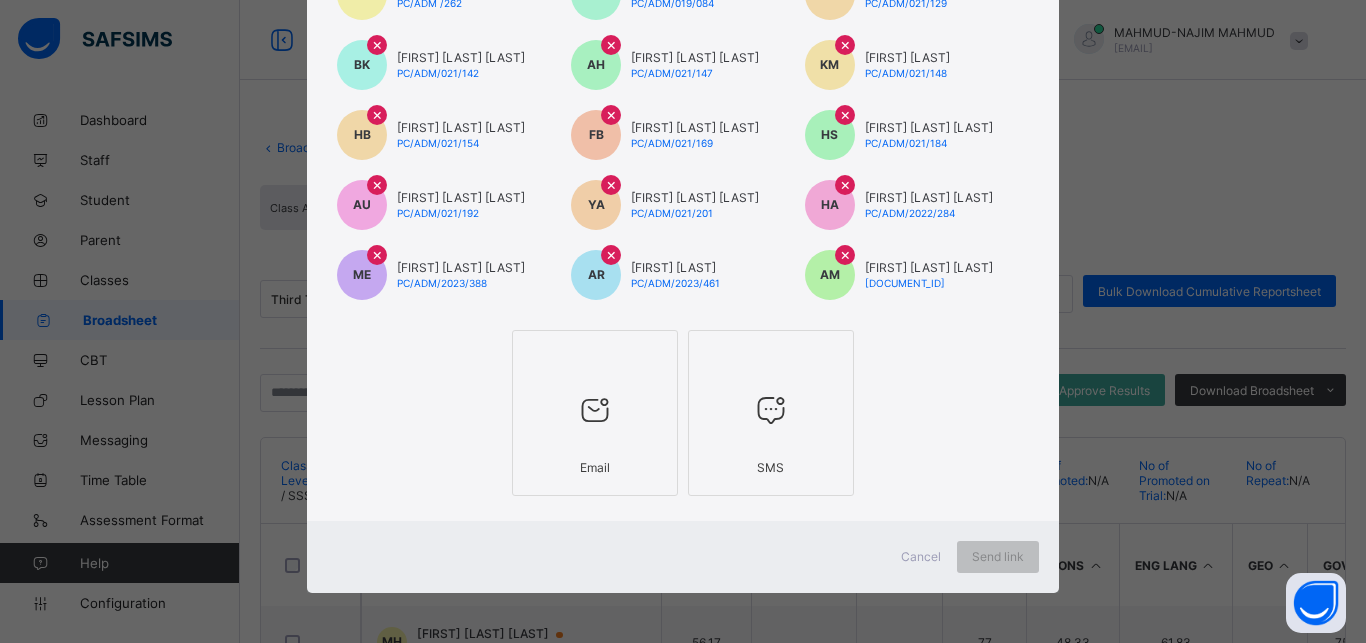 click at bounding box center [595, 356] 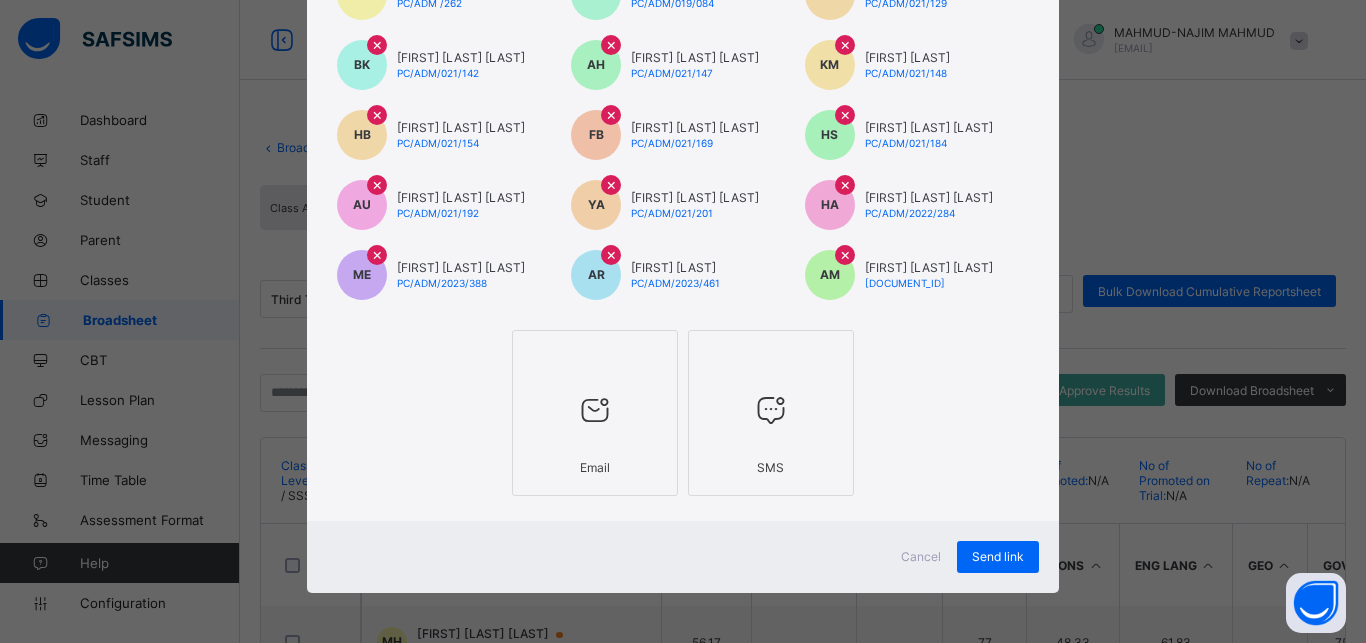 click at bounding box center (771, 410) 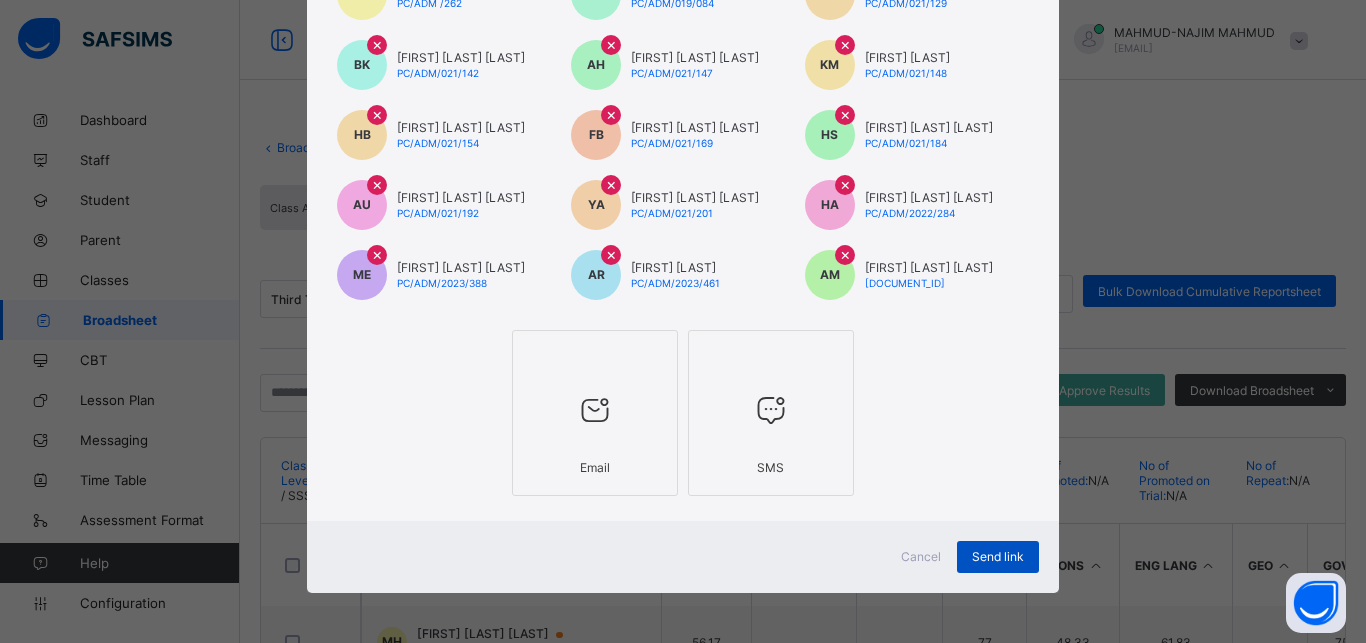 click on "Send link" at bounding box center (998, 556) 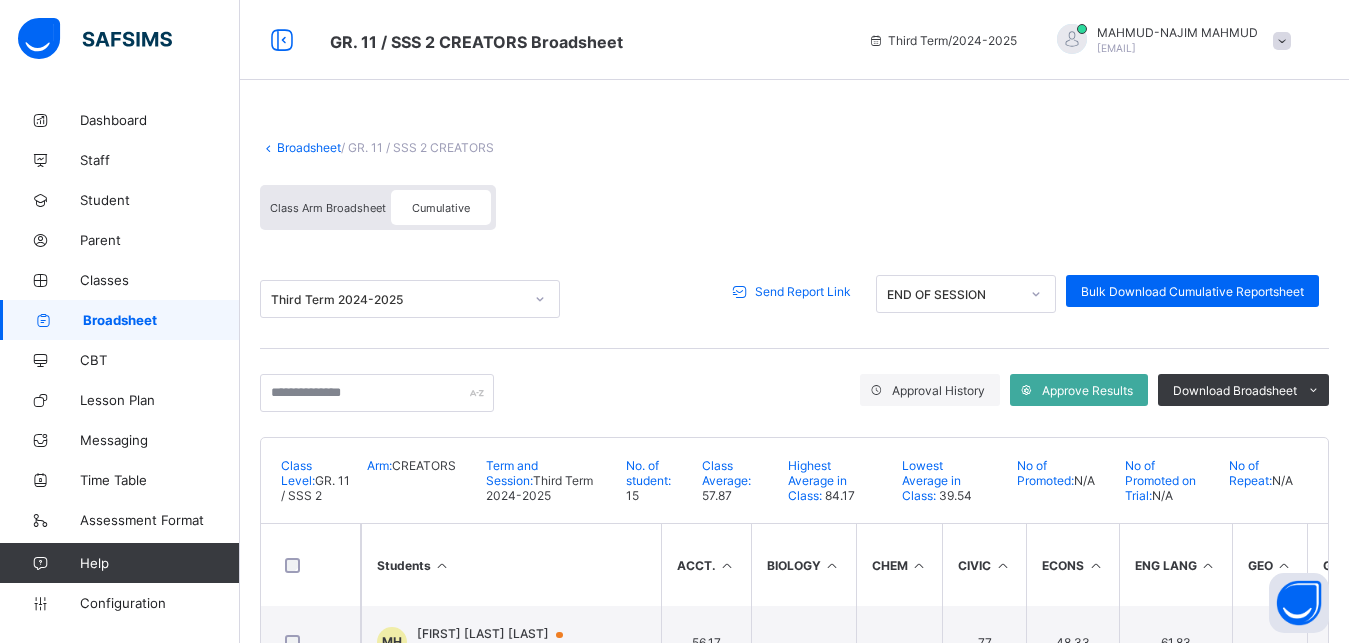 click on "Send Report Link" at bounding box center [794, 291] 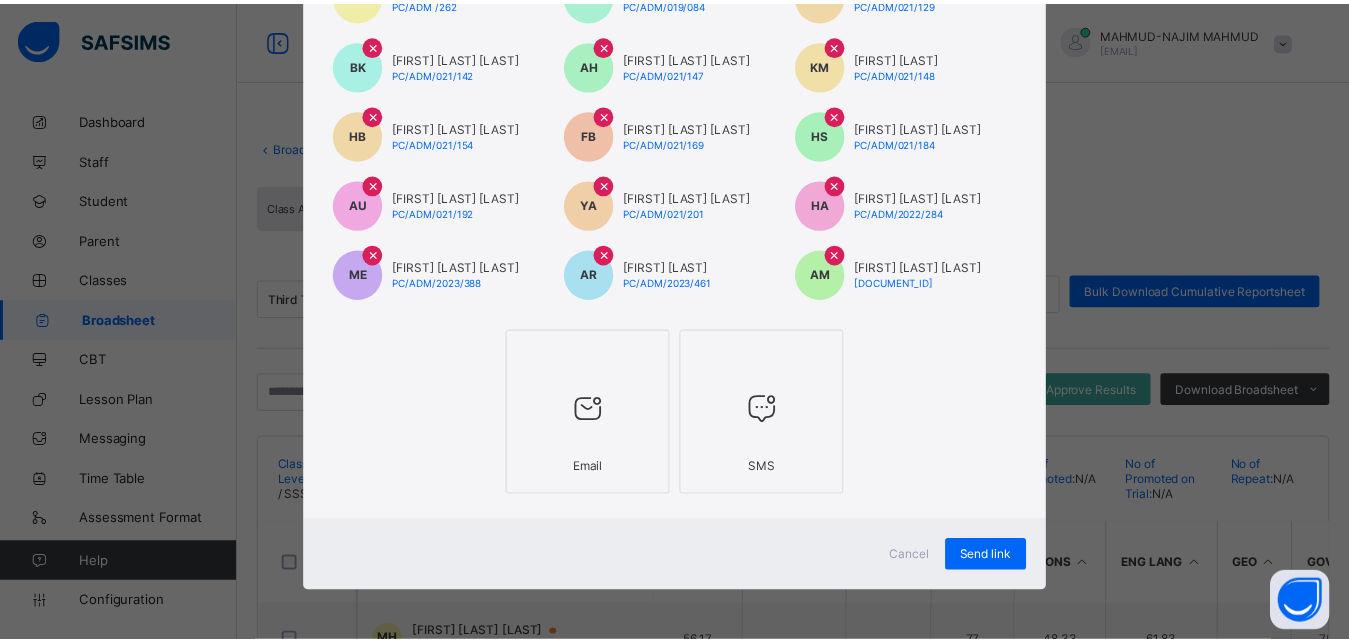 scroll, scrollTop: 263, scrollLeft: 0, axis: vertical 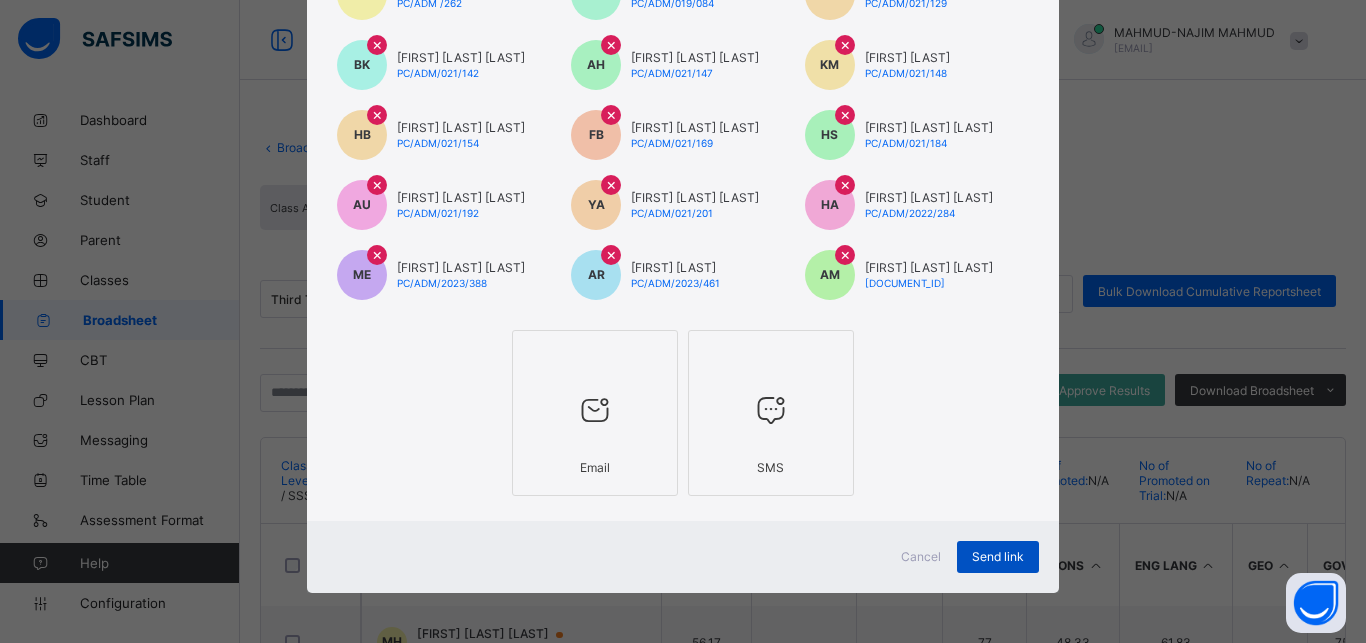 click on "Send link" at bounding box center [998, 556] 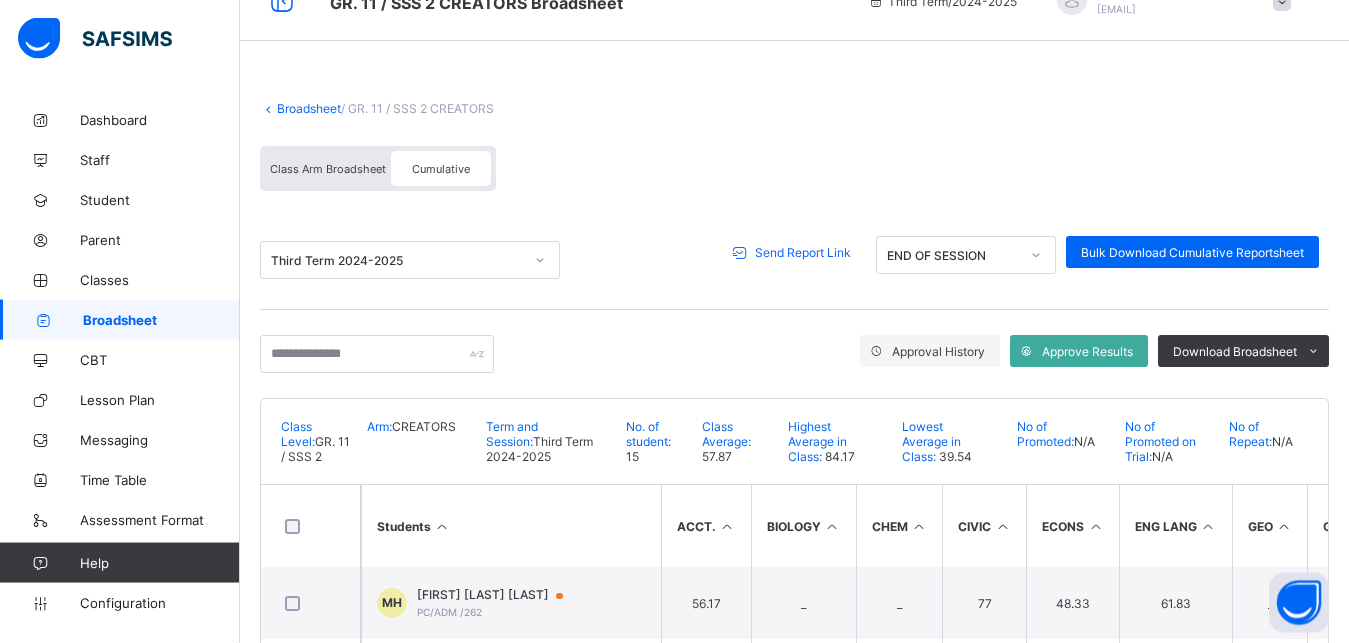 scroll, scrollTop: 0, scrollLeft: 0, axis: both 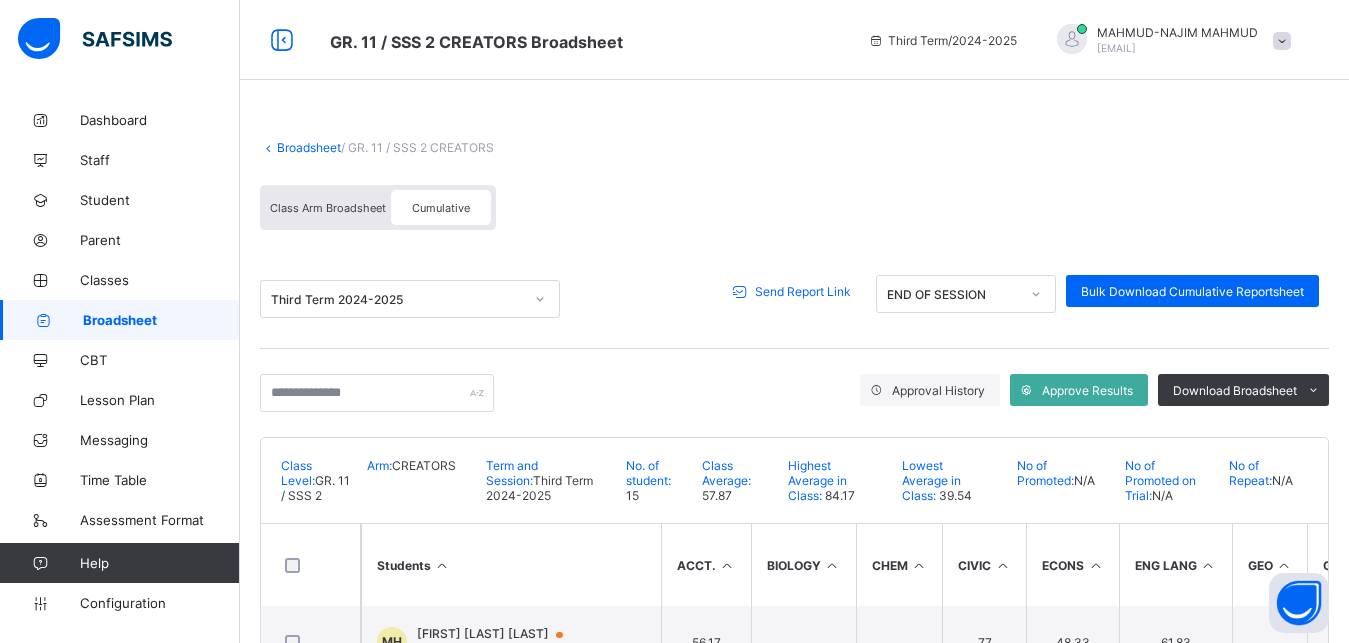 click on "Broadsheet" at bounding box center [309, 147] 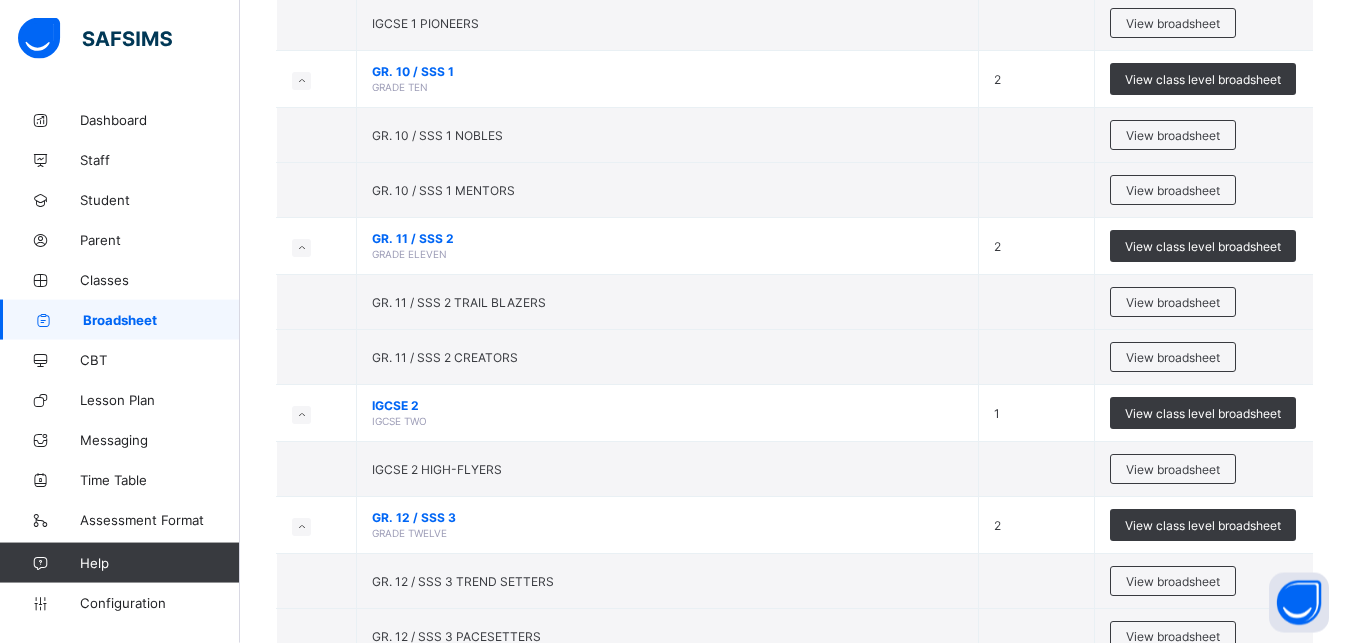 scroll, scrollTop: 967, scrollLeft: 0, axis: vertical 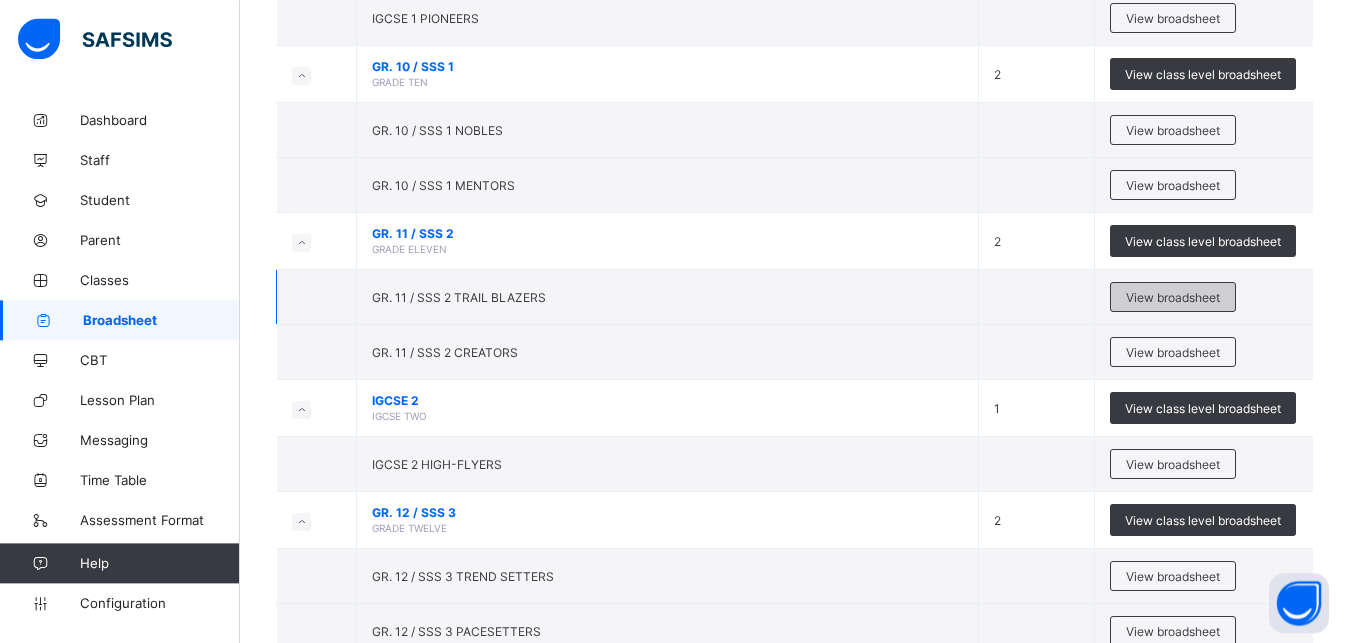 click on "View broadsheet" at bounding box center [1173, 297] 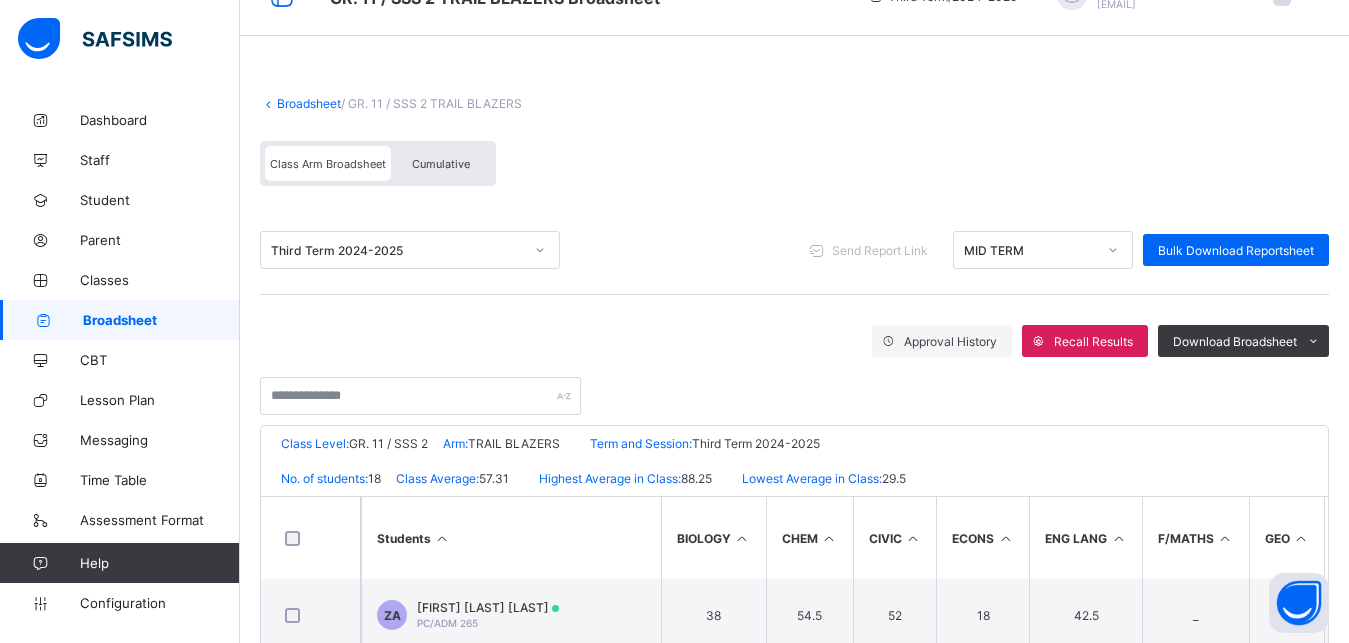 scroll, scrollTop: 114, scrollLeft: 0, axis: vertical 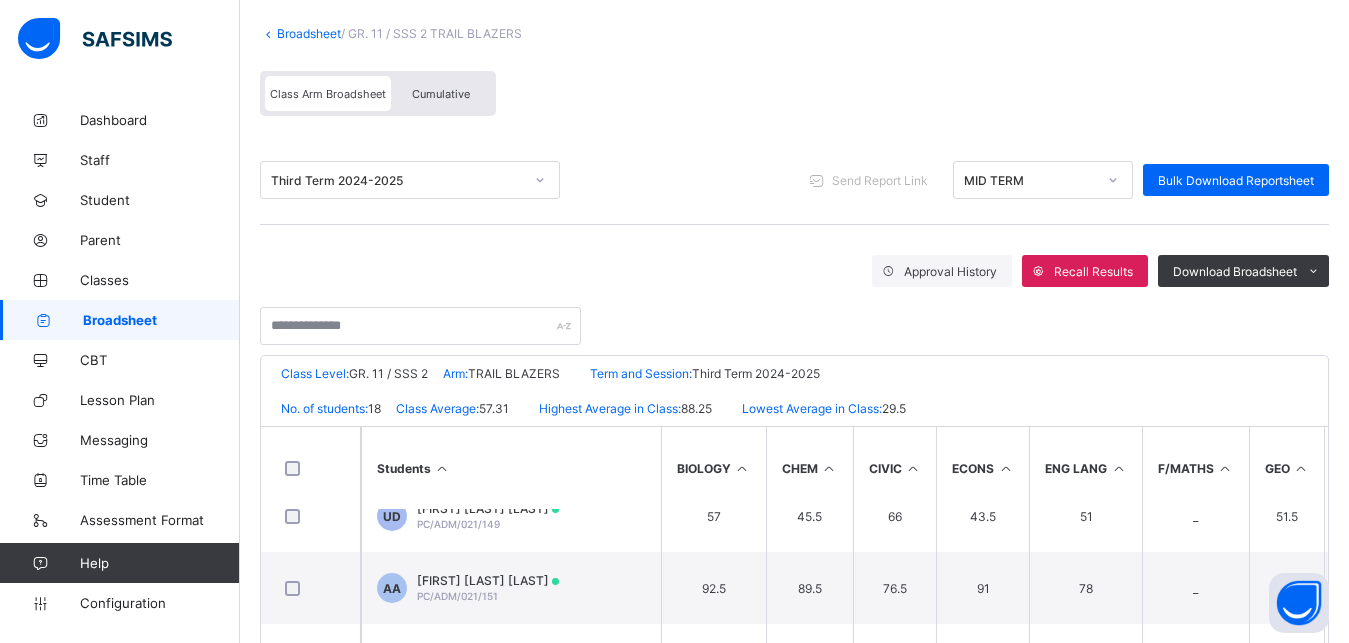 click on "Cumulative" at bounding box center [441, 93] 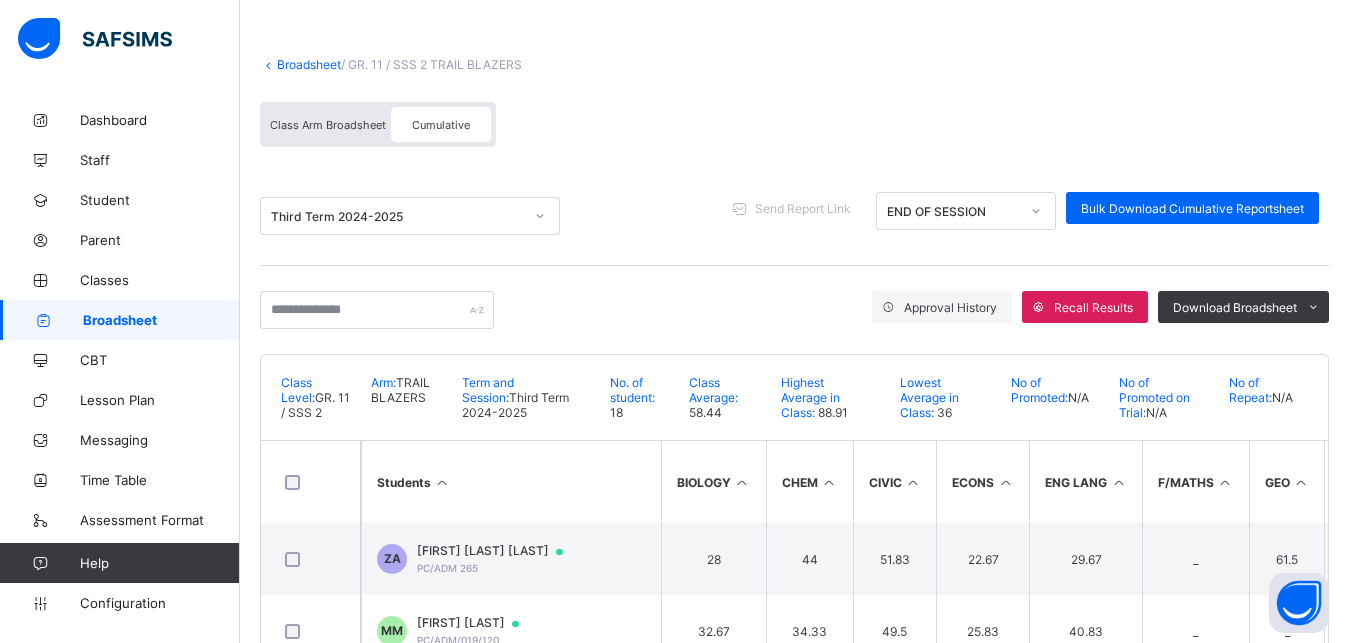 scroll, scrollTop: 109, scrollLeft: 0, axis: vertical 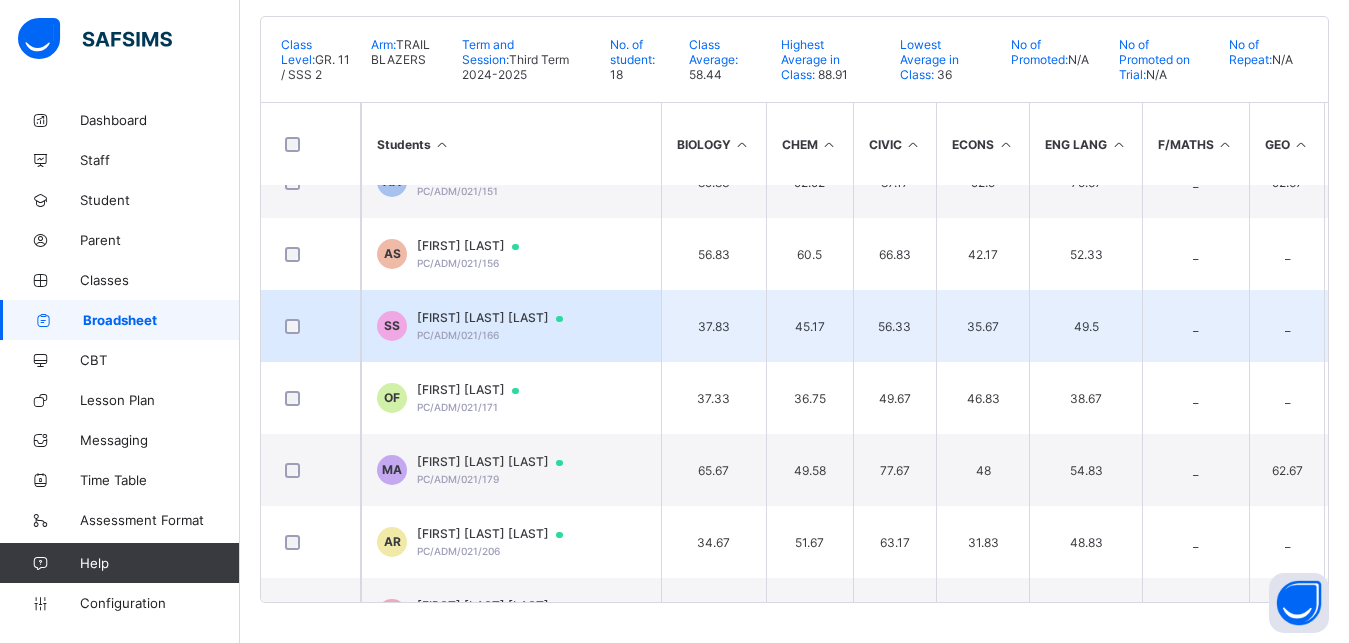 click on "49.5" at bounding box center (1085, 326) 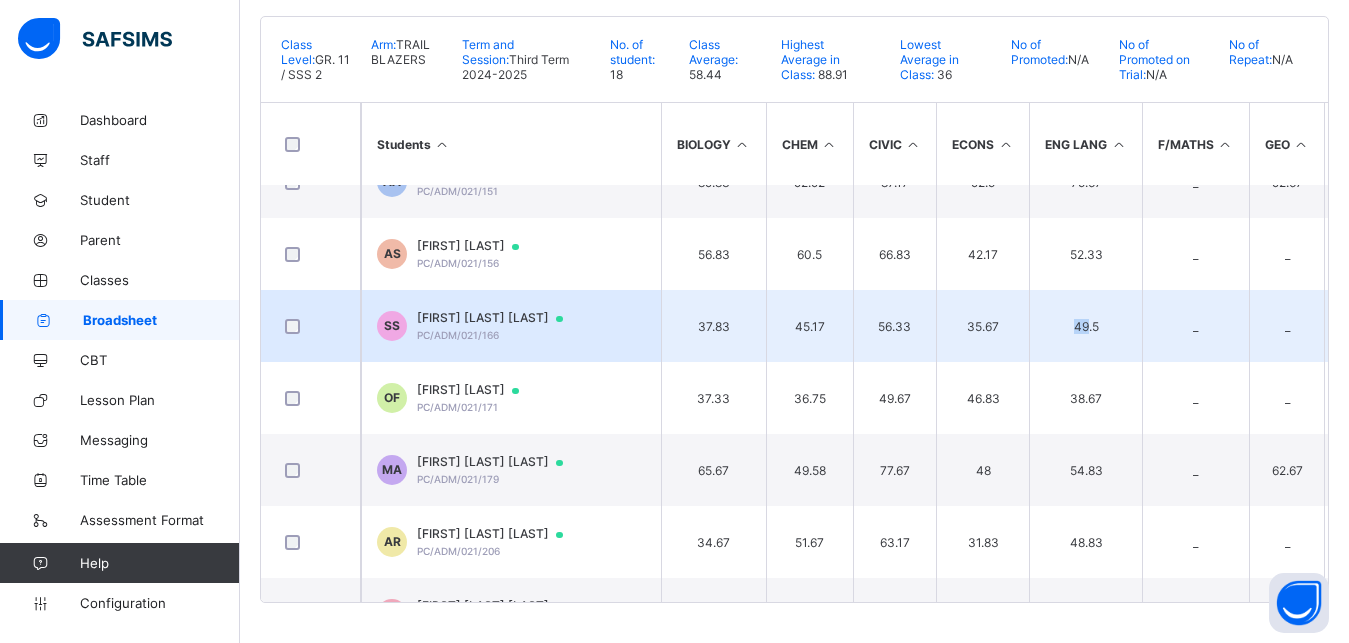 click on "49.5" at bounding box center (1085, 326) 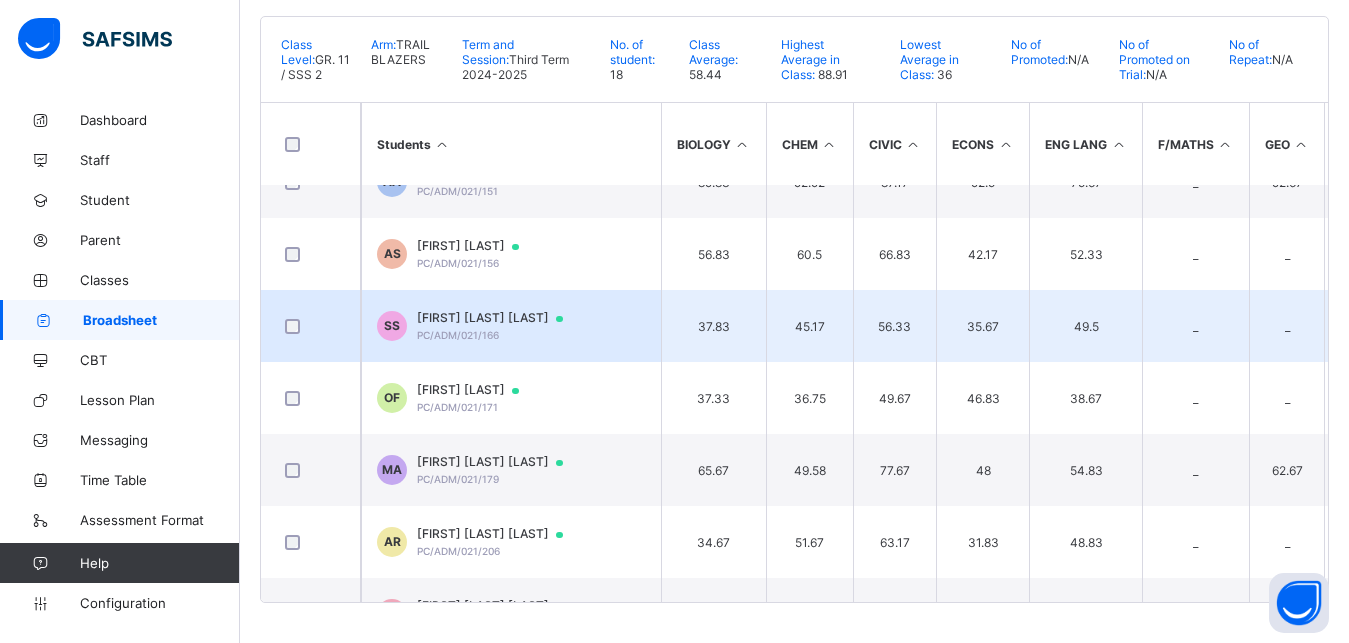 click on "PC/ADM/021/166" at bounding box center (458, 335) 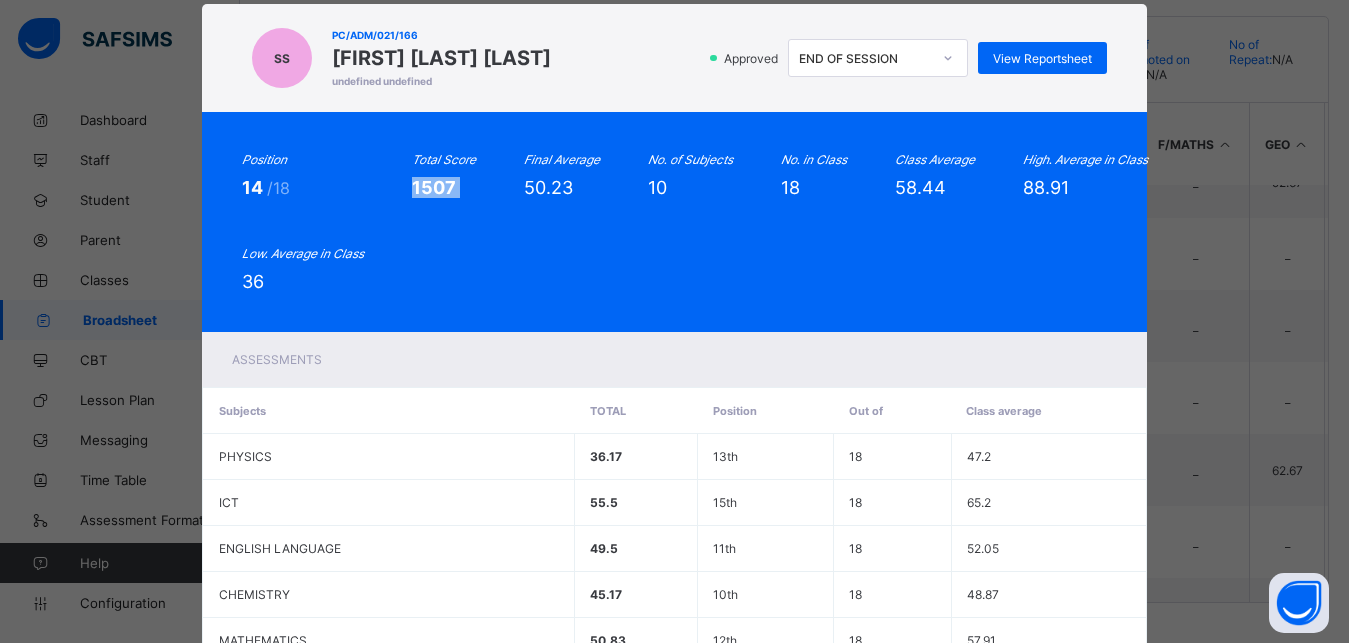 scroll, scrollTop: 0, scrollLeft: 0, axis: both 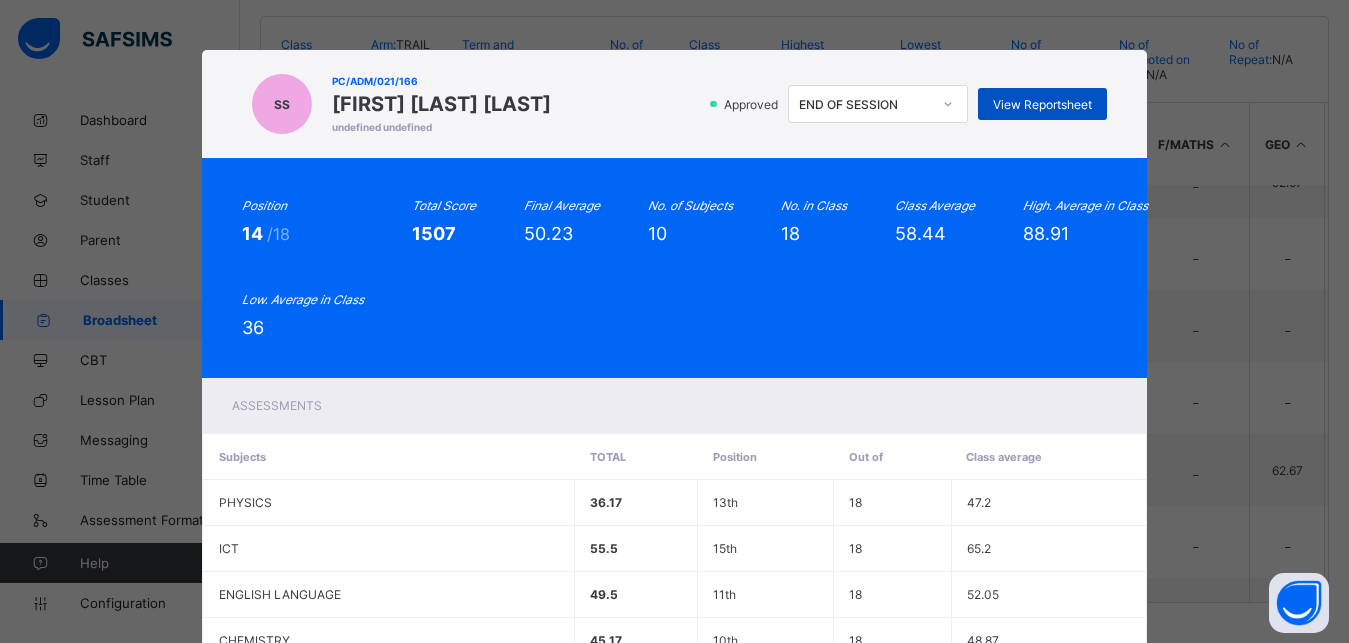 click on "View Reportsheet" at bounding box center [1042, 104] 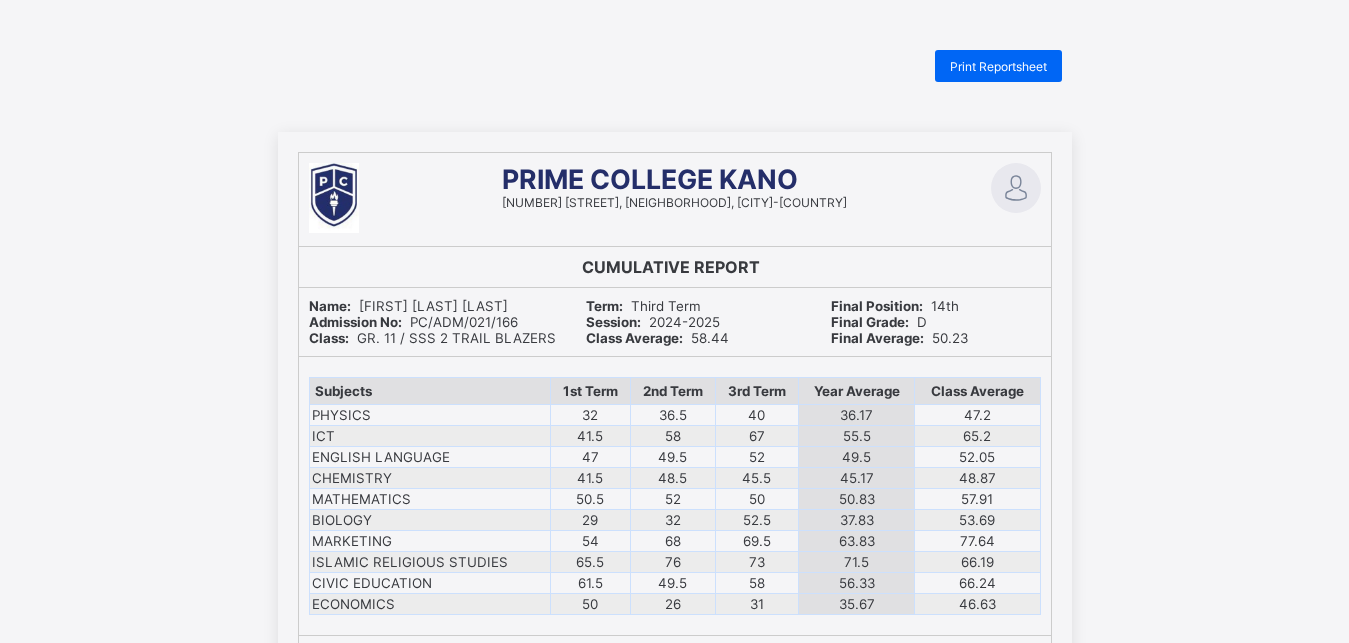 scroll, scrollTop: 0, scrollLeft: 0, axis: both 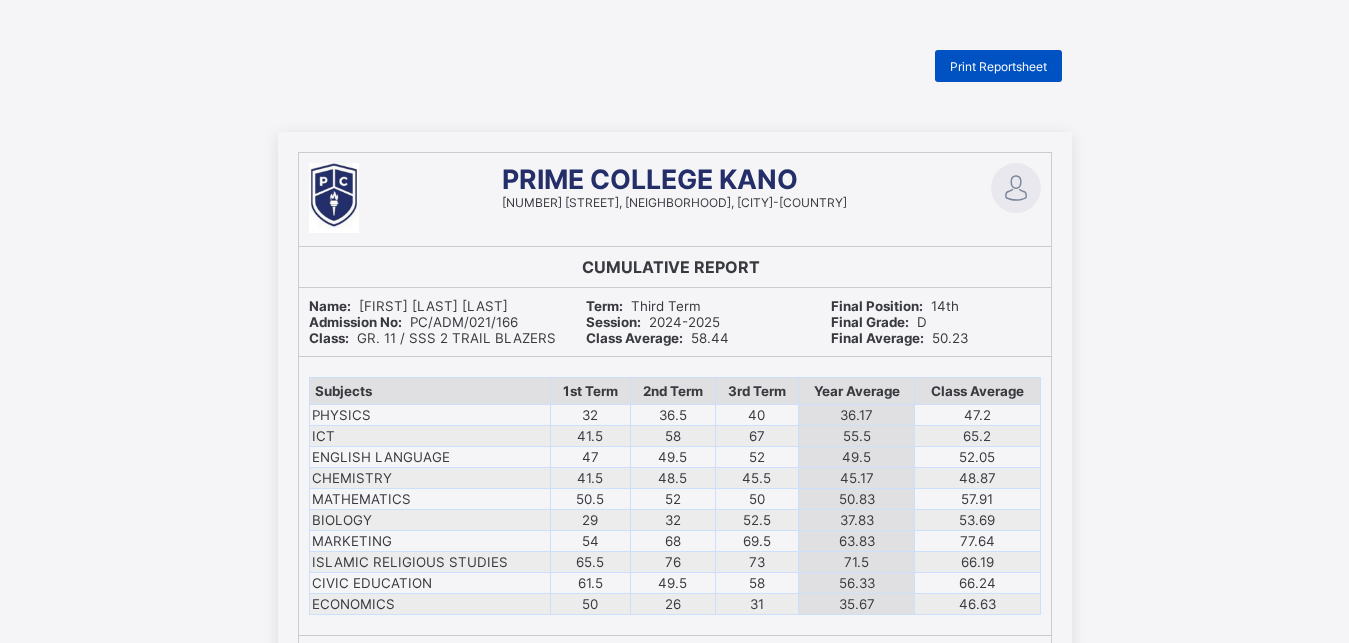 click on "Print Reportsheet" at bounding box center (998, 66) 